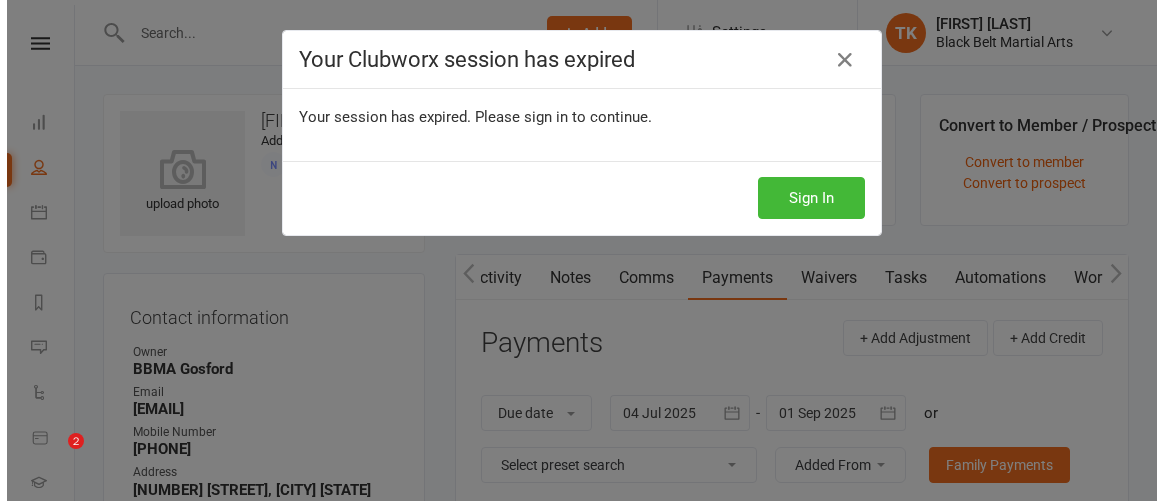 scroll, scrollTop: 506, scrollLeft: 0, axis: vertical 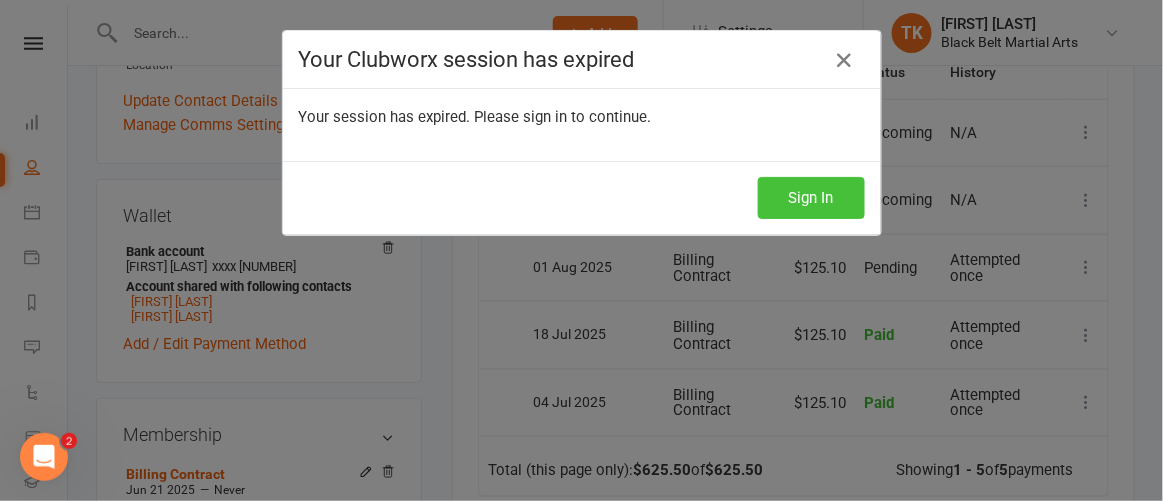 click on "Sign In" at bounding box center (811, 198) 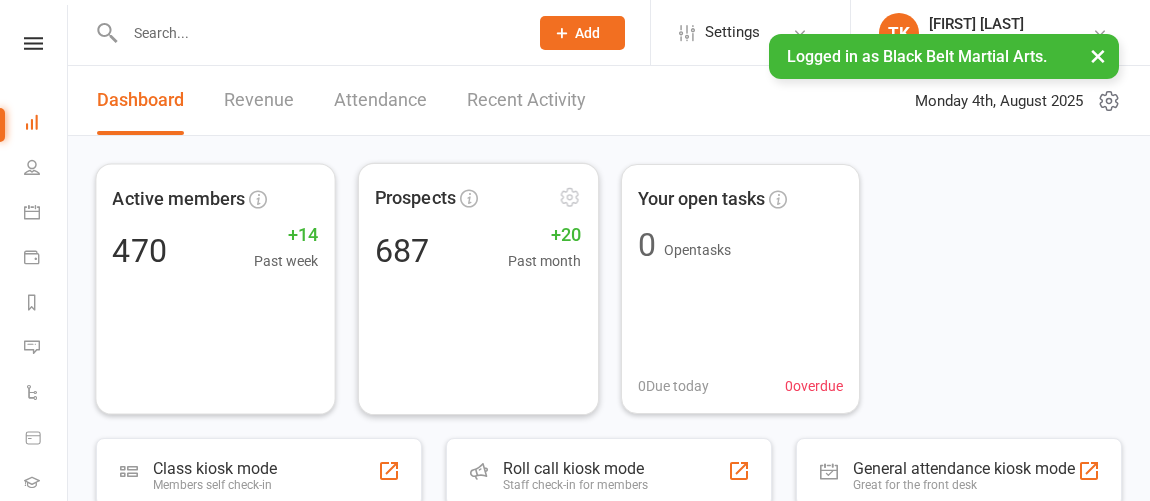 scroll, scrollTop: 0, scrollLeft: 0, axis: both 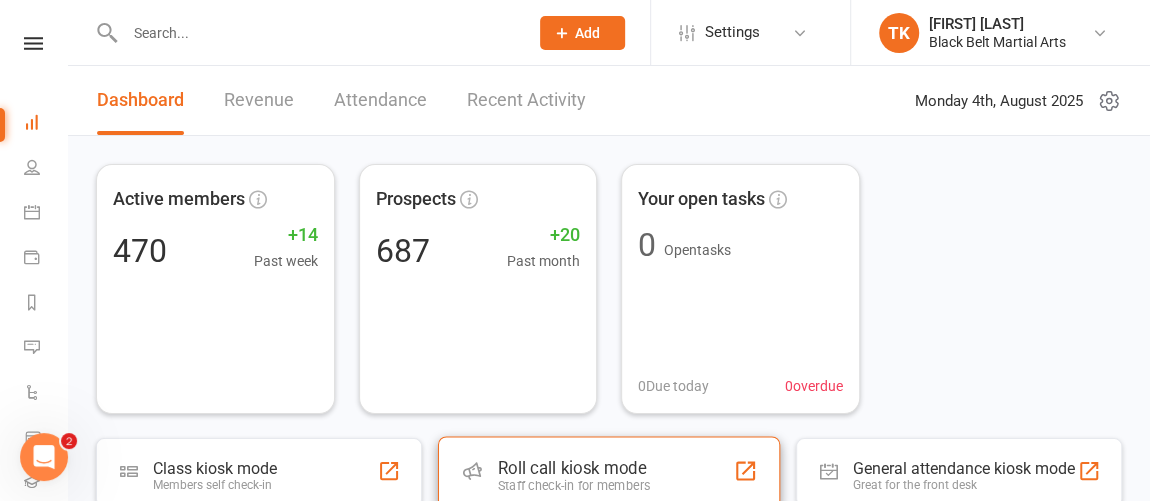 click on "Roll call kiosk mode" at bounding box center [574, 468] 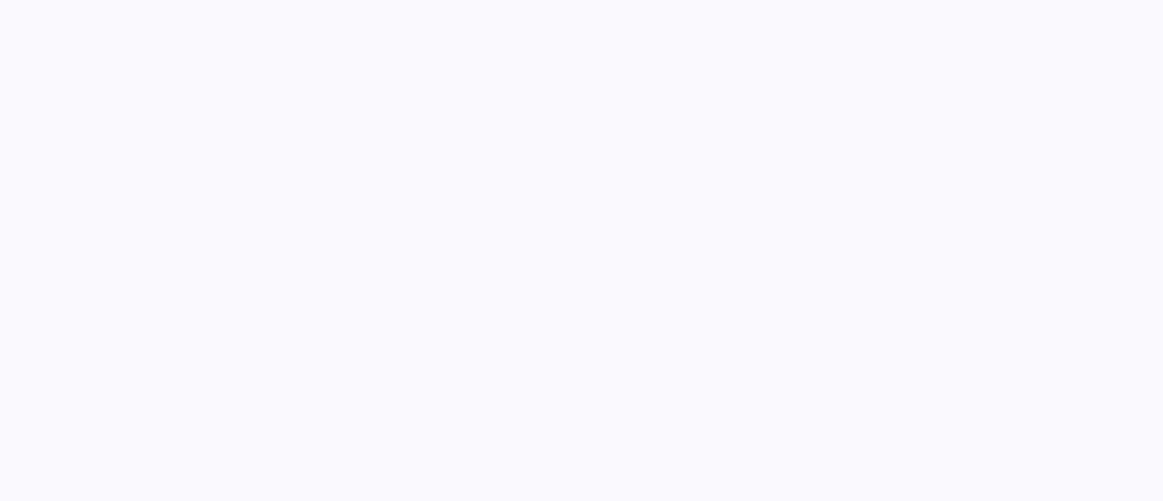 scroll, scrollTop: 0, scrollLeft: 0, axis: both 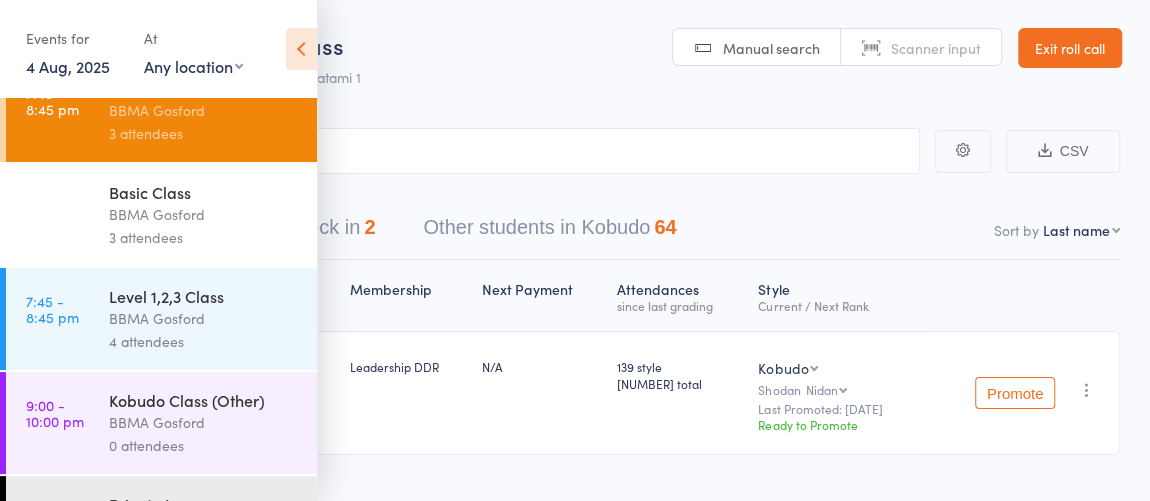 click on "3 attendees" at bounding box center [204, 237] 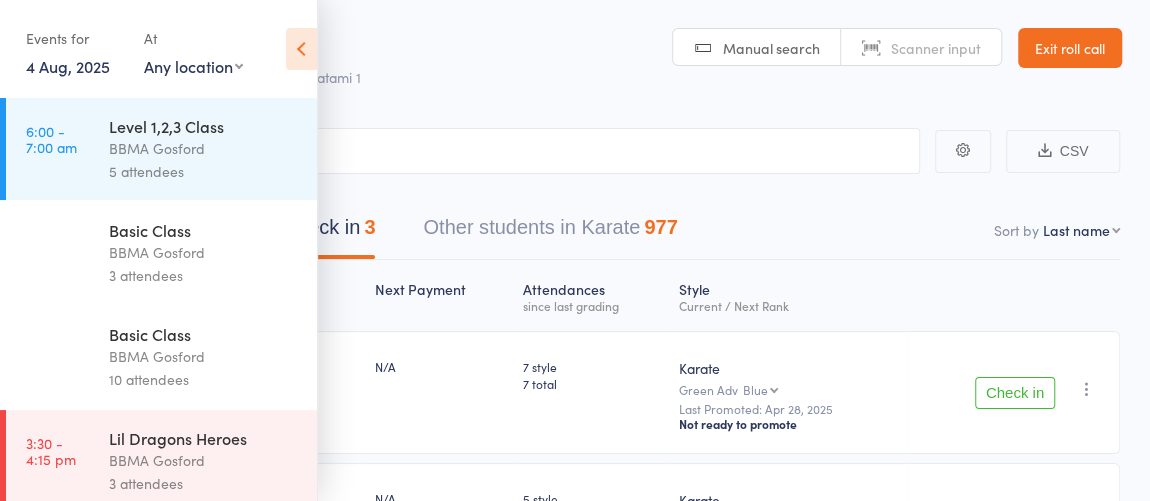 click at bounding box center [301, 49] 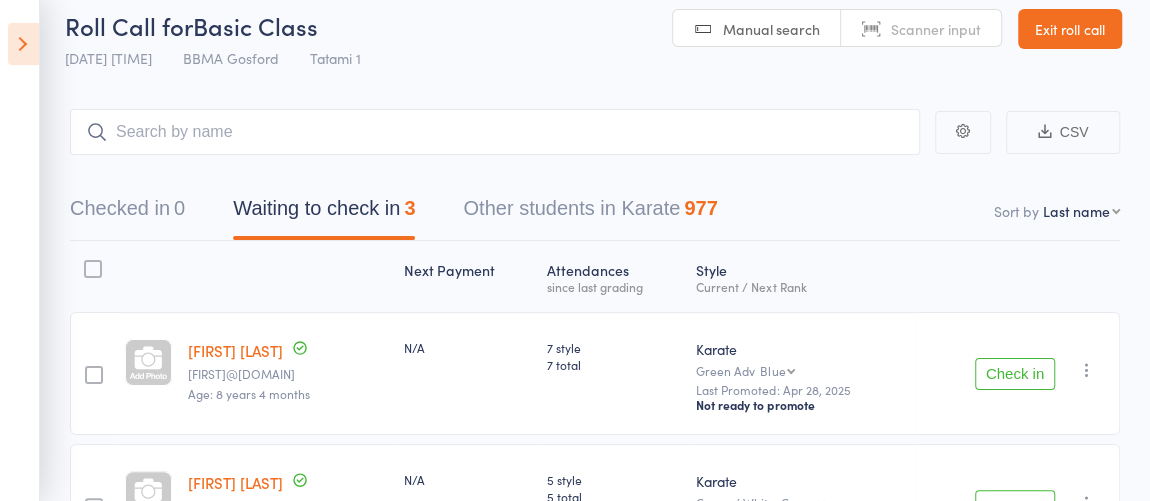 scroll, scrollTop: 22, scrollLeft: 0, axis: vertical 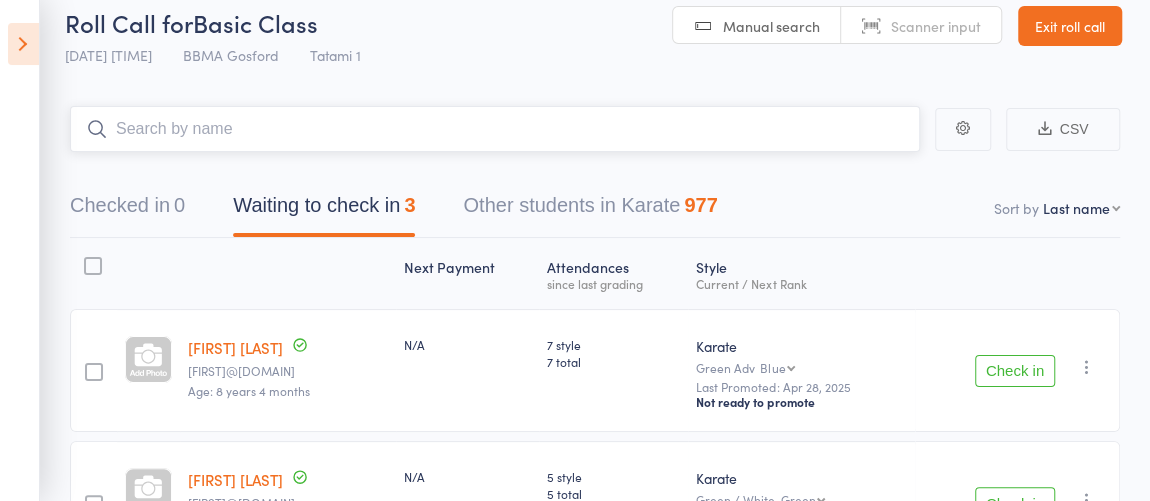 click at bounding box center (495, 129) 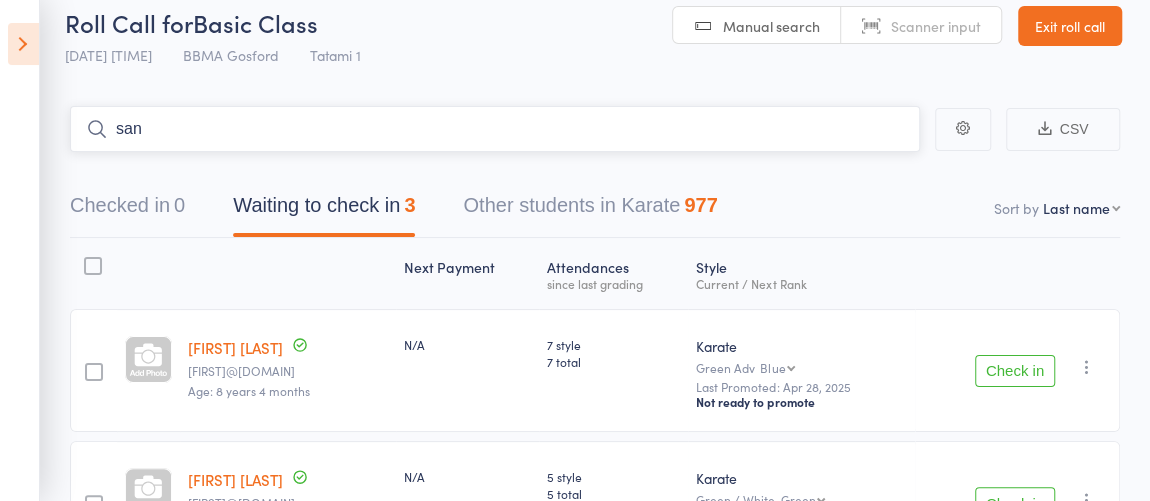 type on "sana" 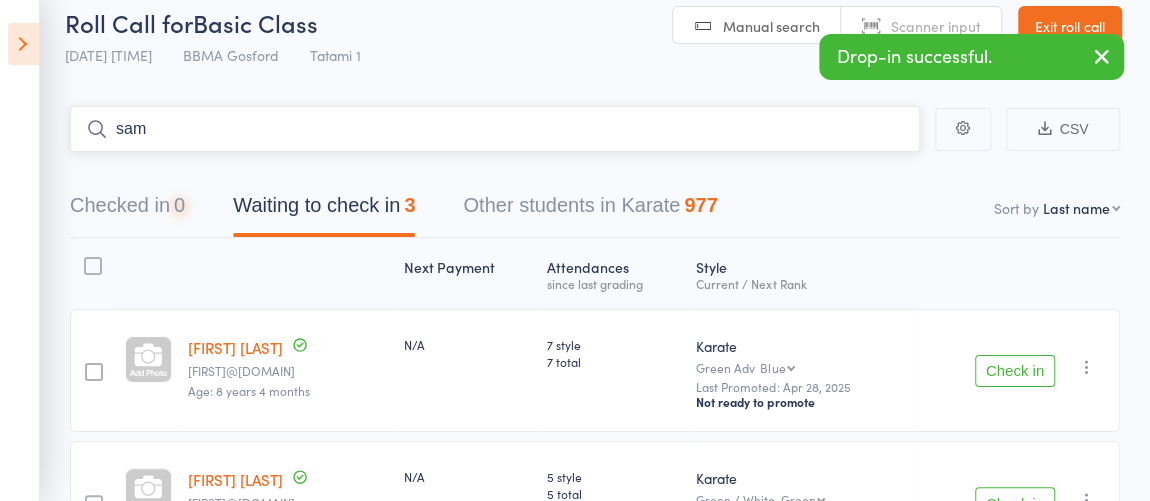 type on "sama" 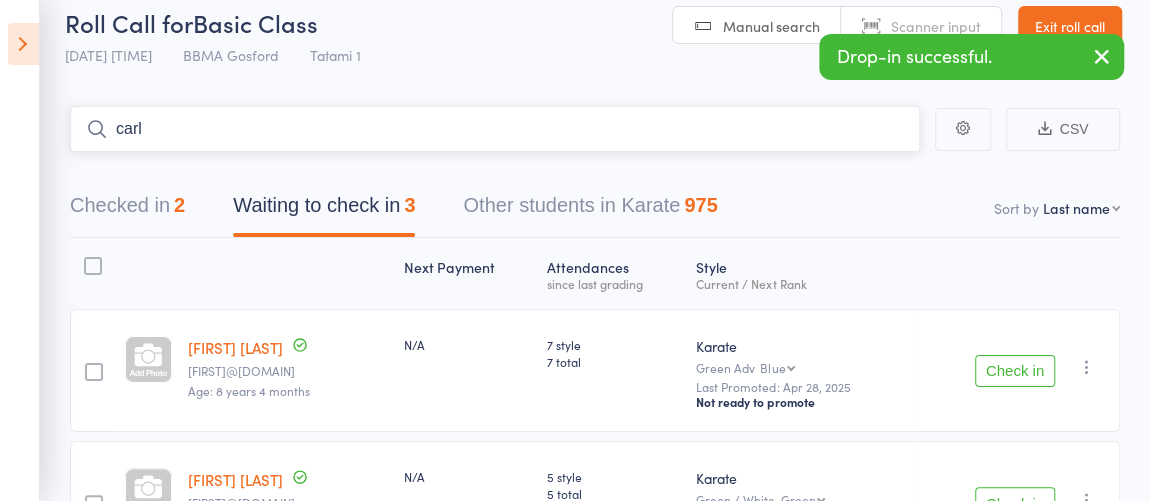 type on "carla" 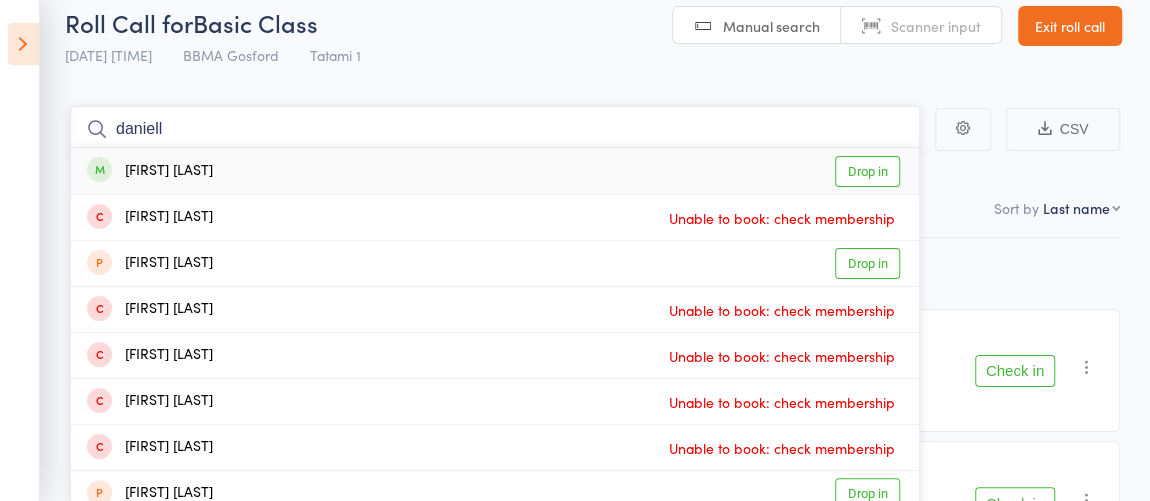 type on "daniella" 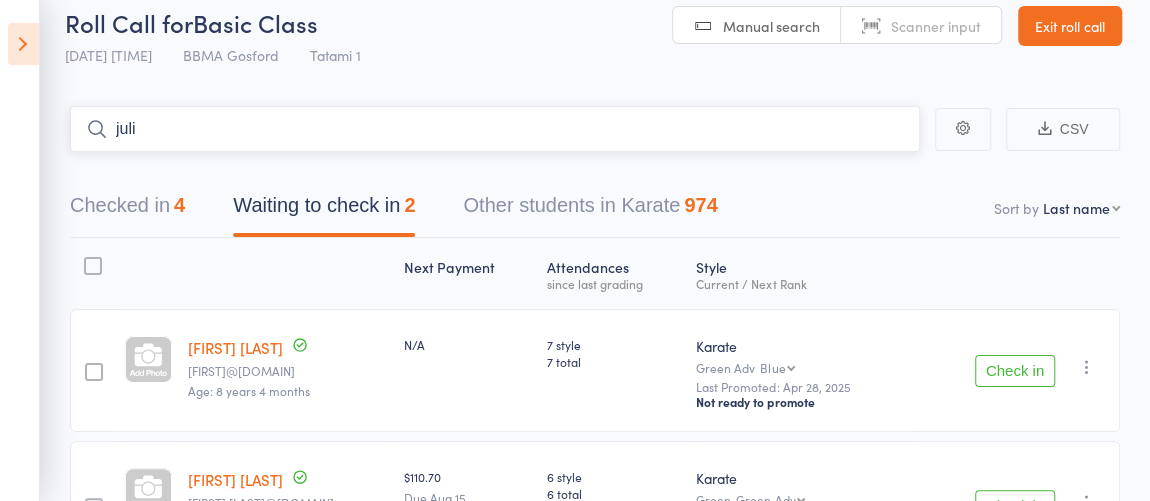 type on "julie" 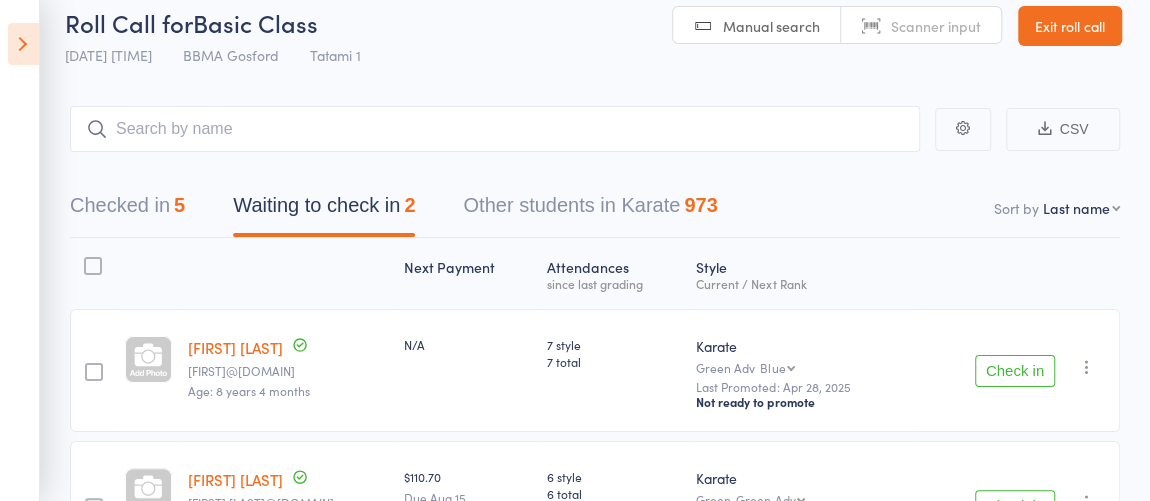 click on "Check in" at bounding box center (1015, 371) 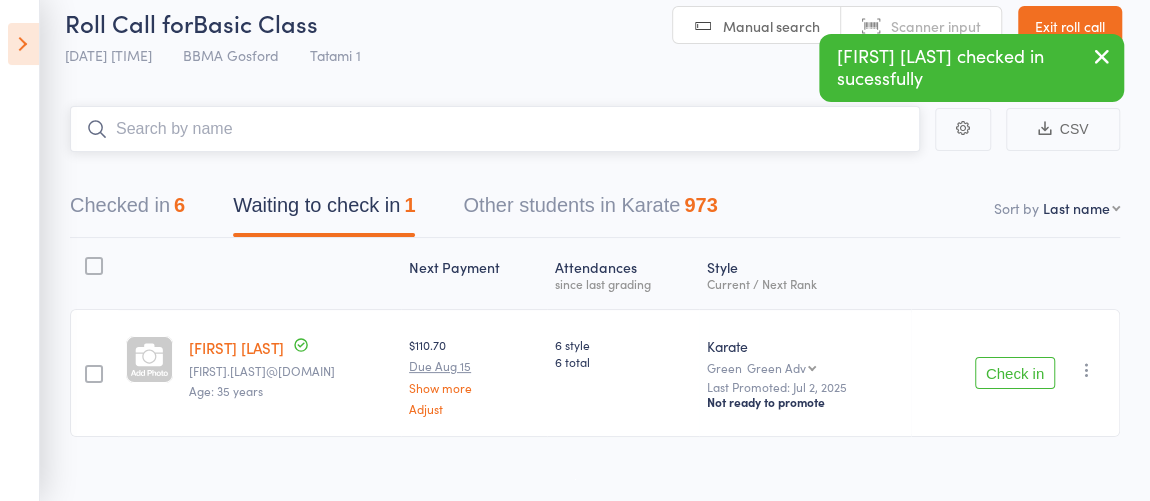 click at bounding box center [495, 129] 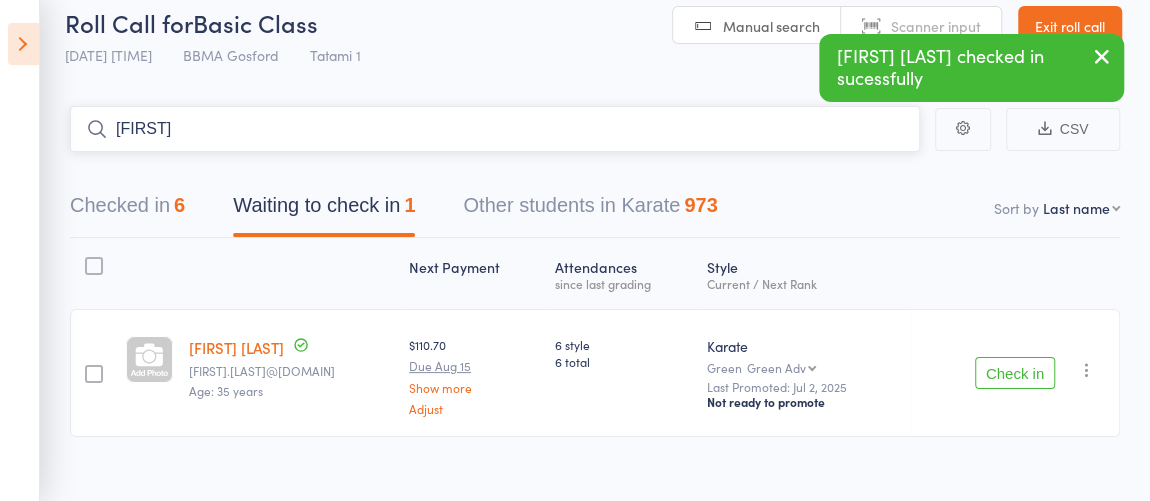 type on "saood" 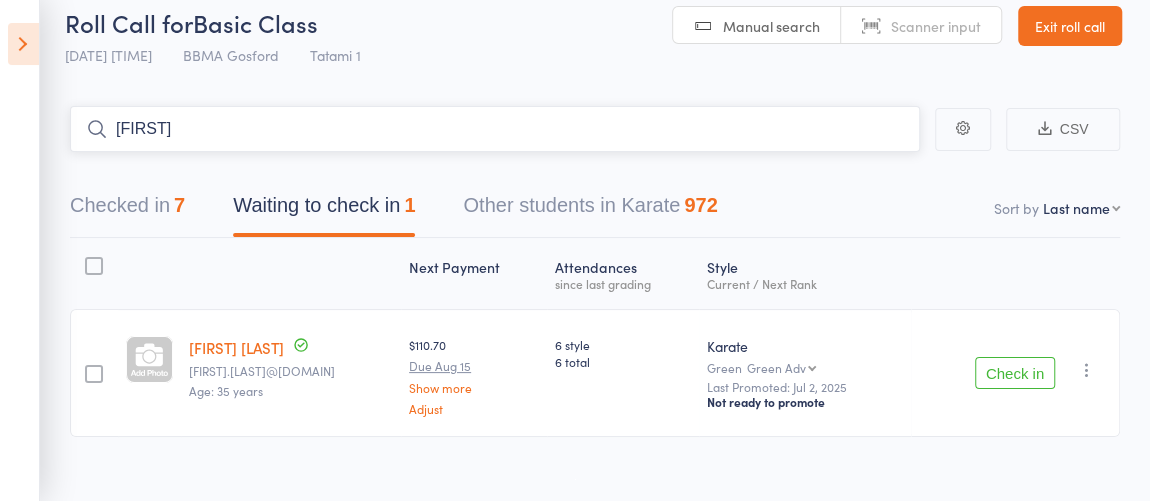 type on "annik" 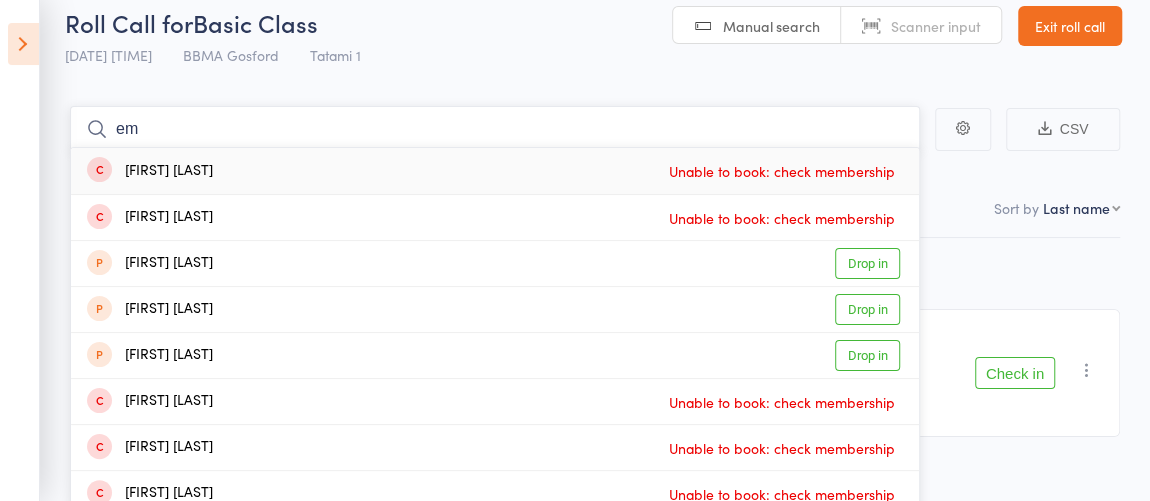 type on "e" 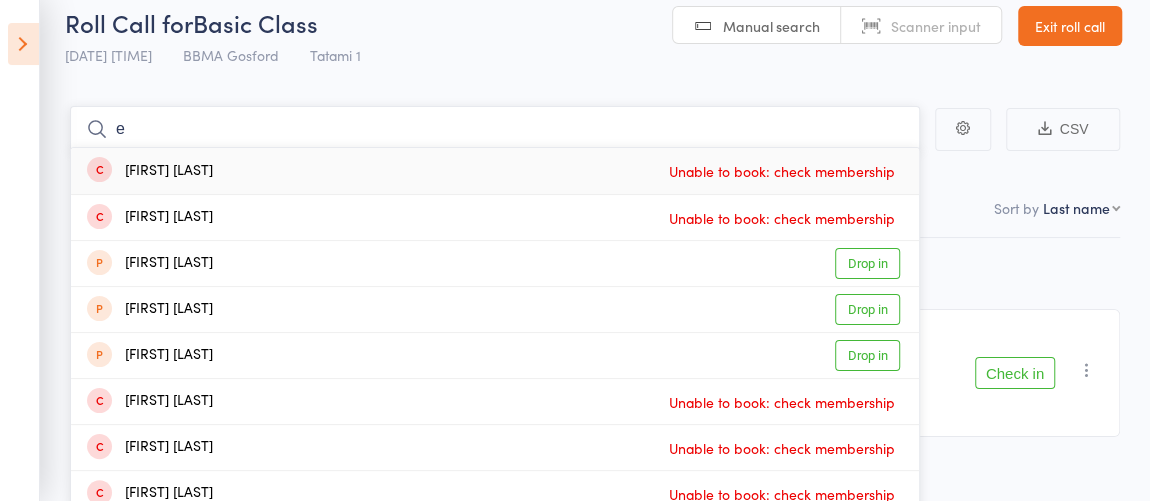 type 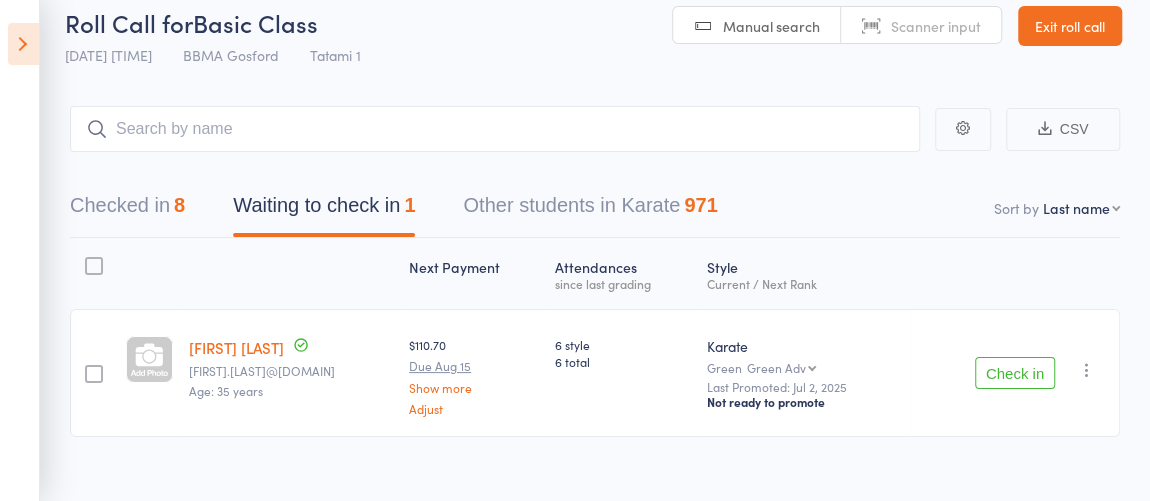 click at bounding box center [23, 44] 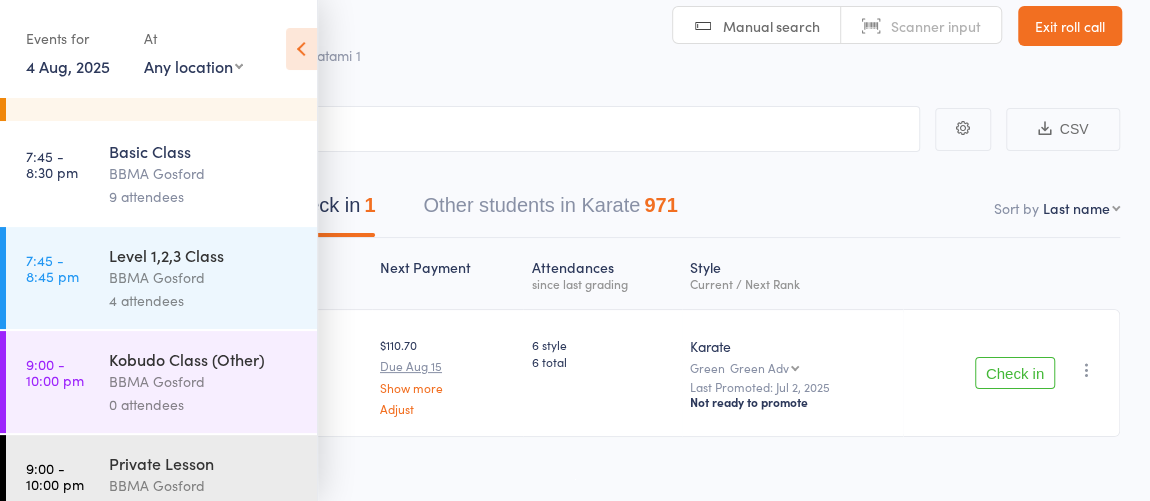 scroll, scrollTop: 1216, scrollLeft: 0, axis: vertical 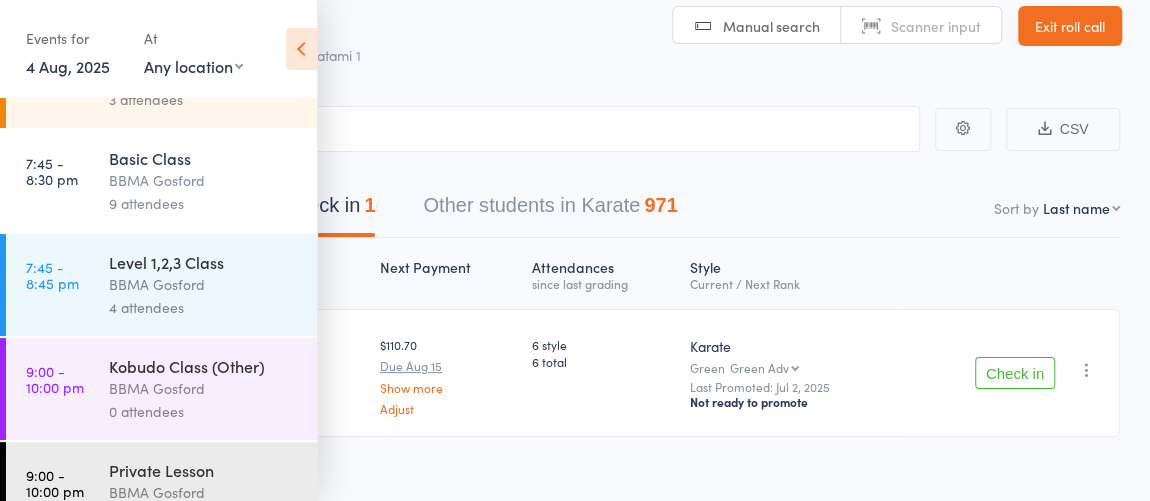 click on "4 attendees" at bounding box center (204, 307) 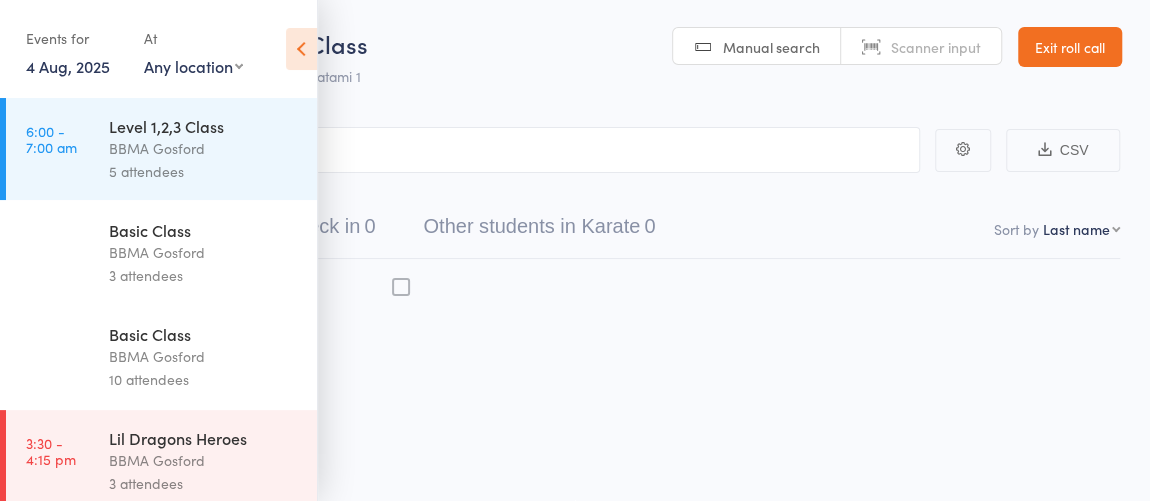 click at bounding box center [301, 49] 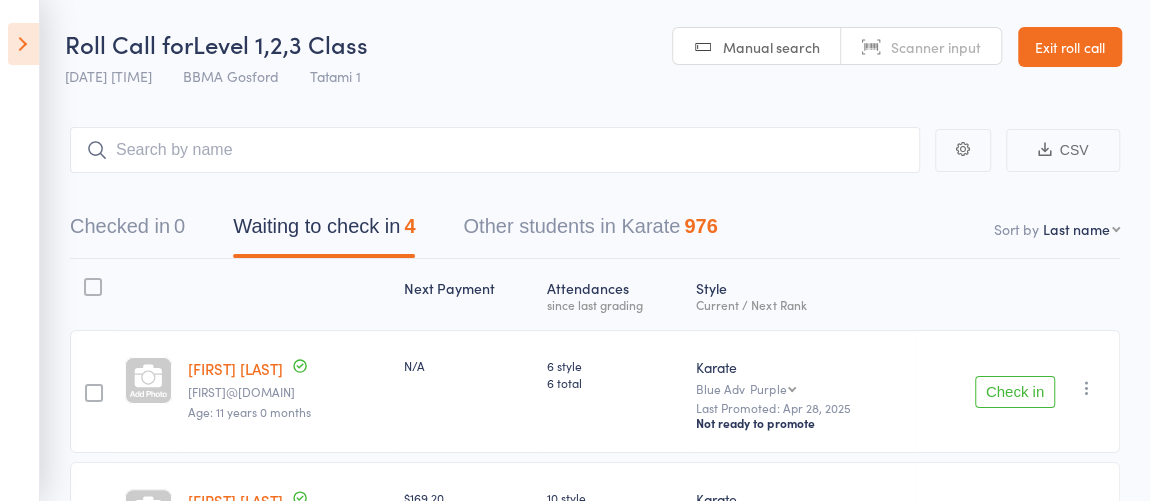 click on "Check in" at bounding box center (1015, 392) 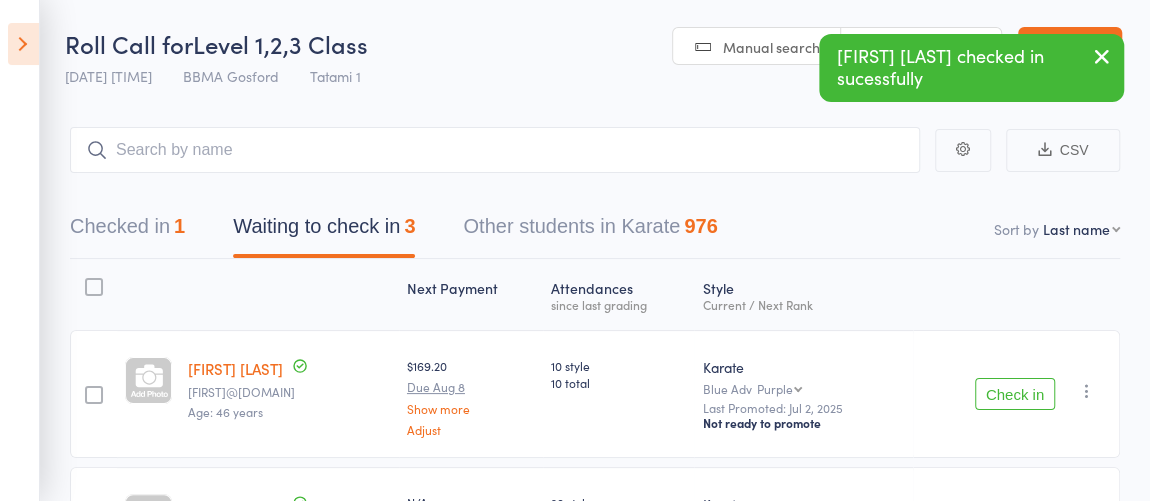 click on "Check in" at bounding box center [1015, 394] 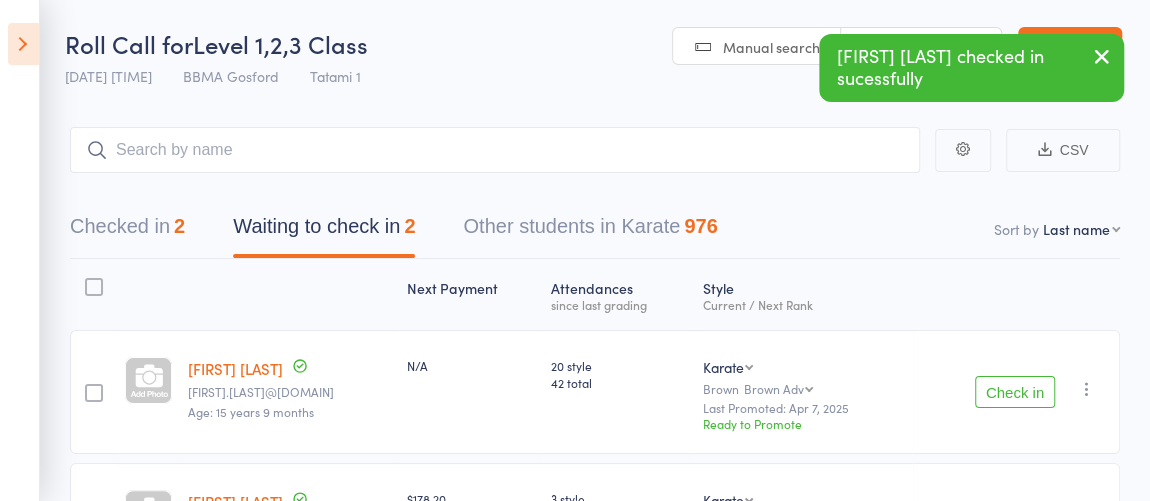 click on "Check in" at bounding box center [1015, 392] 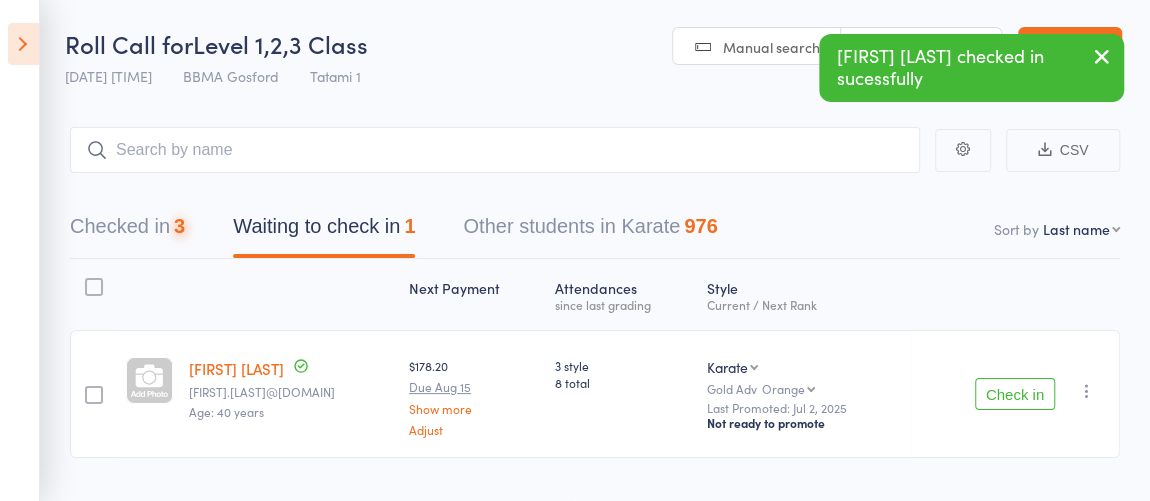 click on "Check in" at bounding box center [1015, 394] 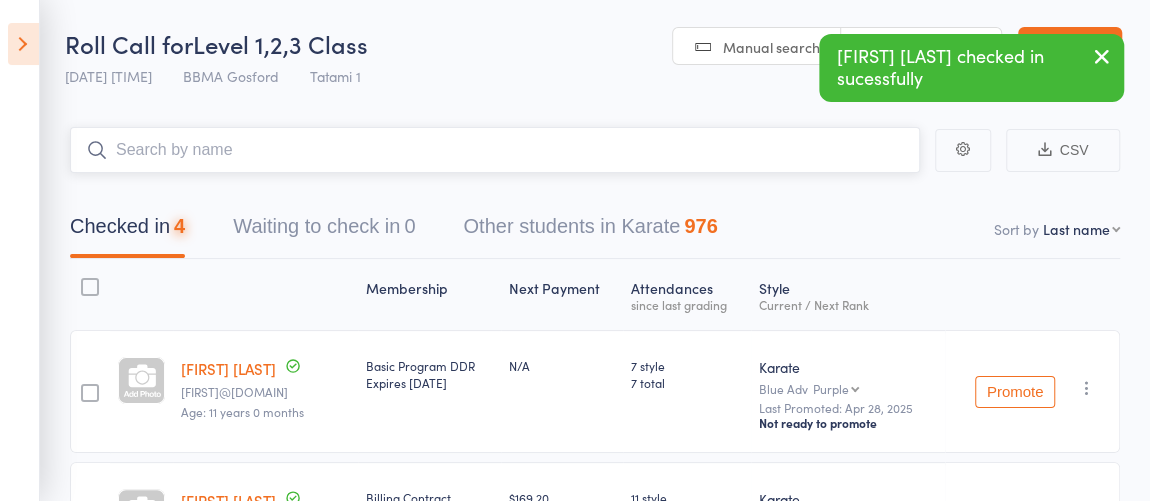 click at bounding box center [495, 150] 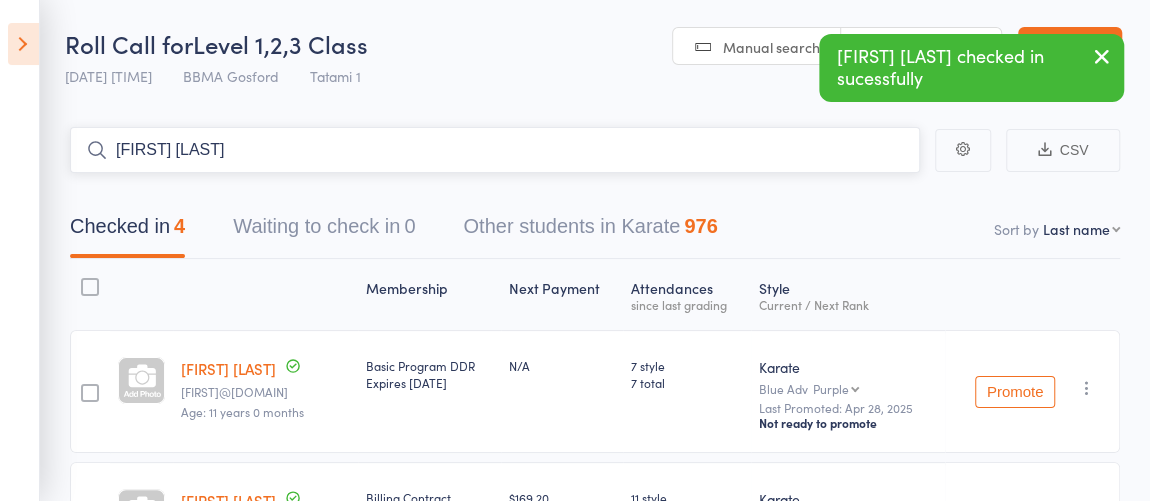 type on "john nas" 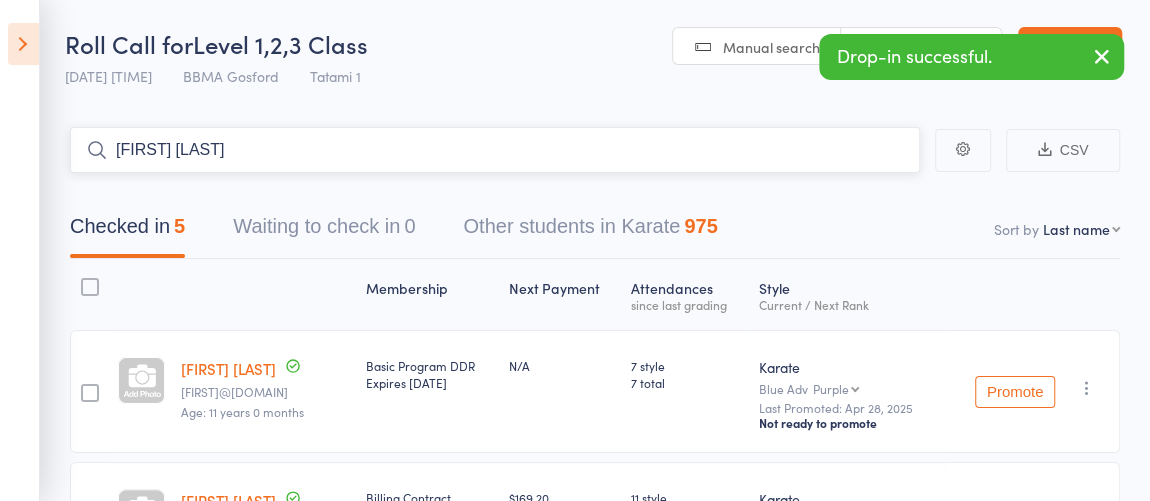 type on "daniel ol" 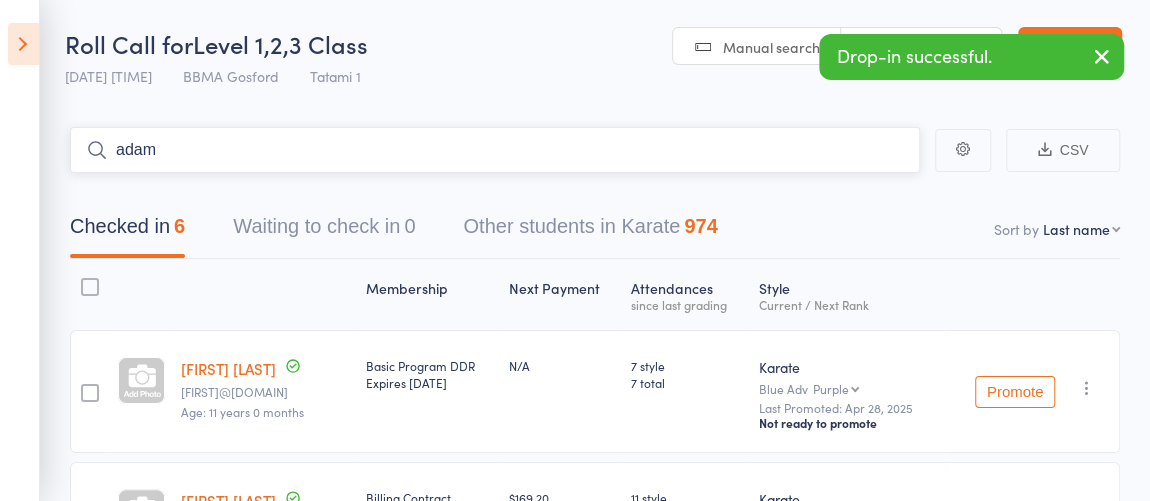 type on "adam a" 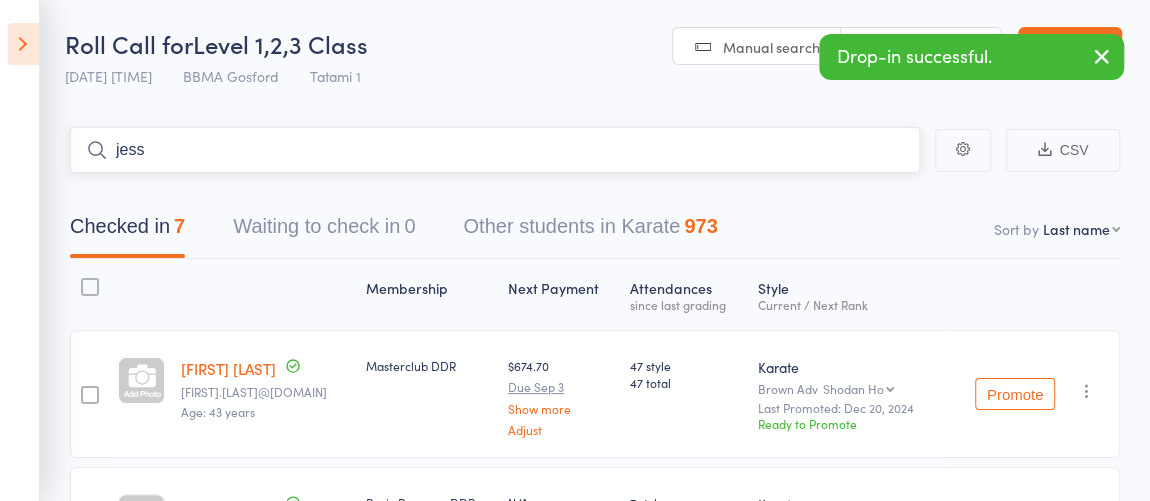type on "jess a" 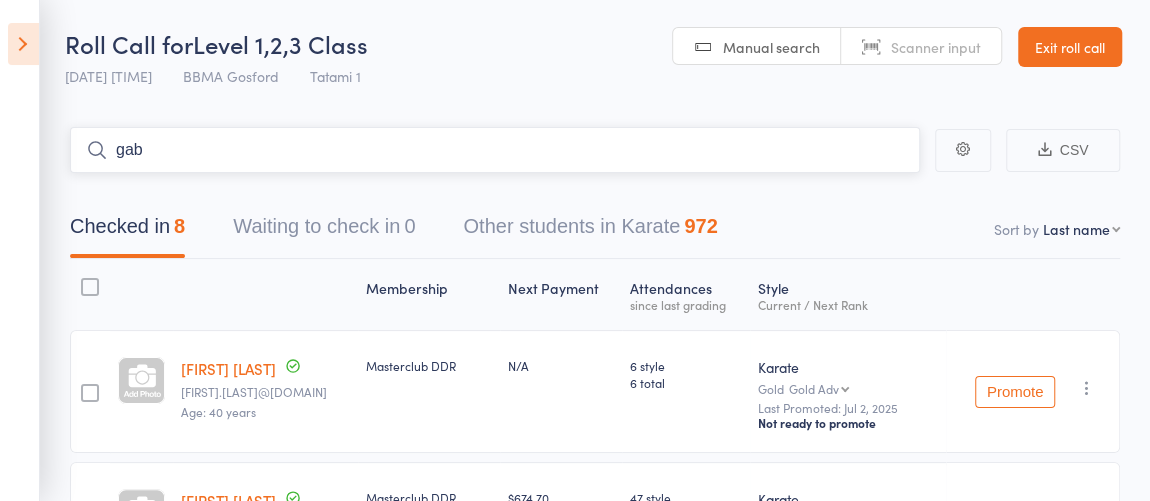 type on "gabb" 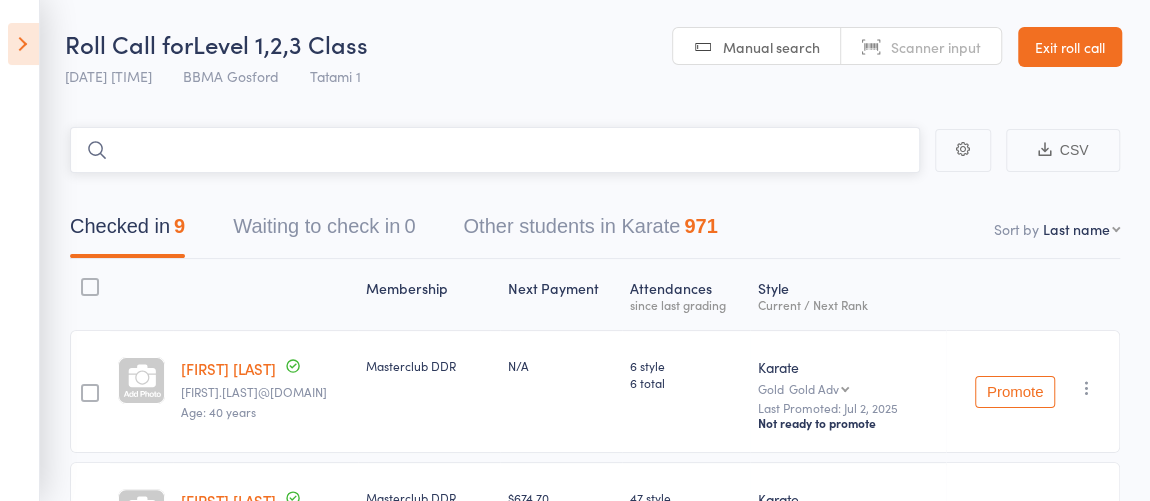 type 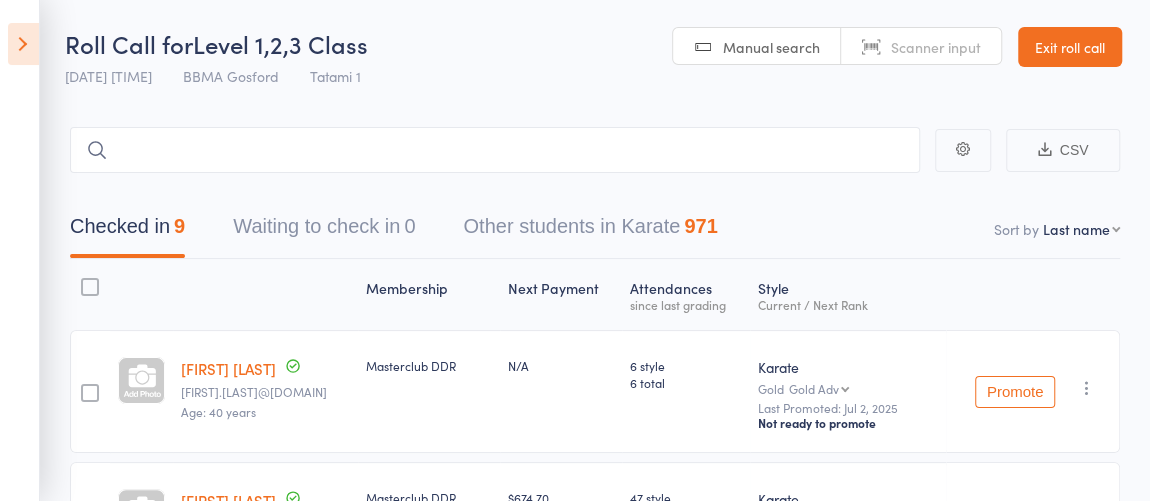 click at bounding box center (23, 44) 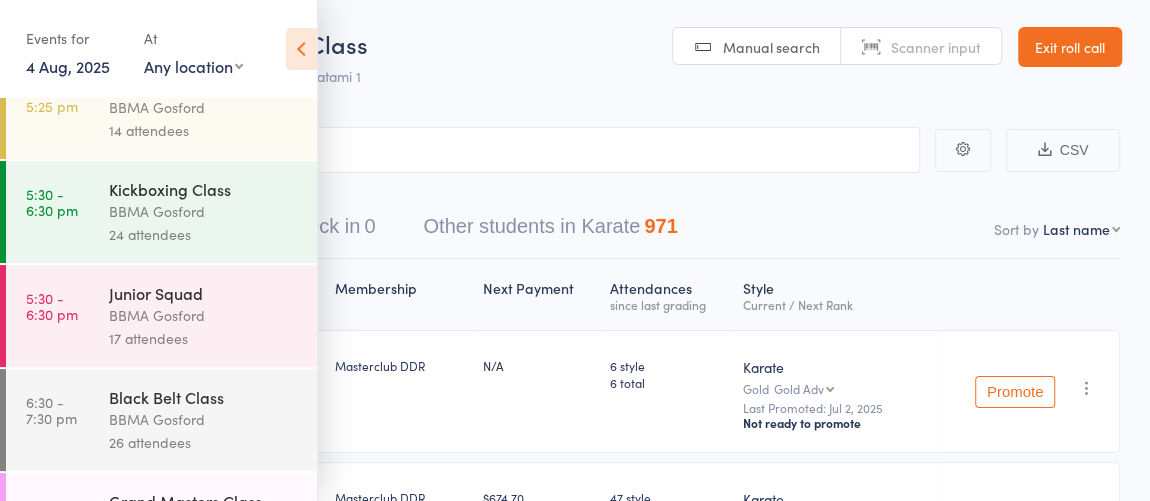 scroll, scrollTop: 921, scrollLeft: 0, axis: vertical 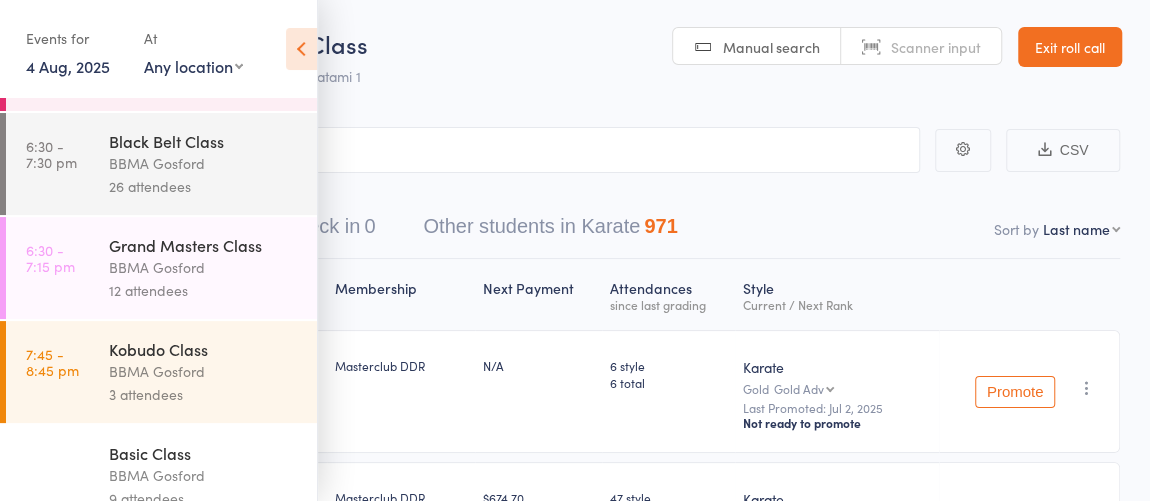 click on "Kobudo Class BBMA Gosford 3 attendees" at bounding box center [213, 372] 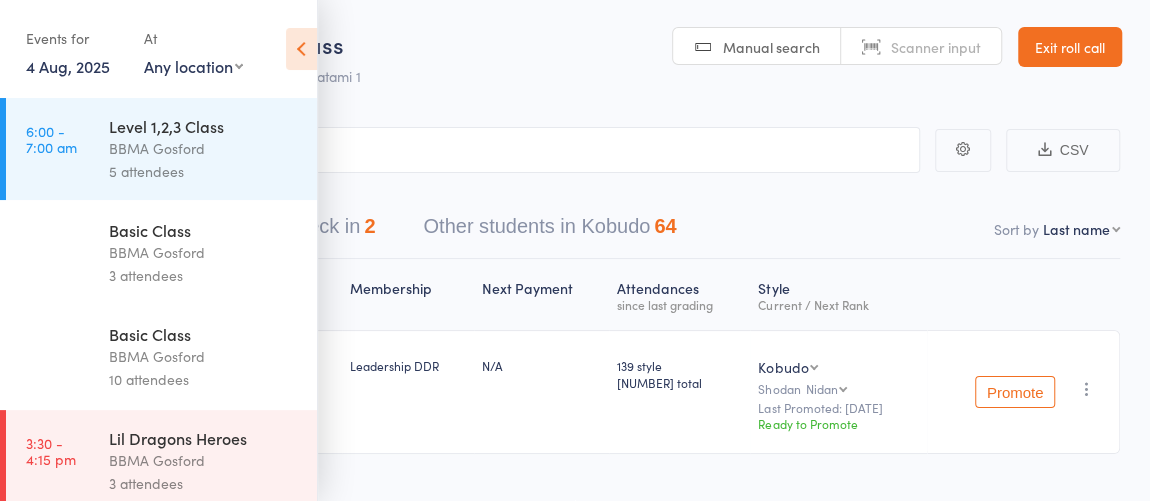 click at bounding box center (301, 49) 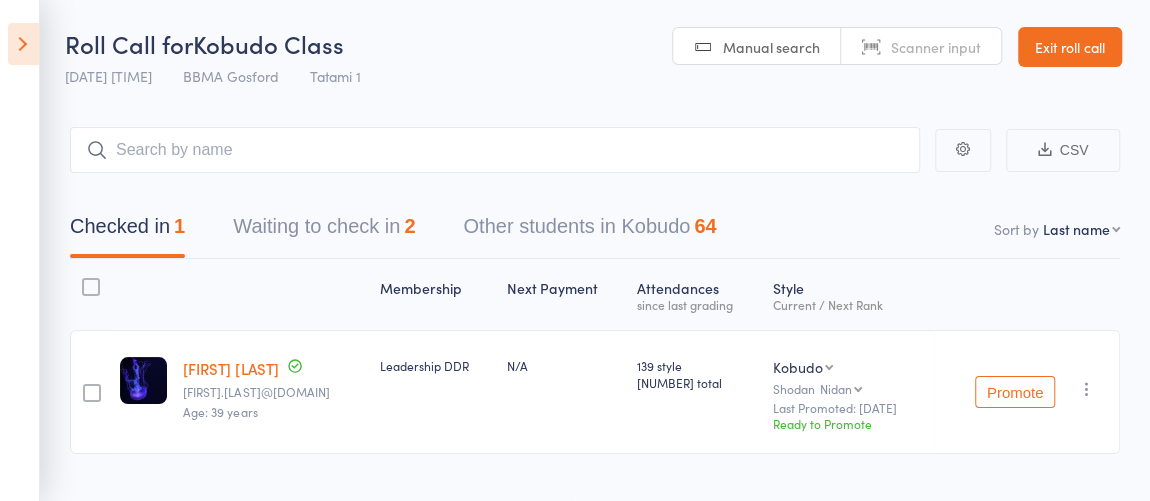 click on "Waiting to check in  2" at bounding box center (324, 231) 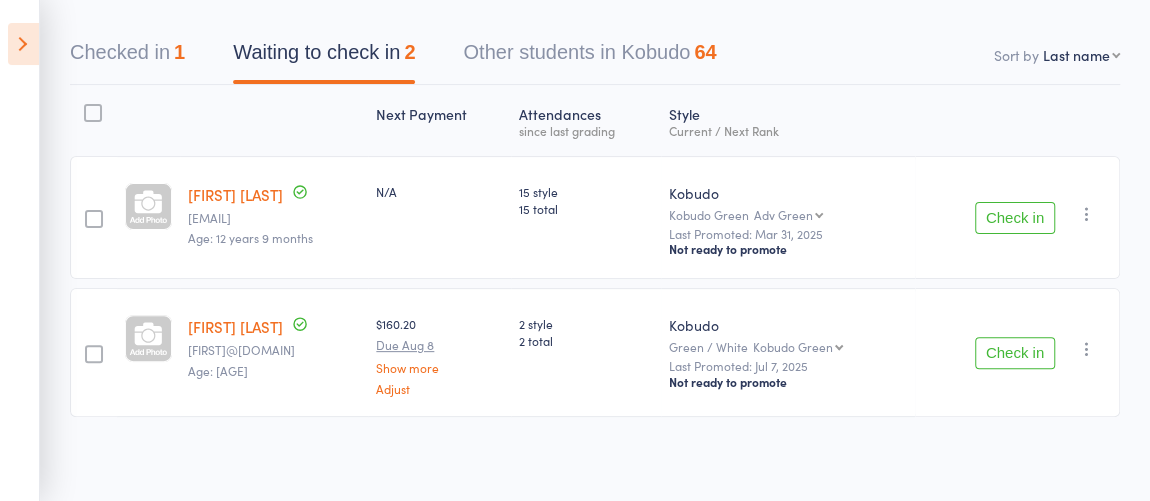 scroll, scrollTop: 0, scrollLeft: 0, axis: both 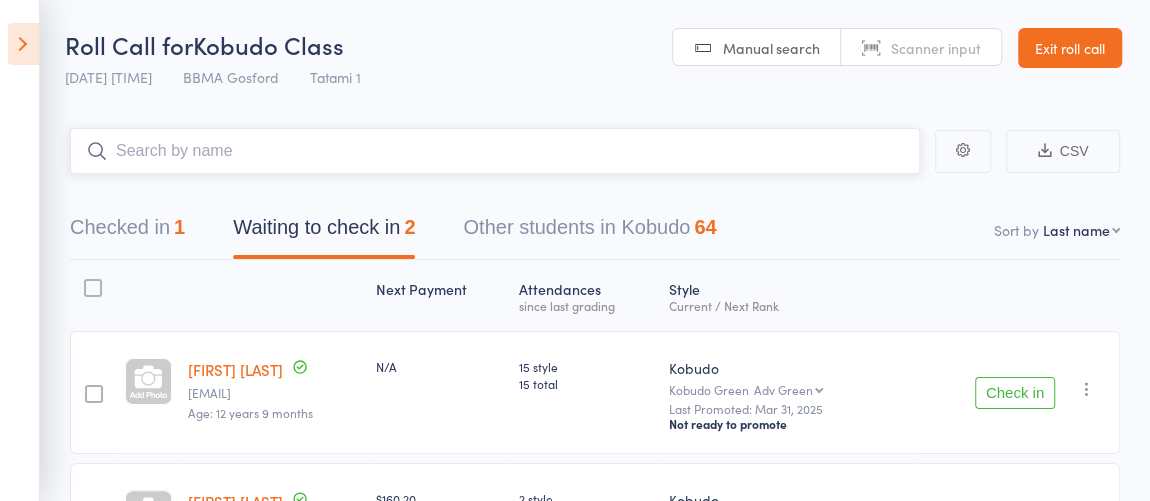 click at bounding box center [495, 151] 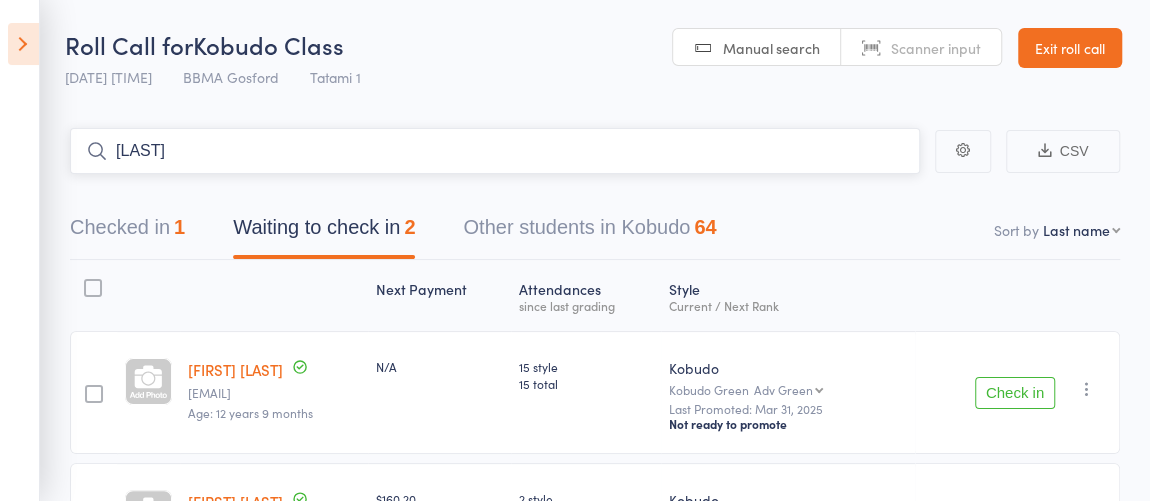 type on "ravey" 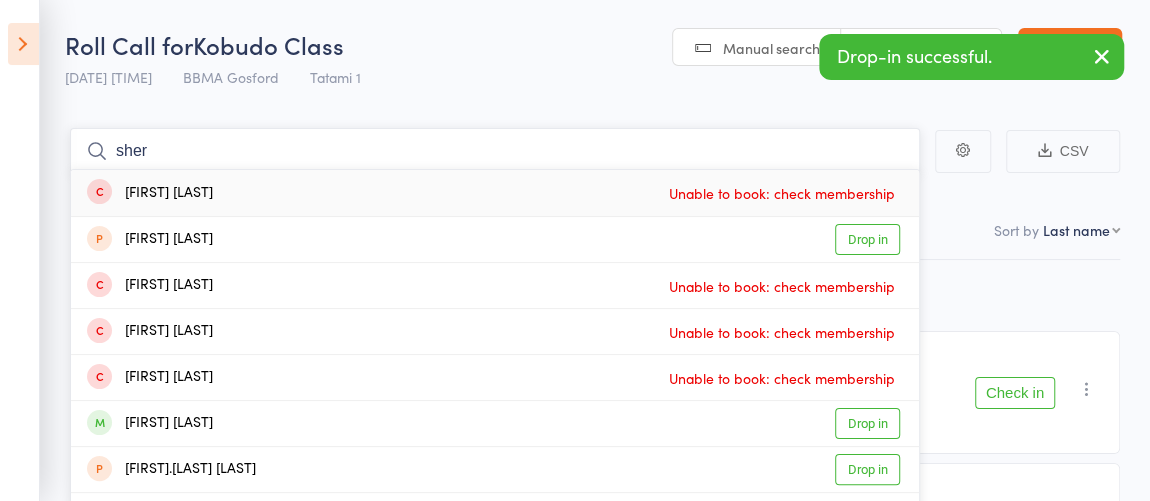 type on "sherr" 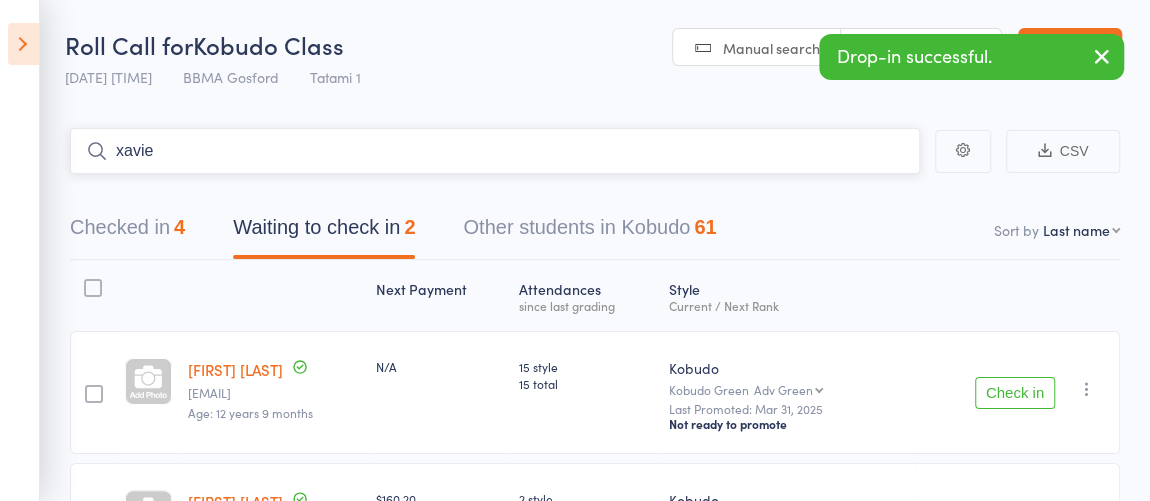 type on "xavier" 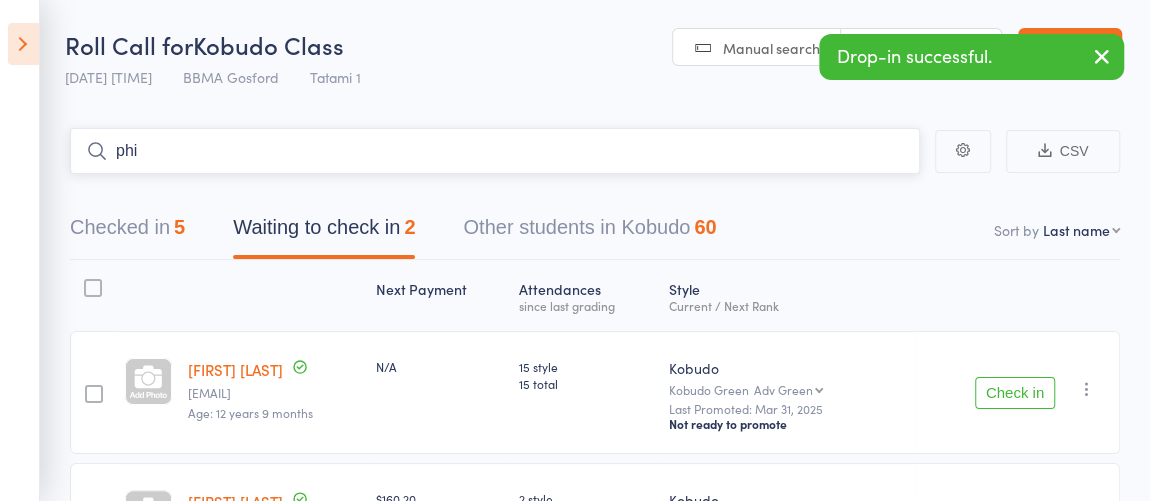 type on "phil" 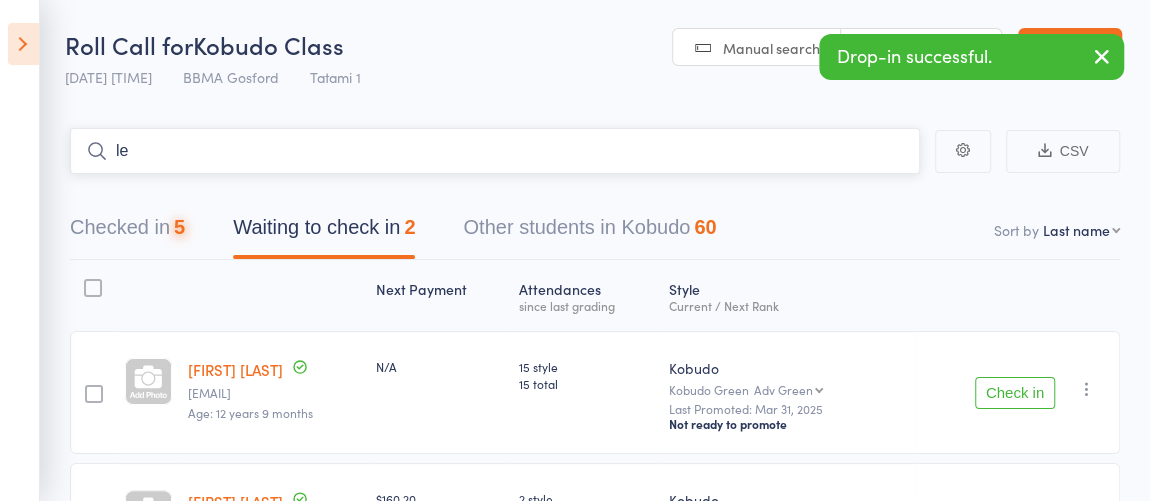 type on "lee" 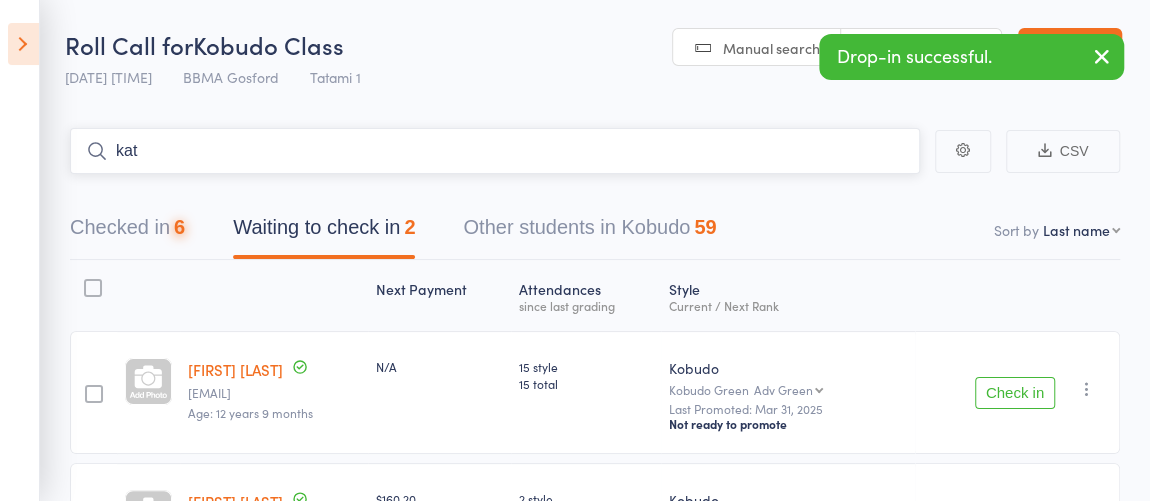 type on "kate" 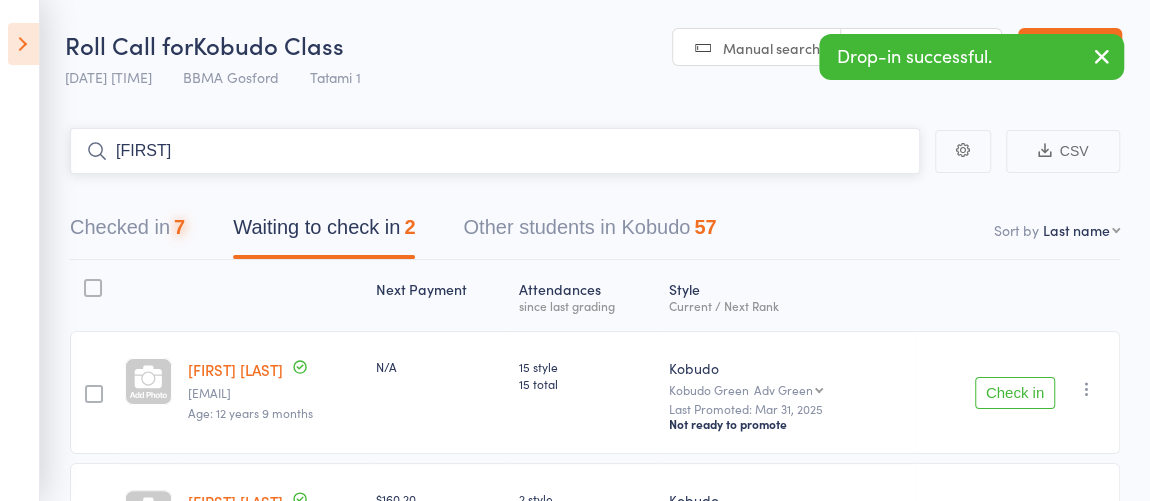 type on "charles" 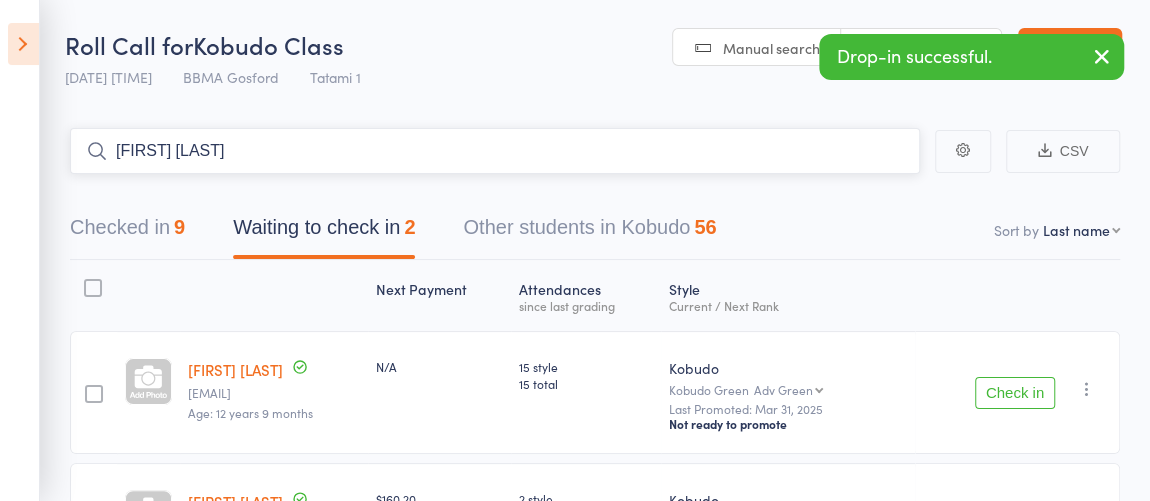 type on "david tu" 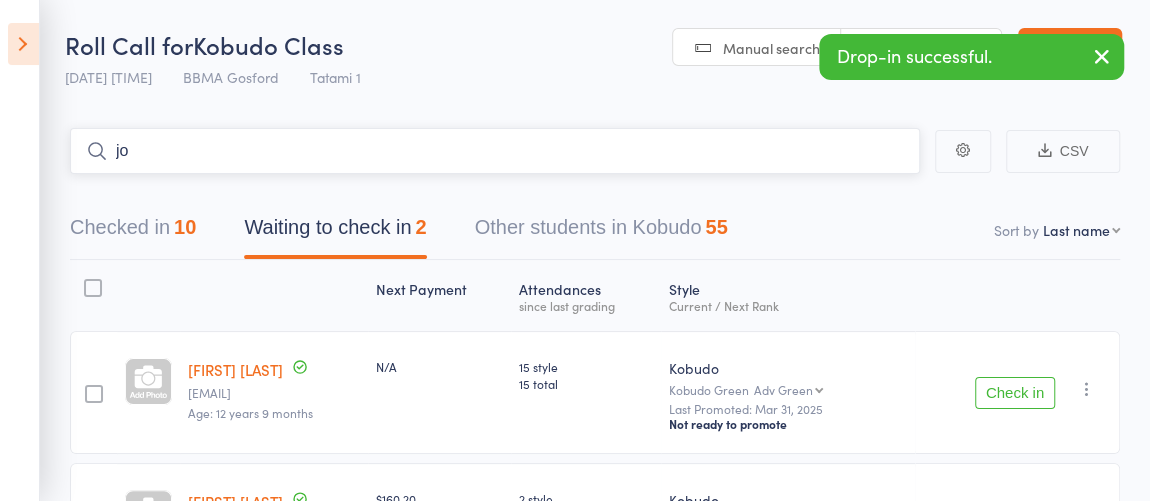 type on "joe" 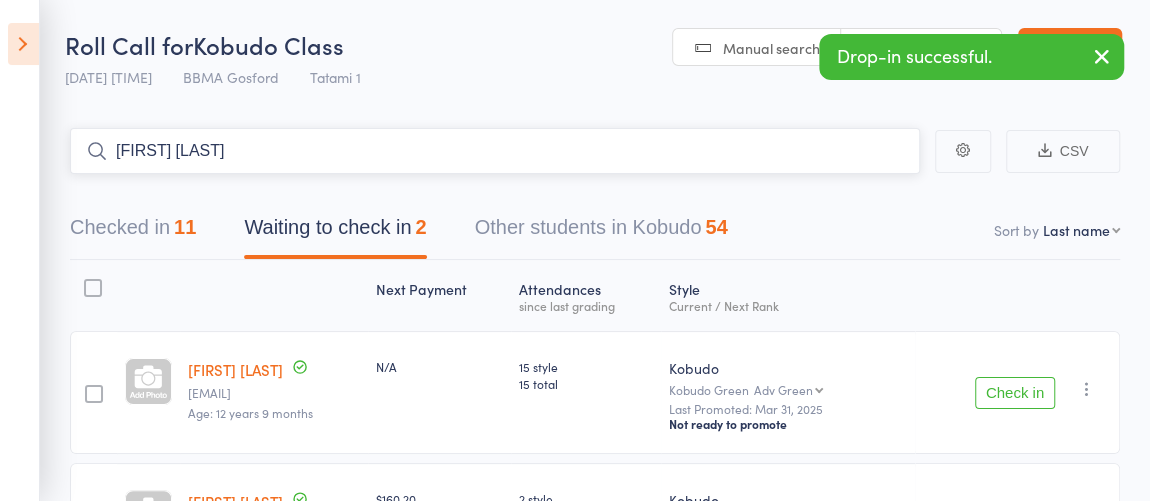 type on "dani drew" 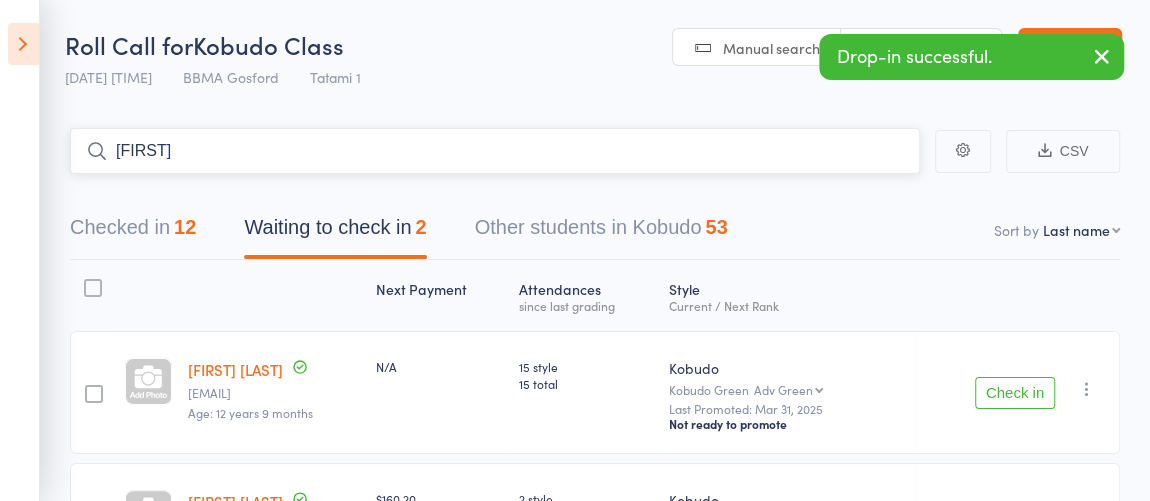 type on "varun" 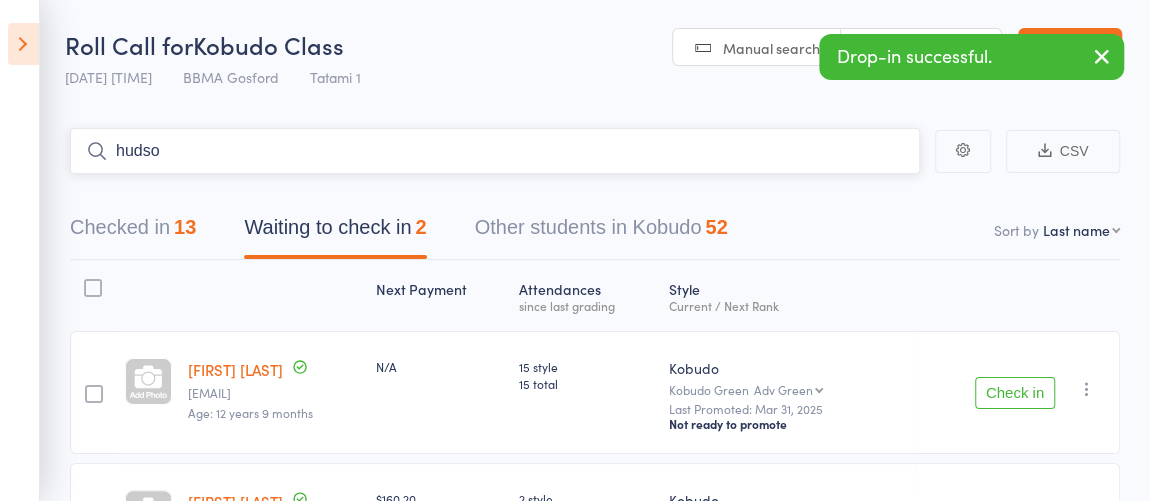 type on "hudson" 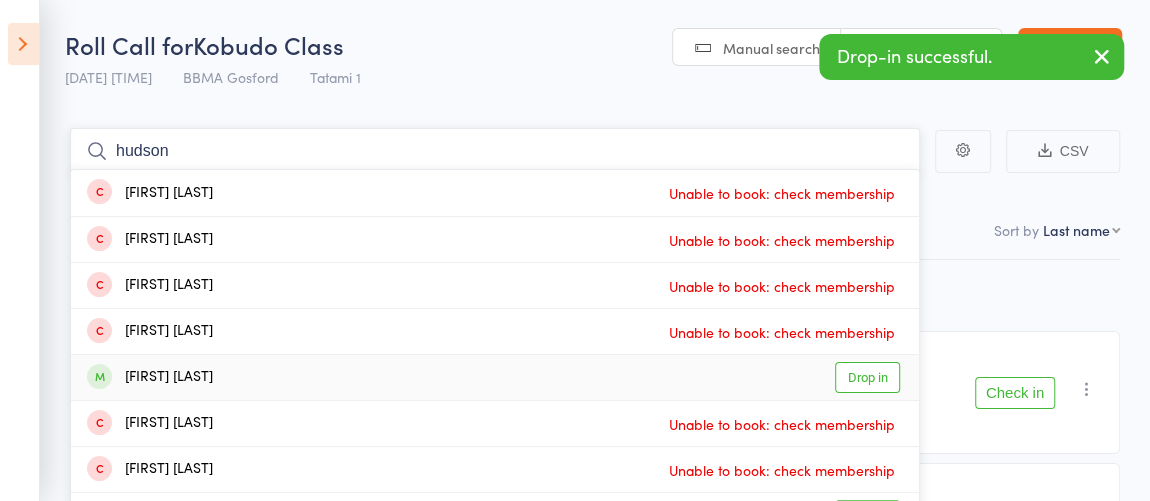type 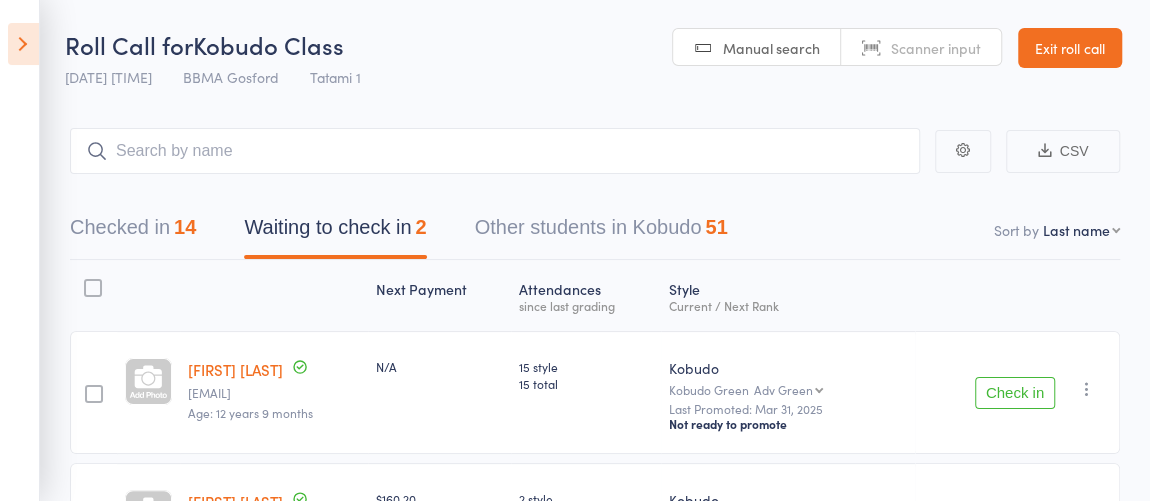 click on "Exit roll call" at bounding box center [1070, 48] 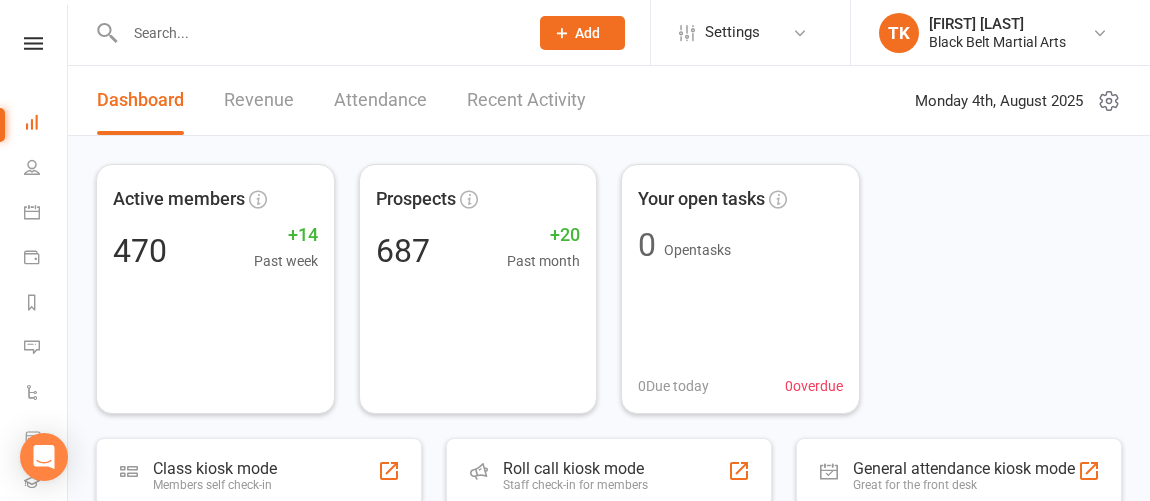 scroll, scrollTop: 0, scrollLeft: 0, axis: both 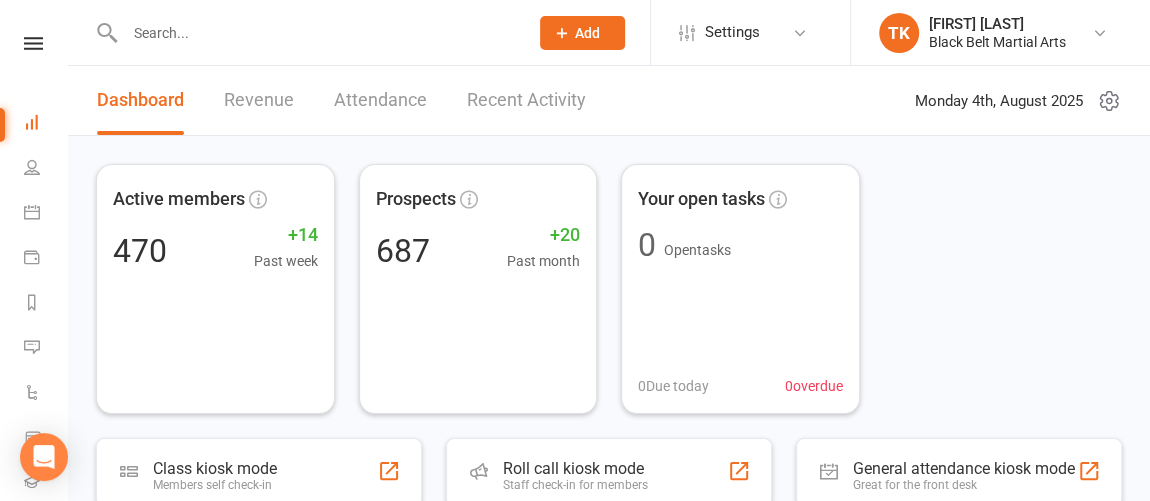 click at bounding box center (316, 33) 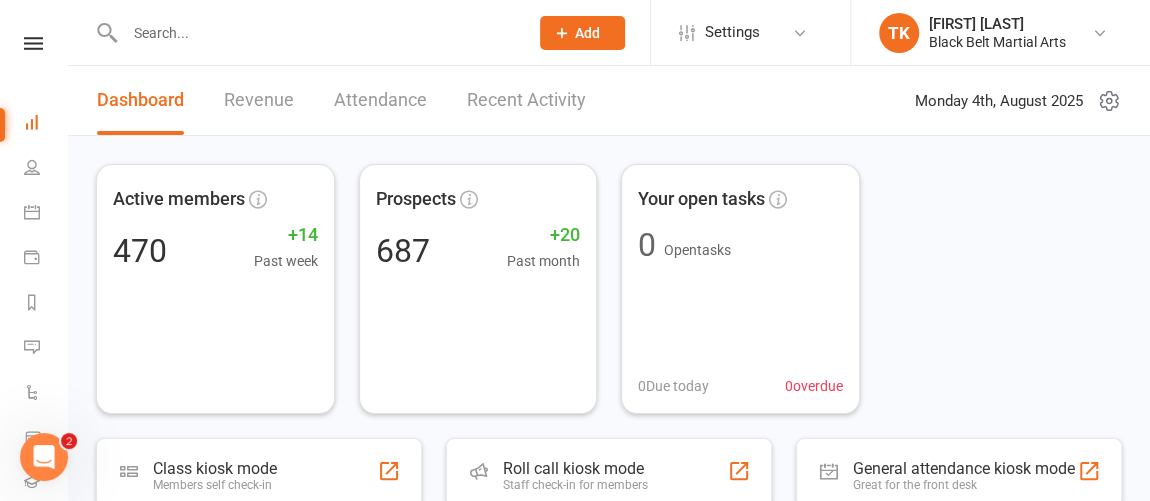 scroll, scrollTop: 0, scrollLeft: 0, axis: both 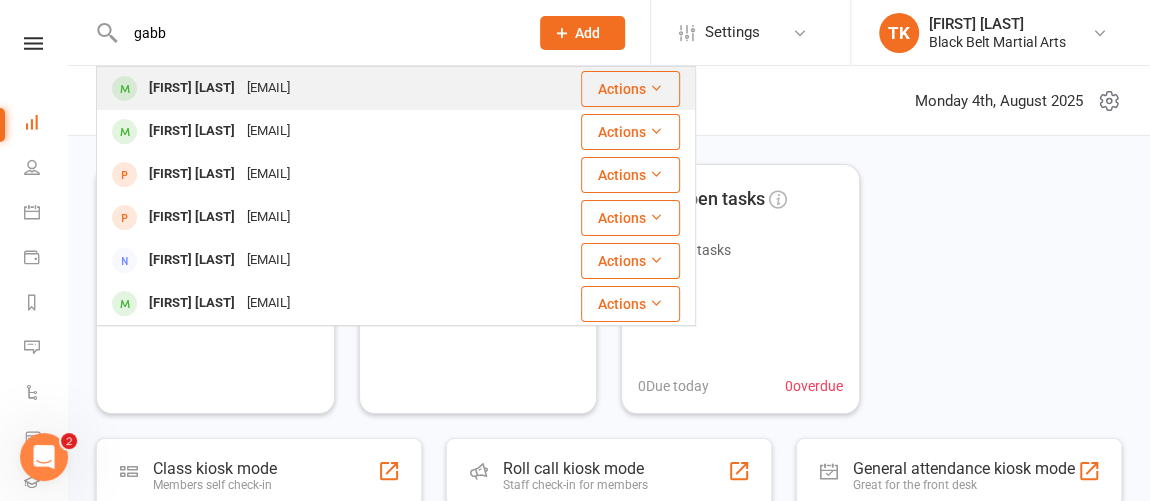 type on "[FIRST]" 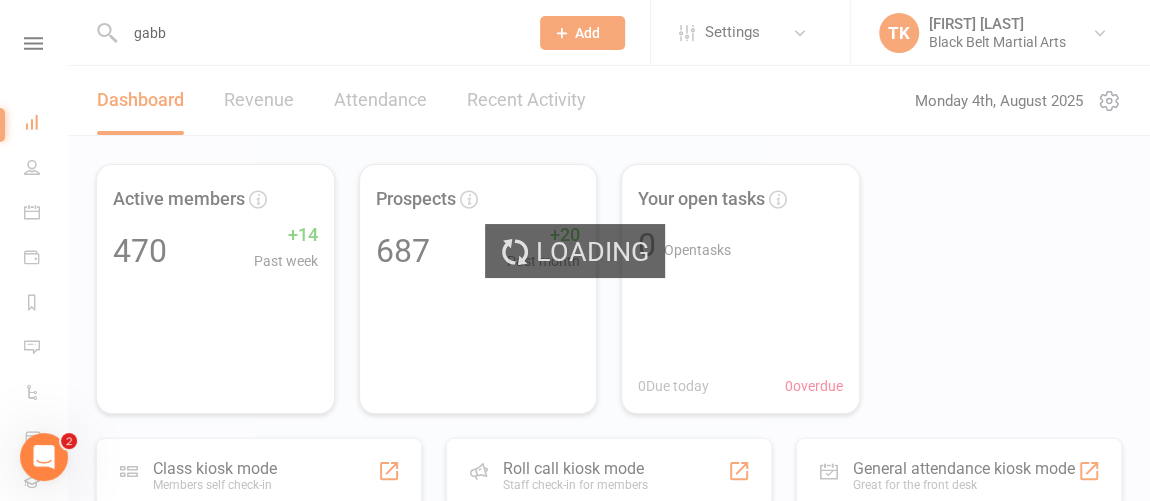 type 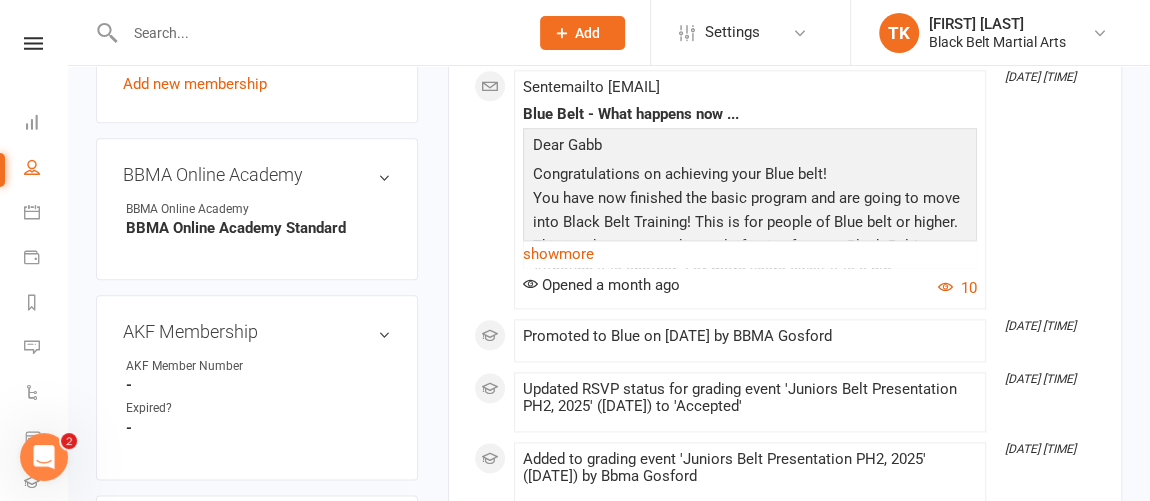 scroll, scrollTop: 1099, scrollLeft: 0, axis: vertical 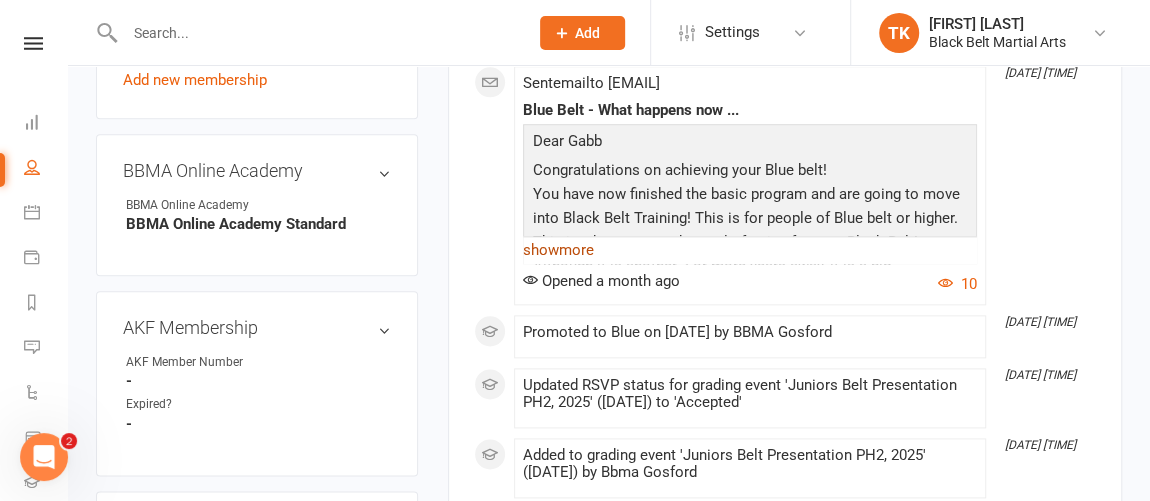 click on "show  more" at bounding box center (750, 250) 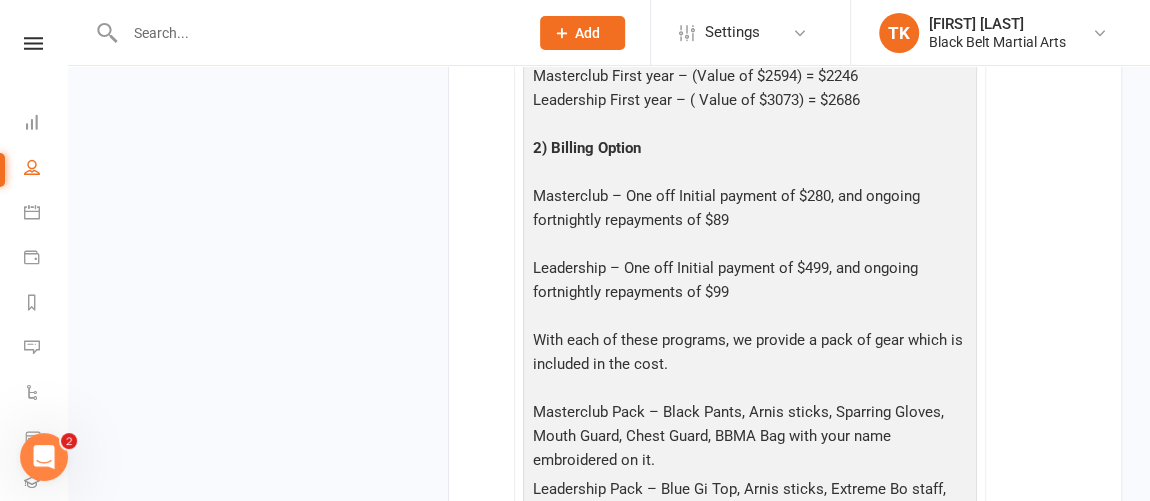 scroll, scrollTop: 3158, scrollLeft: 0, axis: vertical 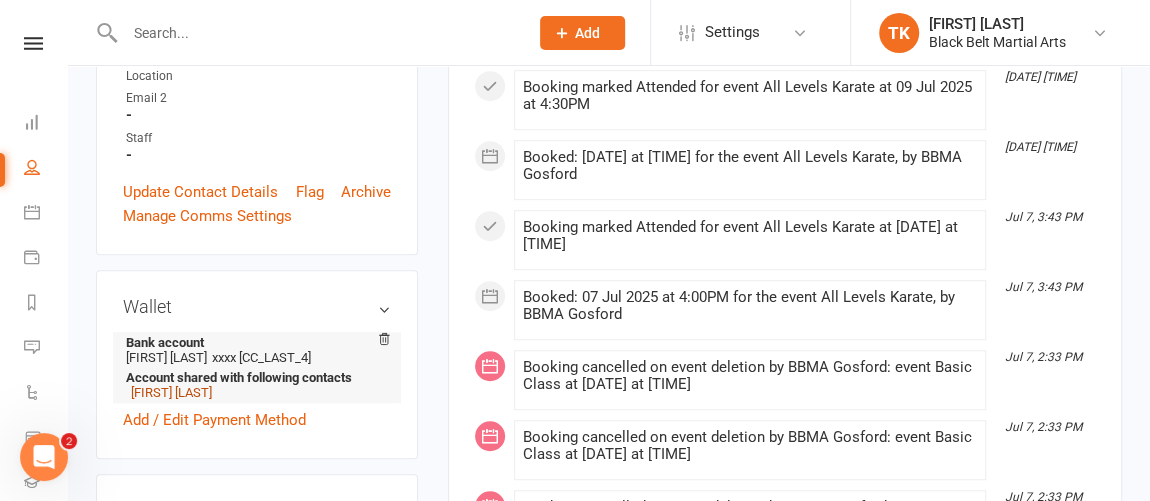 click on "Geraldine Timajo" at bounding box center (171, 392) 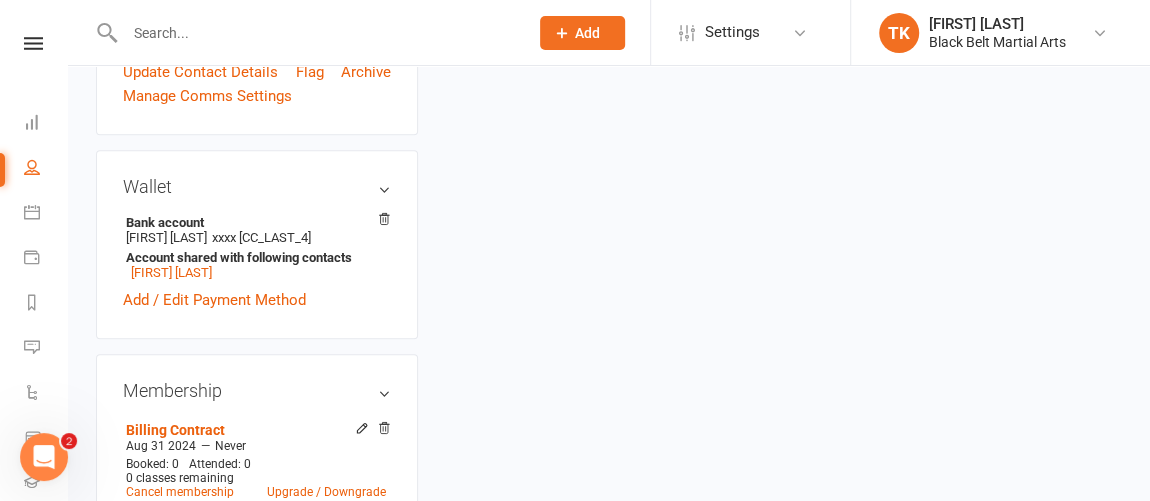 scroll, scrollTop: 0, scrollLeft: 0, axis: both 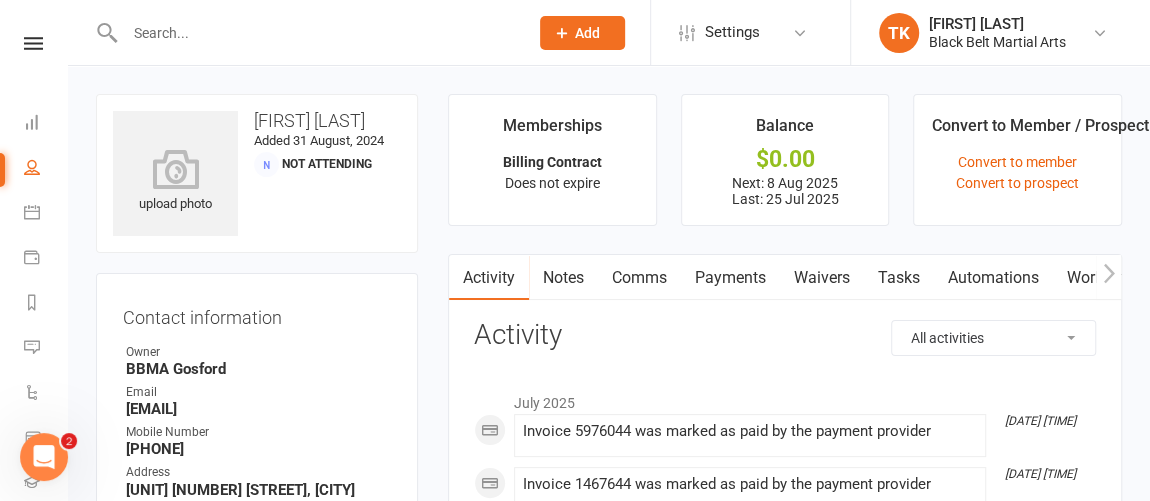 click on "Payments" at bounding box center [730, 278] 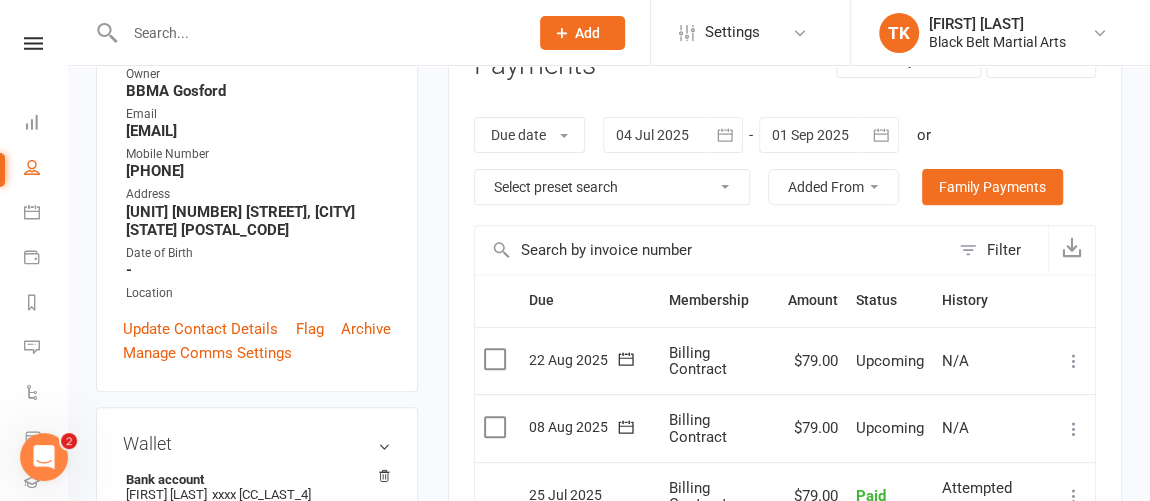 scroll, scrollTop: 406, scrollLeft: 0, axis: vertical 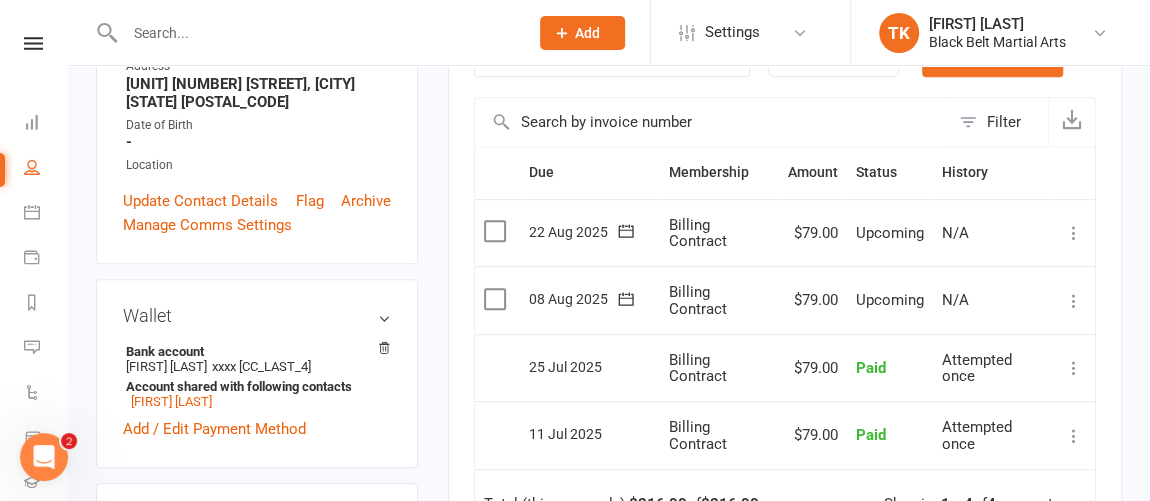 click on "Activity Notes Comms Payments Waivers Tasks Automations Workouts Assessments Credit balance
Payments + Add Adjustment + Add Credit Due date  Due date Date paid Date failed Date settled 04 Jul 2025
July 2025
Sun Mon Tue Wed Thu Fri Sat
27
29
30
01
02
03
04
05
28
06
07
08
09
10
11
12
29
13
14
15
16
17
18
19
30
20
21
22
23
24
25
26
31" at bounding box center [785, 333] 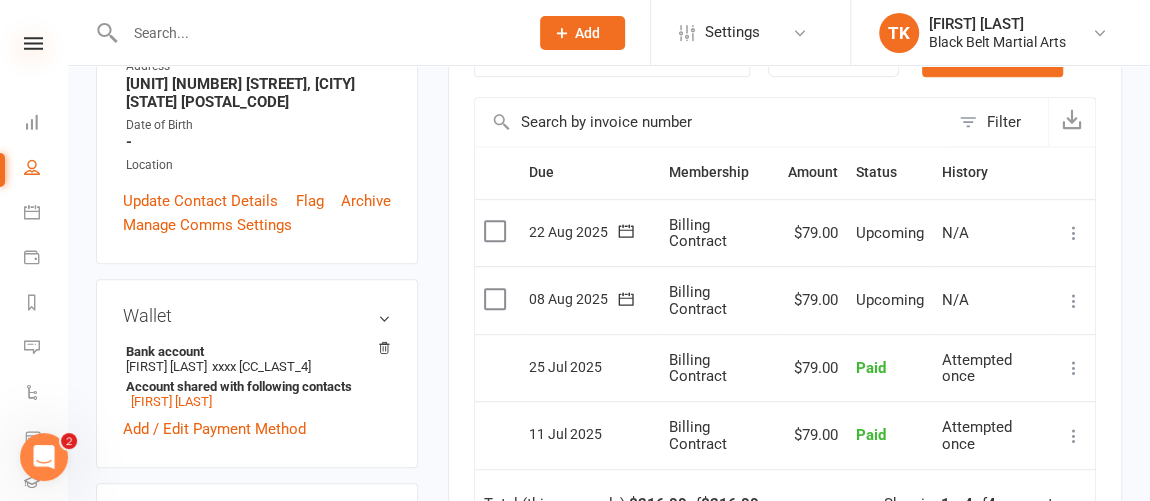 click at bounding box center (33, 43) 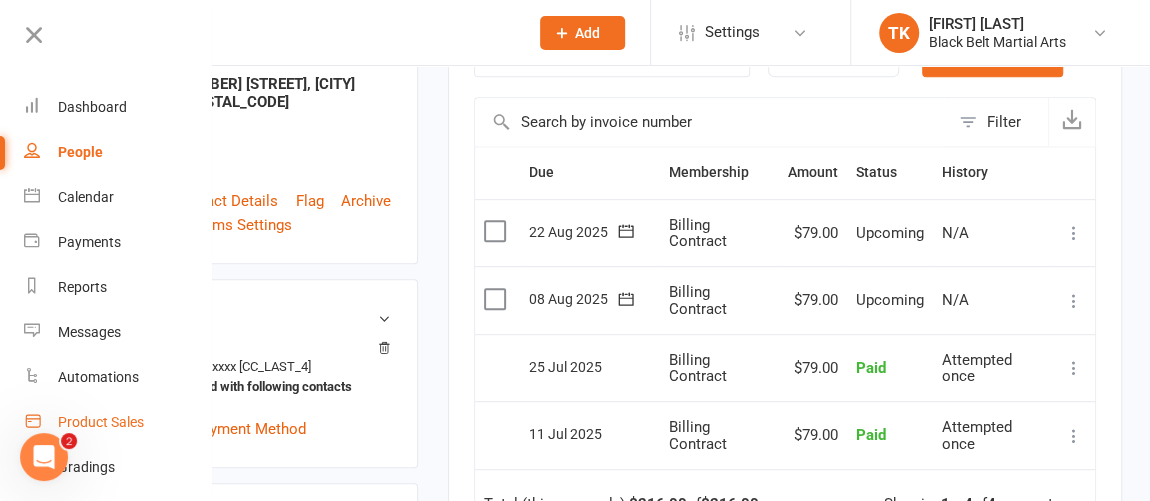 drag, startPoint x: 115, startPoint y: 415, endPoint x: 139, endPoint y: 411, distance: 24.33105 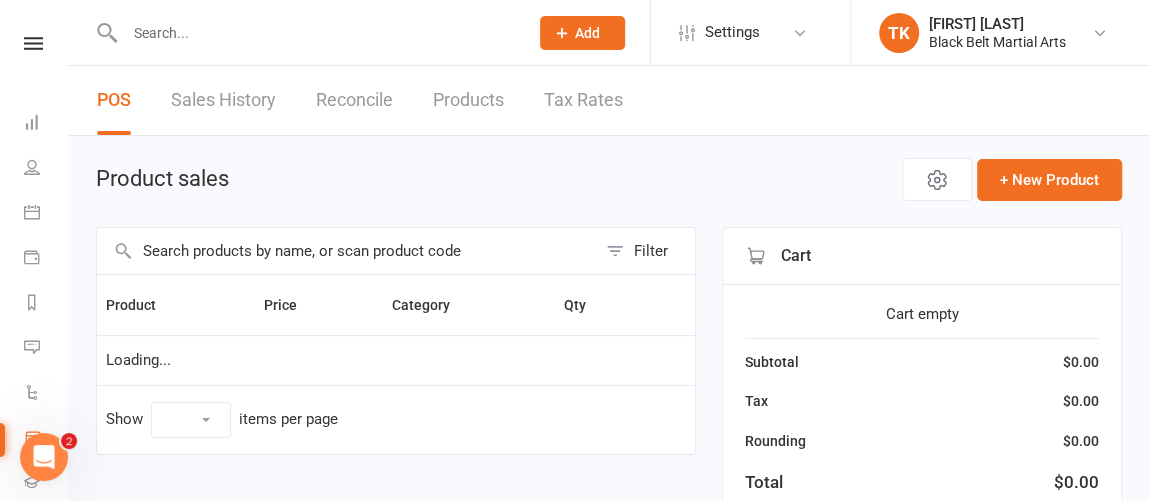 select on "10" 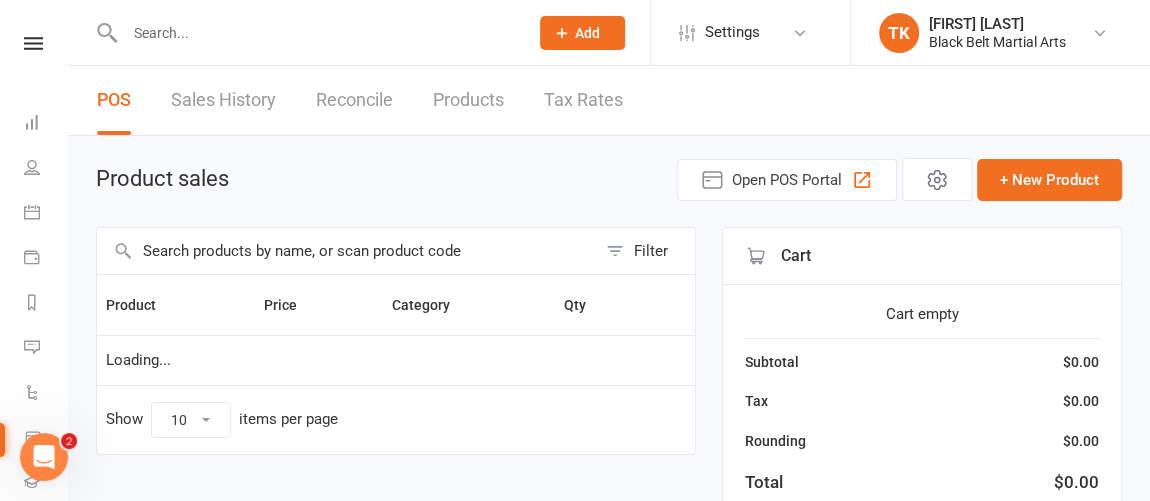 click at bounding box center (346, 251) 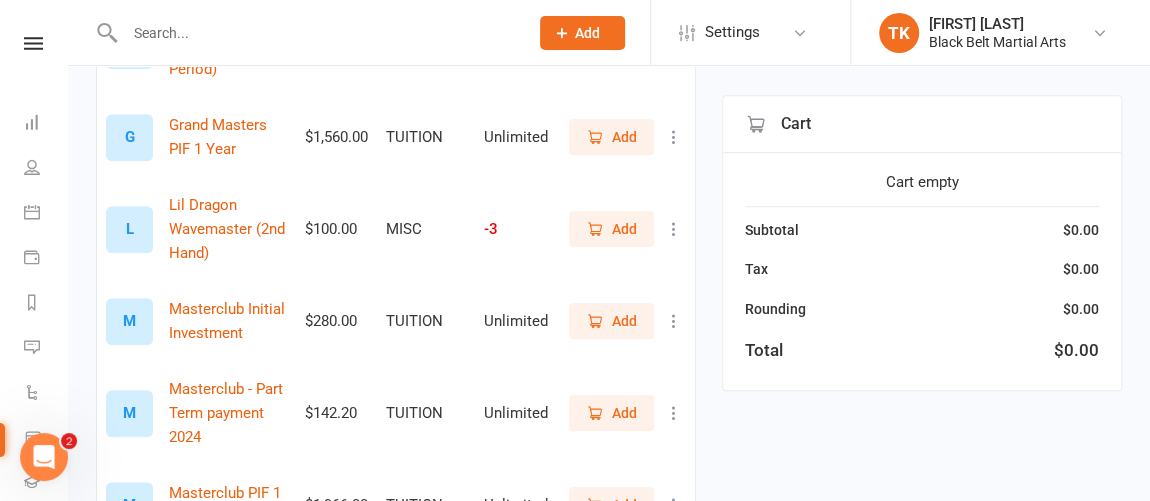 scroll, scrollTop: 519, scrollLeft: 0, axis: vertical 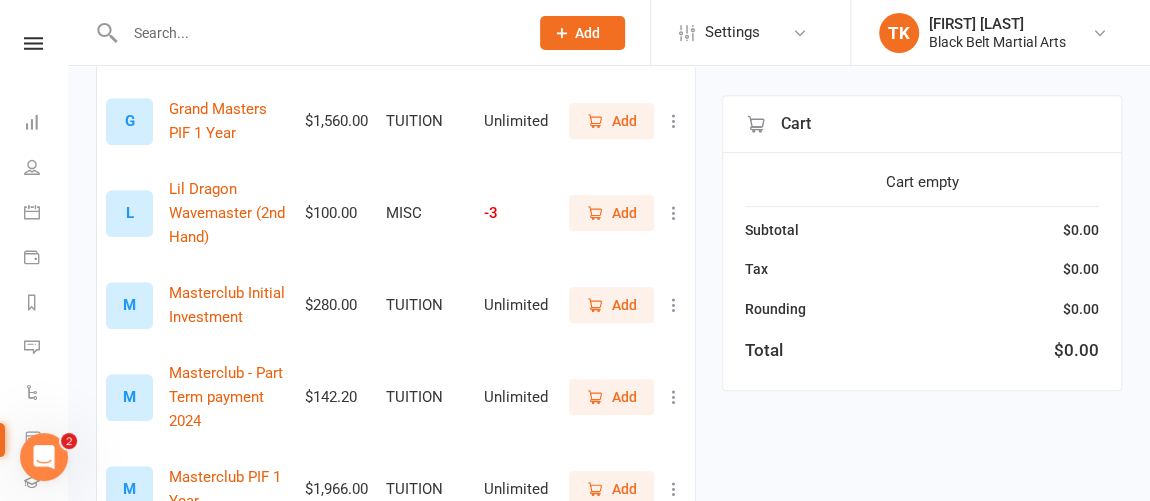 type on "master" 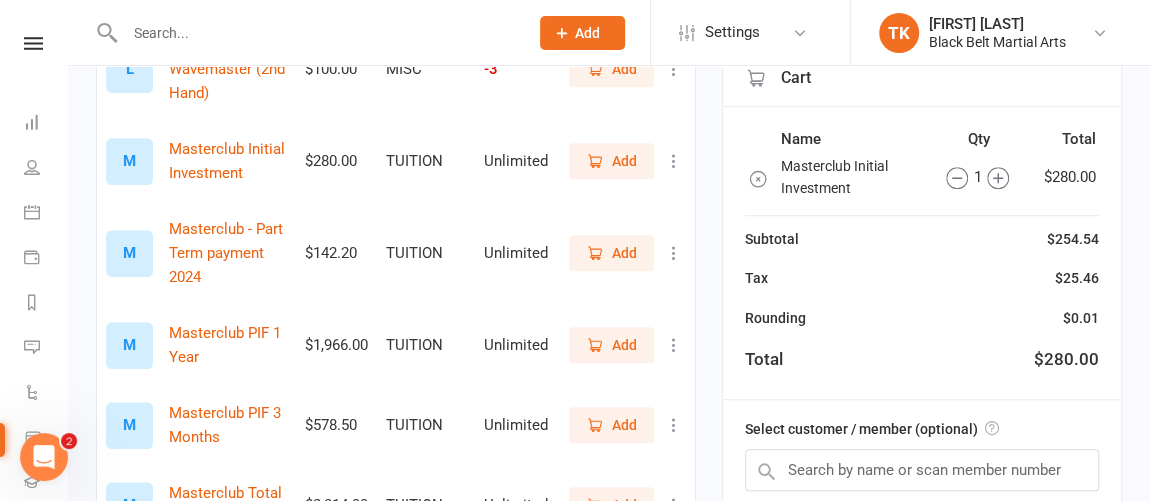 scroll, scrollTop: 690, scrollLeft: 0, axis: vertical 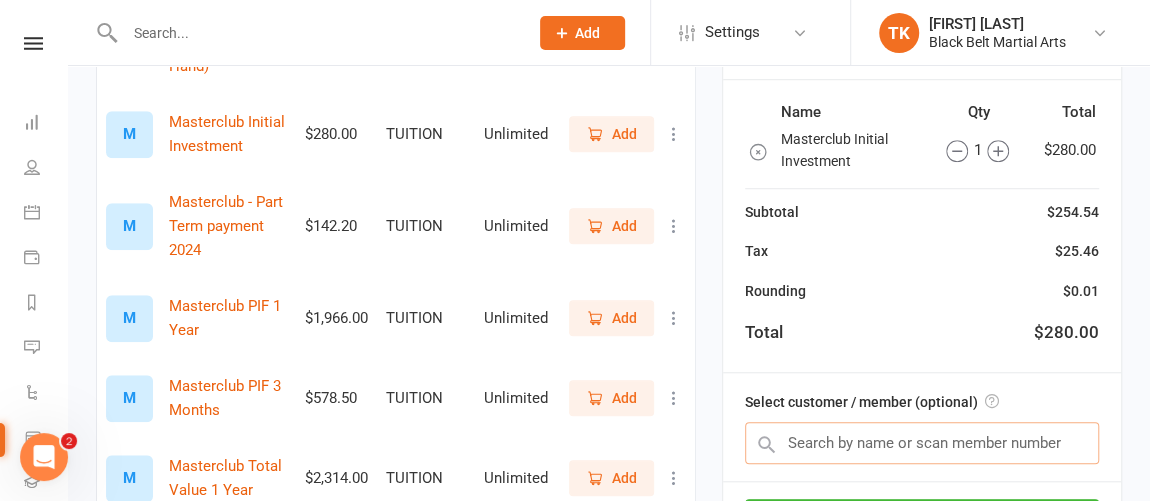 click at bounding box center [922, 443] 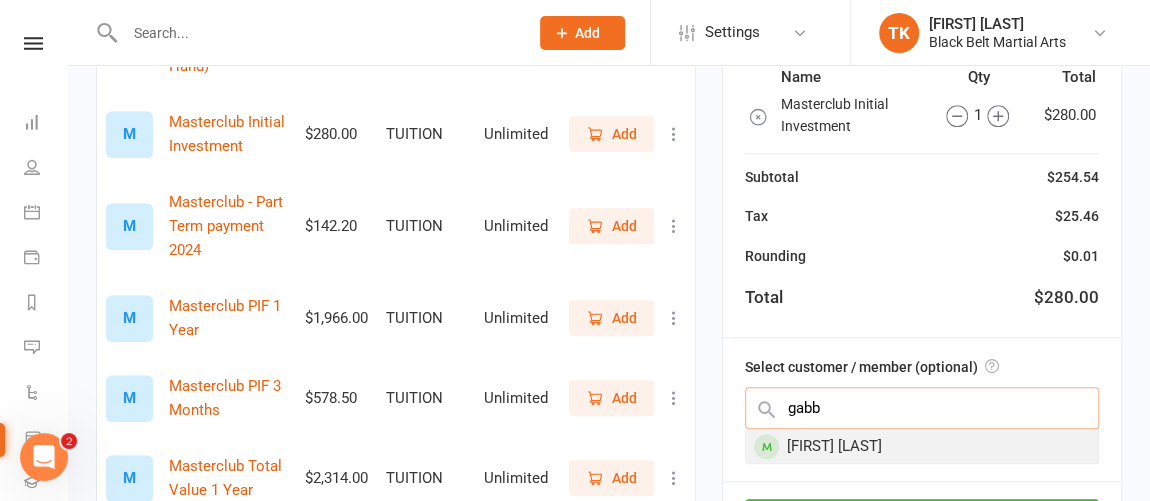 type on "gabb" 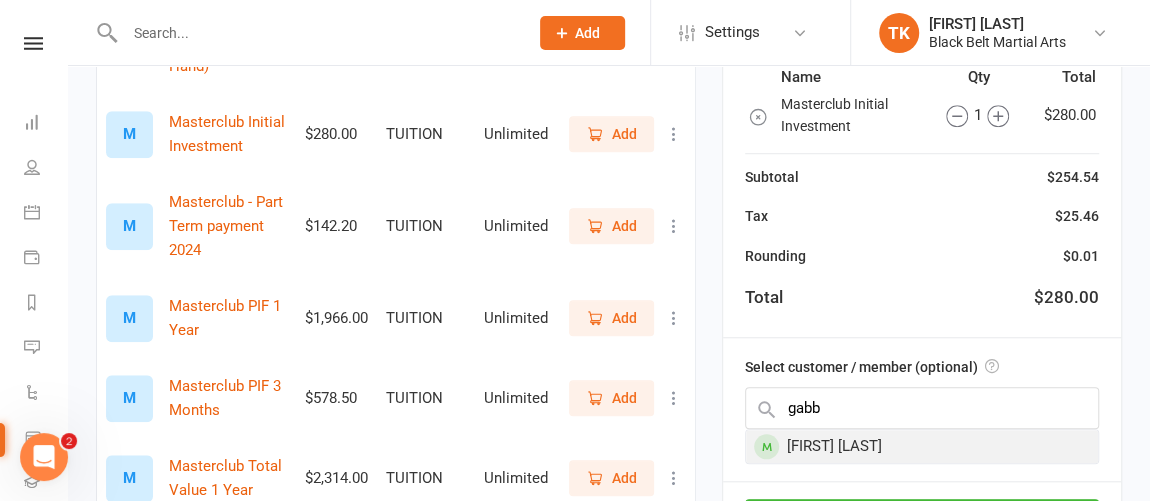 click on "Gabb Timajo" at bounding box center [922, 446] 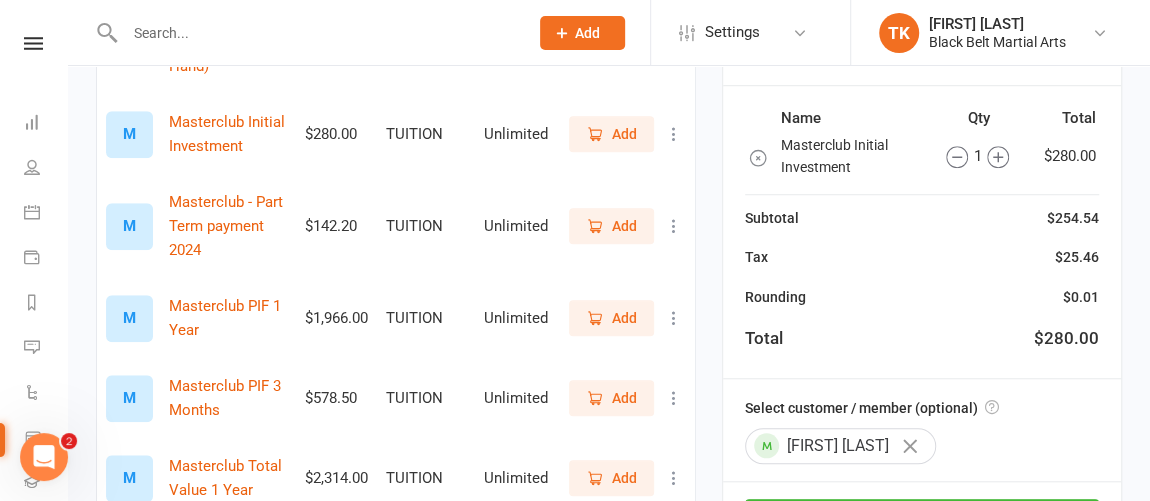 scroll, scrollTop: 858, scrollLeft: 0, axis: vertical 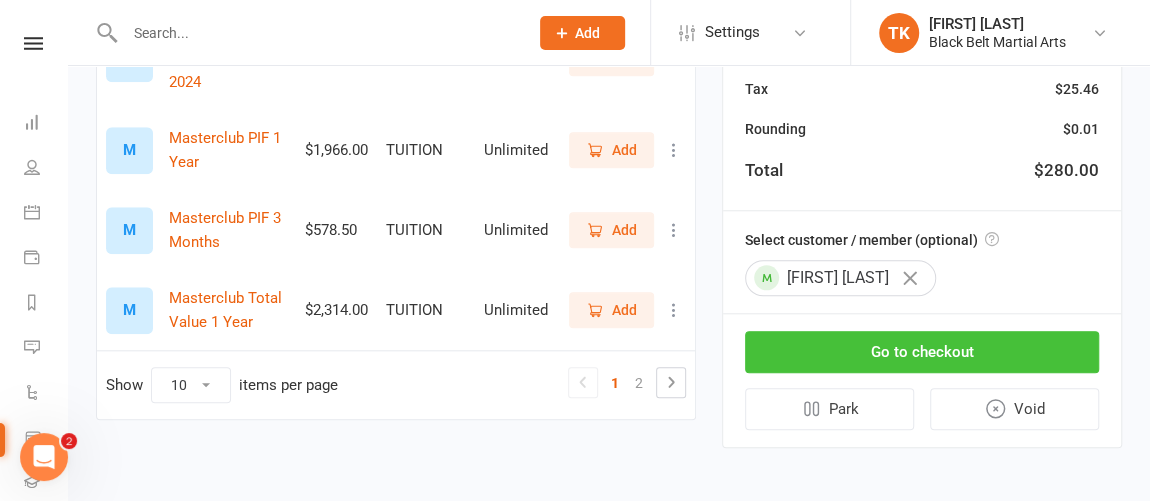 click on "Go to checkout" at bounding box center [922, 352] 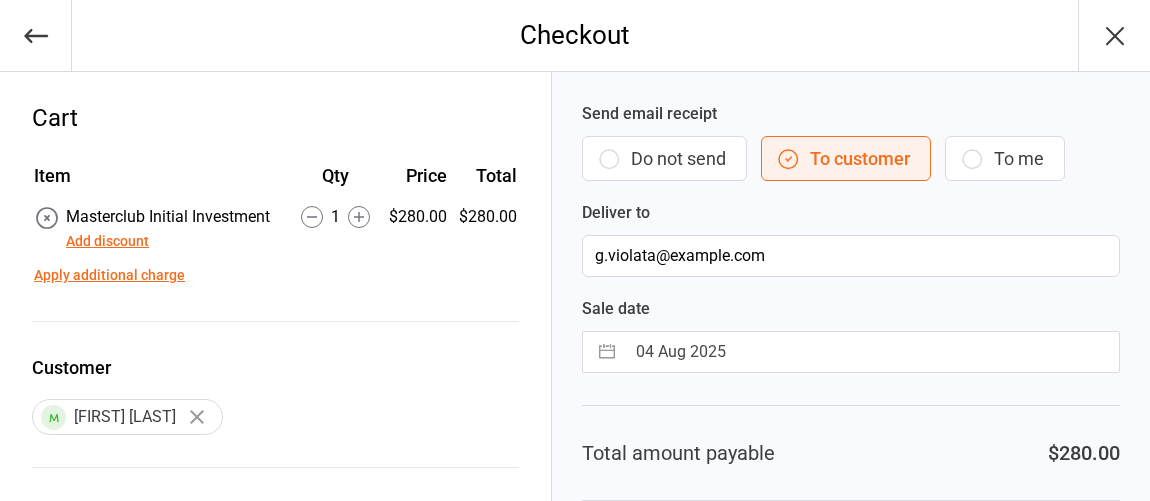 scroll, scrollTop: 0, scrollLeft: 0, axis: both 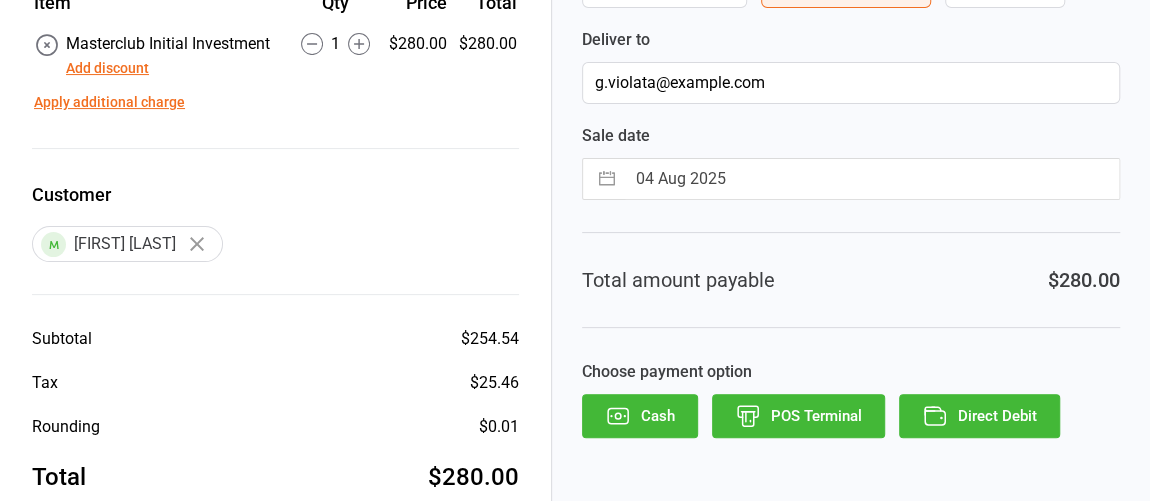 click on "POS Terminal" at bounding box center (798, 416) 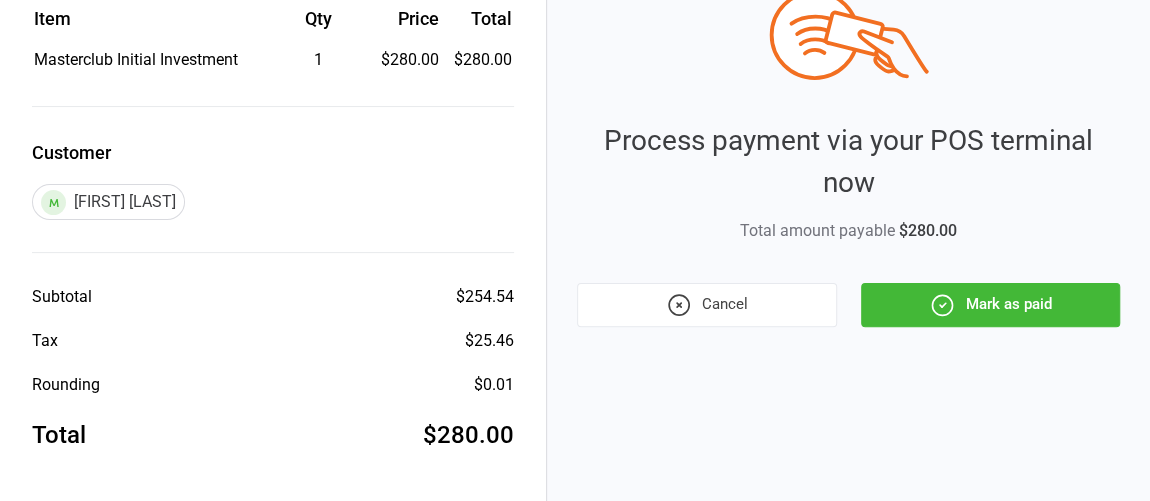 scroll, scrollTop: 155, scrollLeft: 0, axis: vertical 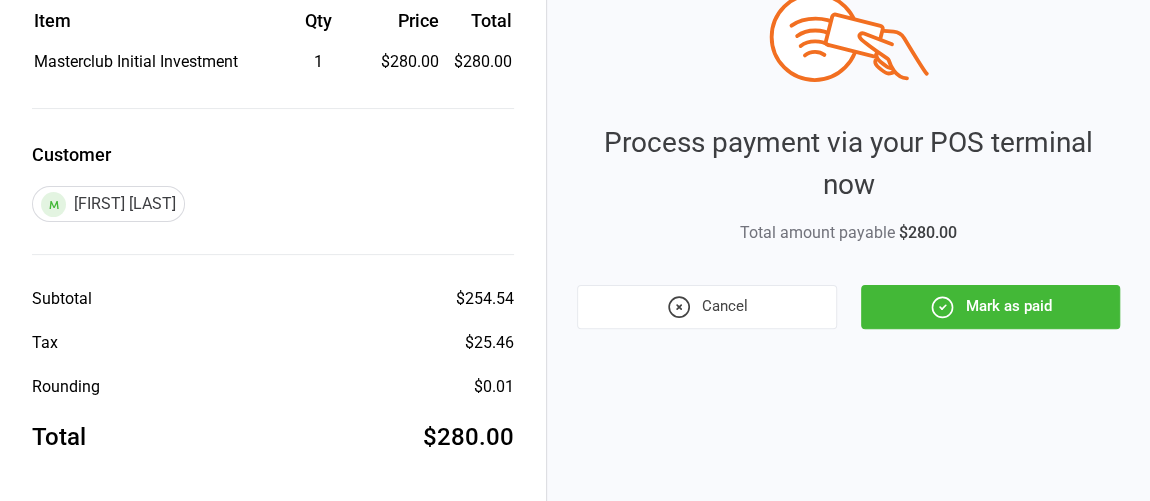 click on "Mark as paid" at bounding box center (990, 307) 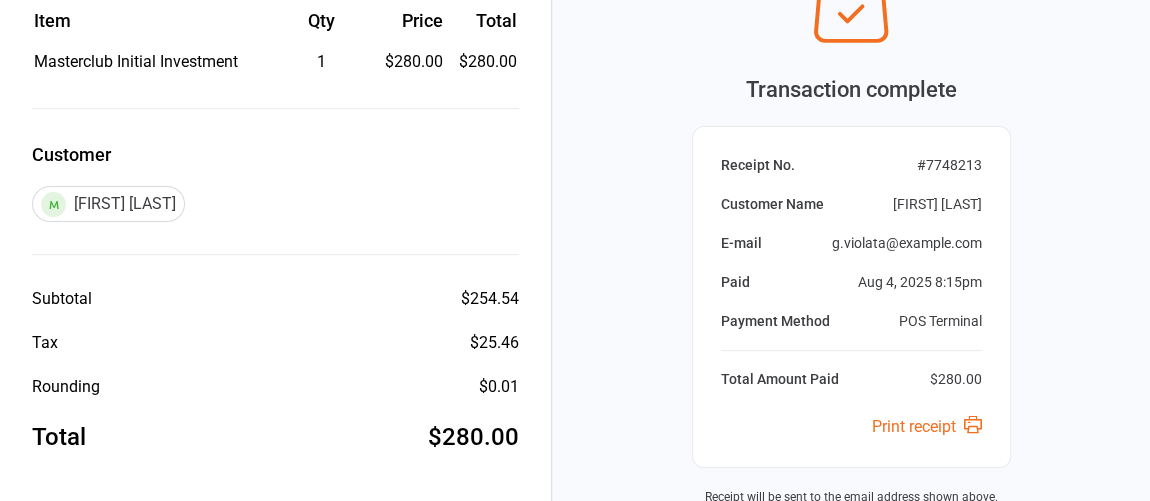 scroll, scrollTop: 0, scrollLeft: 0, axis: both 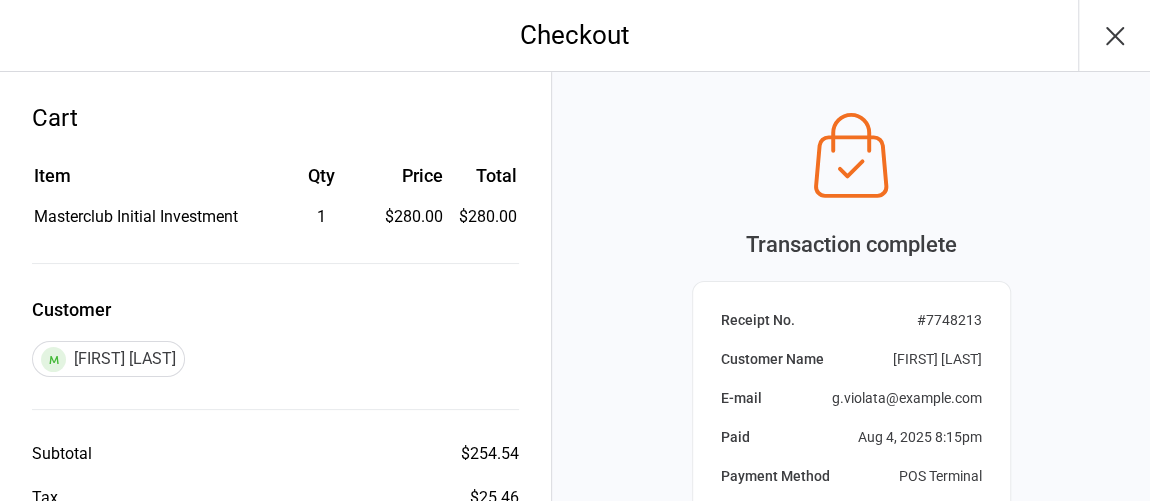 click 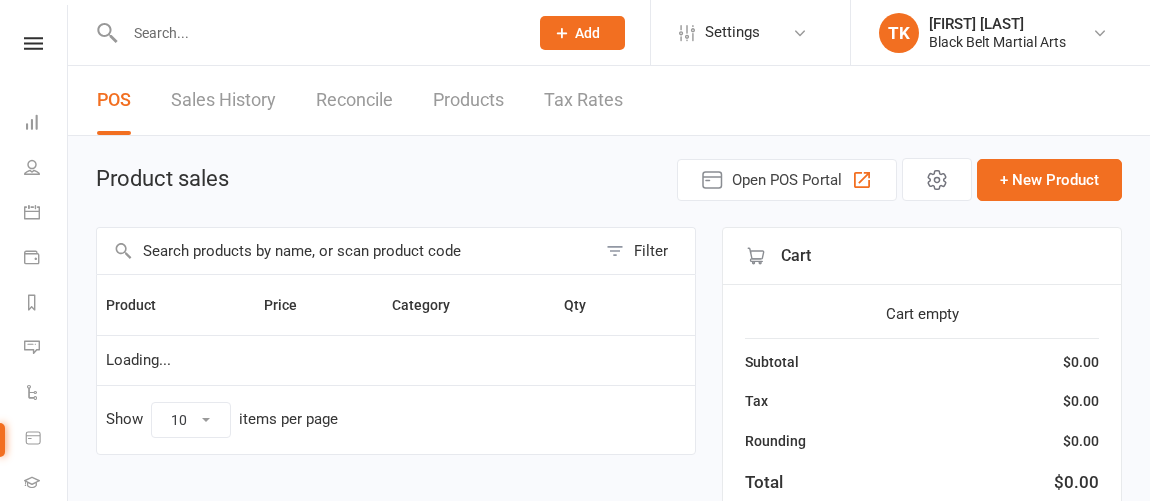 scroll, scrollTop: 0, scrollLeft: 0, axis: both 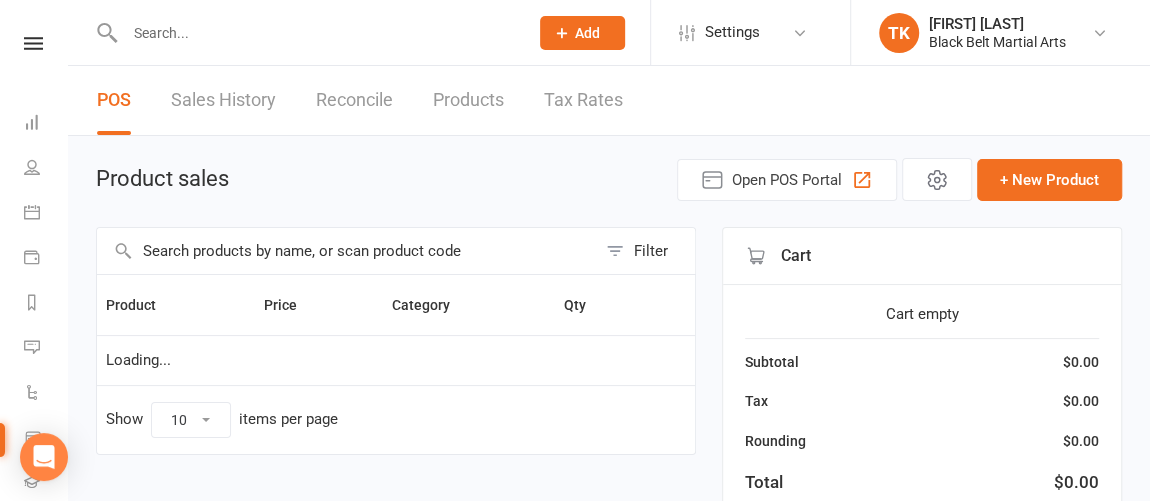 click at bounding box center [316, 33] 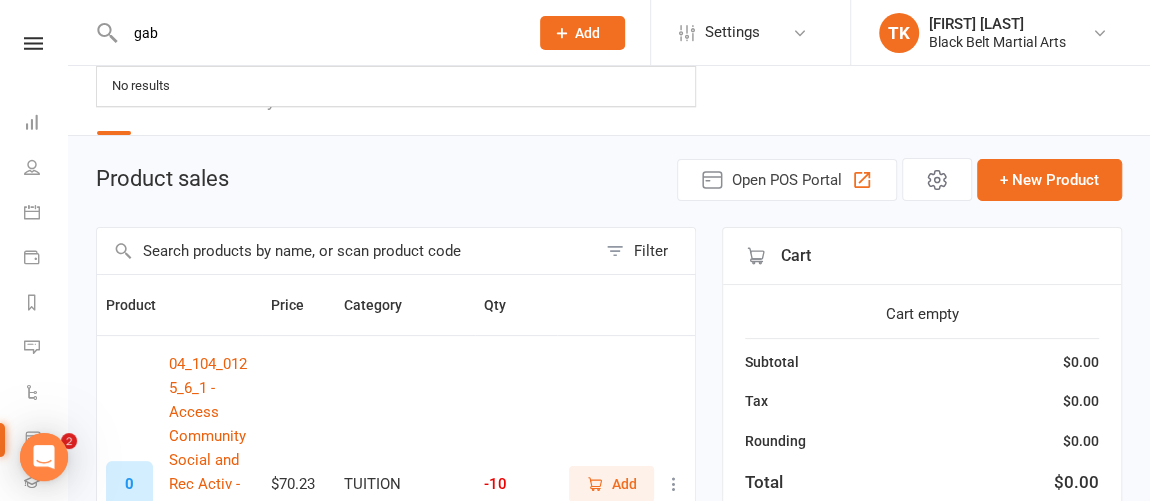 scroll, scrollTop: 0, scrollLeft: 0, axis: both 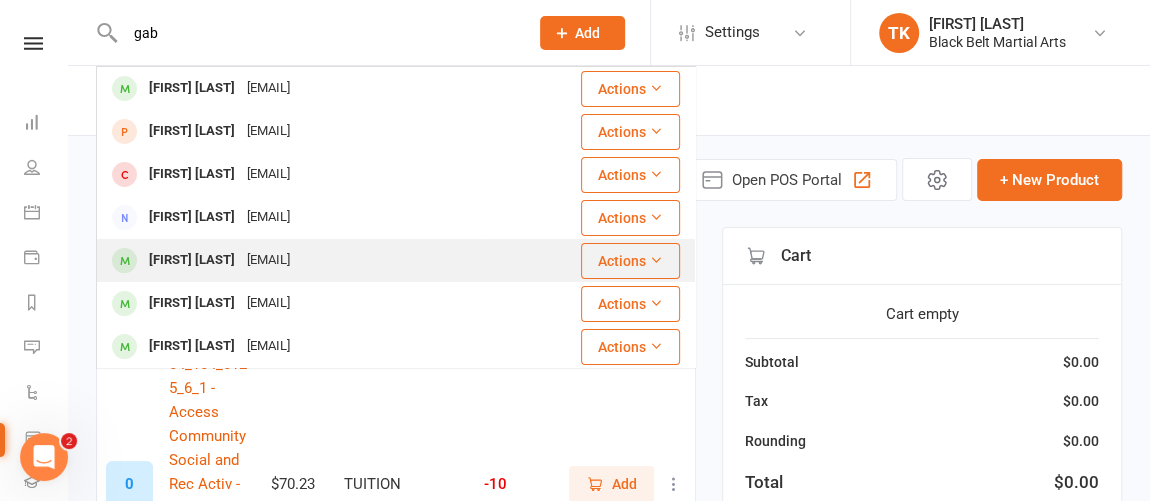 type on "gab" 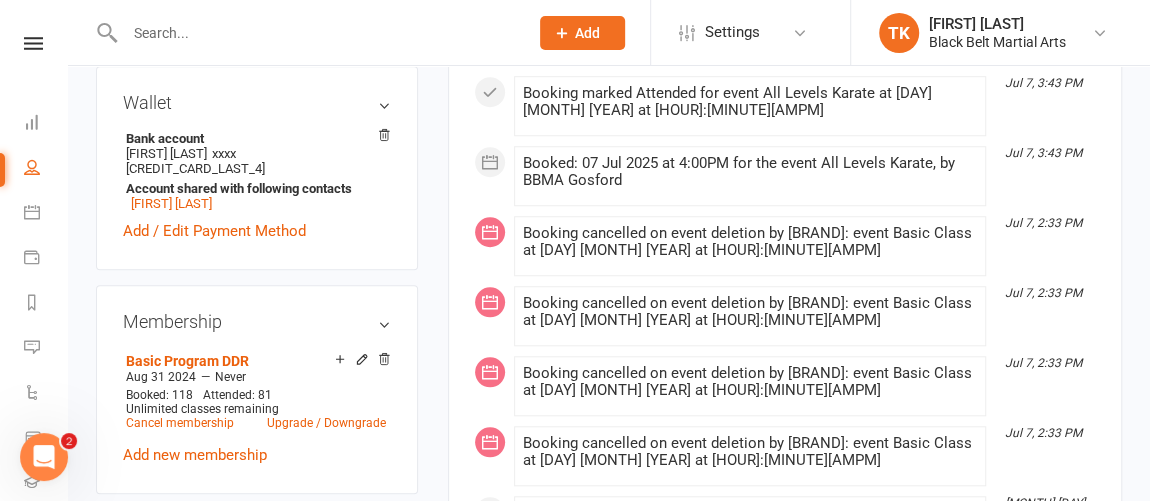 scroll, scrollTop: 854, scrollLeft: 0, axis: vertical 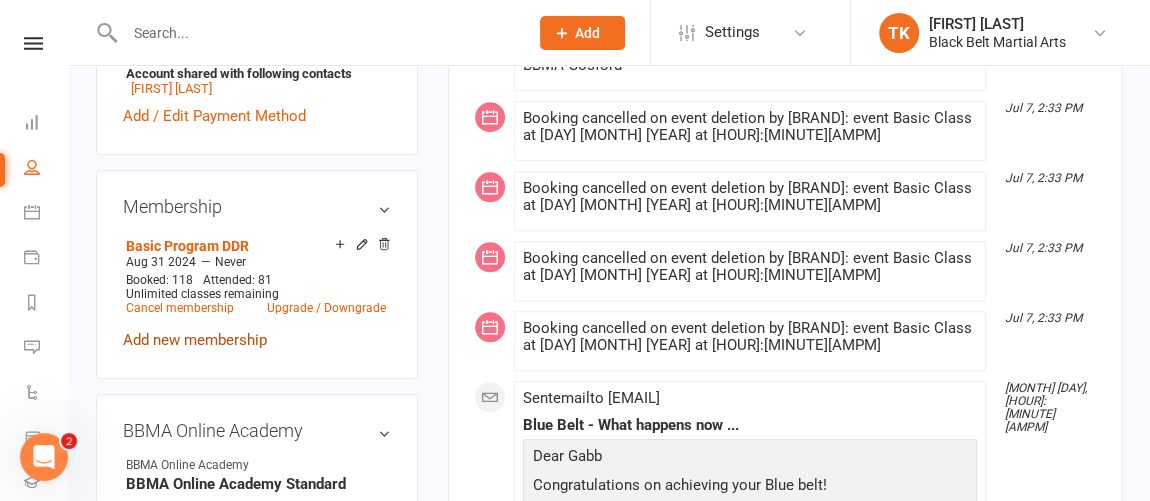 click on "Add new membership" at bounding box center [195, 340] 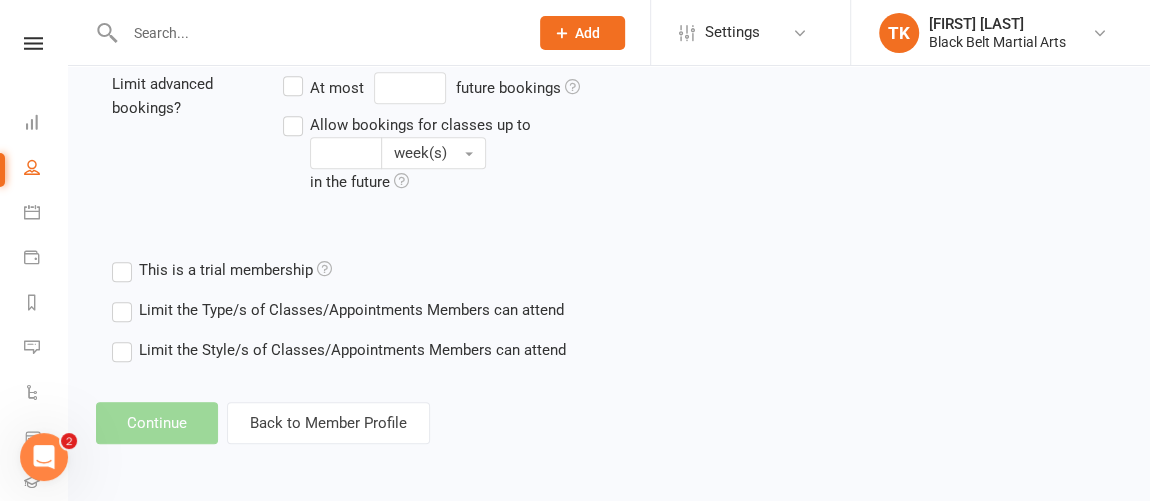 scroll, scrollTop: 0, scrollLeft: 0, axis: both 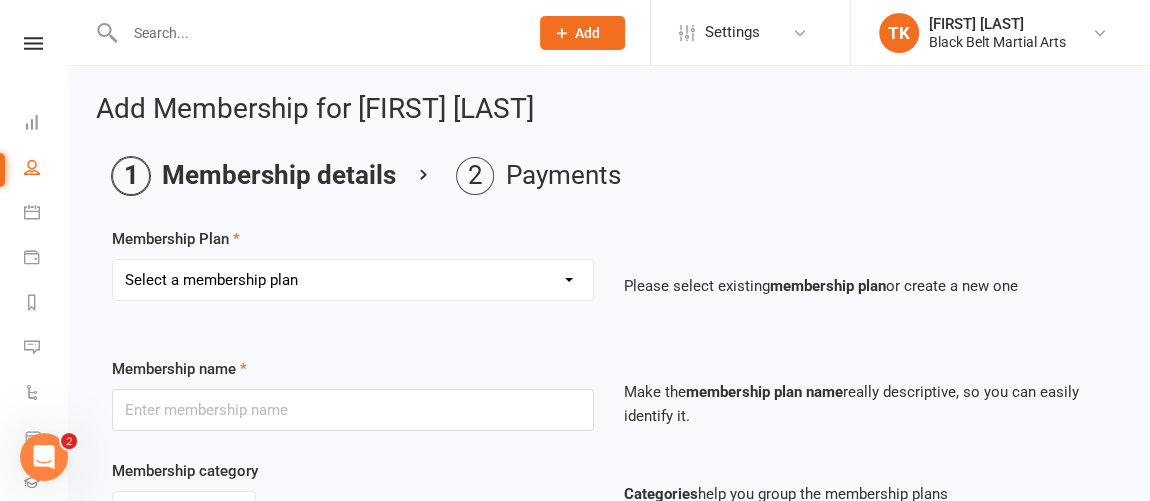 click on "Select a membership plan Create new Membership Plan Billing Contract Basic Program DDR Basic Program PIF Lil Dragon DDR Lil Dragon PIF 1 Year Tiny Dragon DDR Tiny Dragon PIF 1 Year Masterclub PIF 1 Year Masterclub DDR Masterclub PIF Leadership PIF 1 Year Leadership DDR Leadership PIF Kickboxing DDR Kickboxing PIF 1 Year Kobudo PIF 1 Year Kobudo DDR Grand Masters Program Staff Grand Masters Program PIF 1 Year W - Billing Contract W - Lil Dragons (One student) W - Lil Dragons (two students) W - Basic Program (One student) W - Basic Program (Two students) W - Family Membership (1 Basic & 1 LD)" at bounding box center [353, 280] 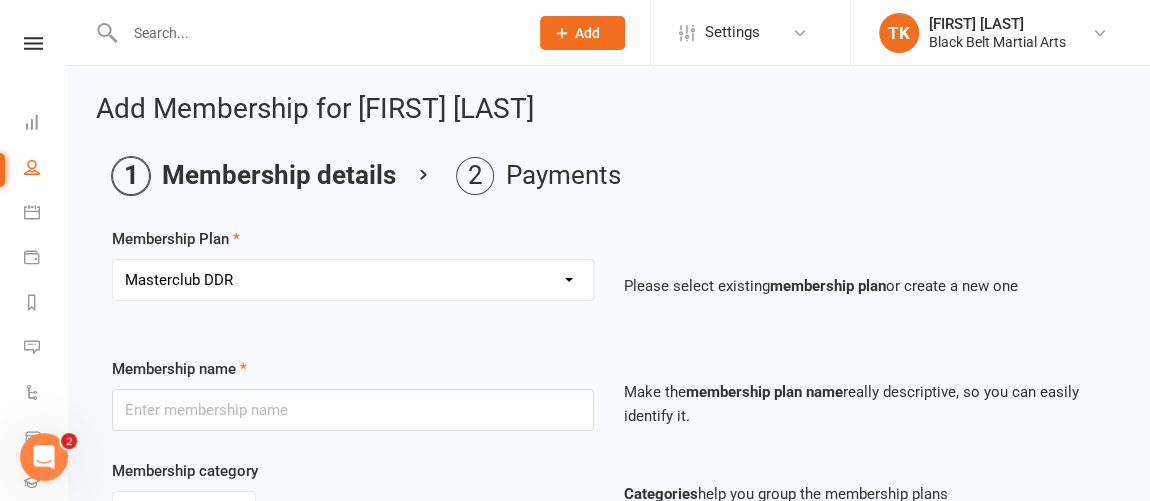 click on "Select a membership plan Create new Membership Plan Billing Contract Basic Program DDR Basic Program PIF Lil Dragon DDR Lil Dragon PIF 1 Year Tiny Dragon DDR Tiny Dragon PIF 1 Year Masterclub PIF 1 Year Masterclub DDR Masterclub PIF Leadership PIF 1 Year Leadership DDR Leadership PIF Kickboxing DDR Kickboxing PIF 1 Year Kobudo PIF 1 Year Kobudo DDR Grand Masters Program Staff Grand Masters Program PIF 1 Year W - Billing Contract W - Lil Dragons (One student) W - Lil Dragons (two students) W - Basic Program (One student) W - Basic Program (Two students) W - Family Membership (1 Basic & 1 LD)" at bounding box center (353, 280) 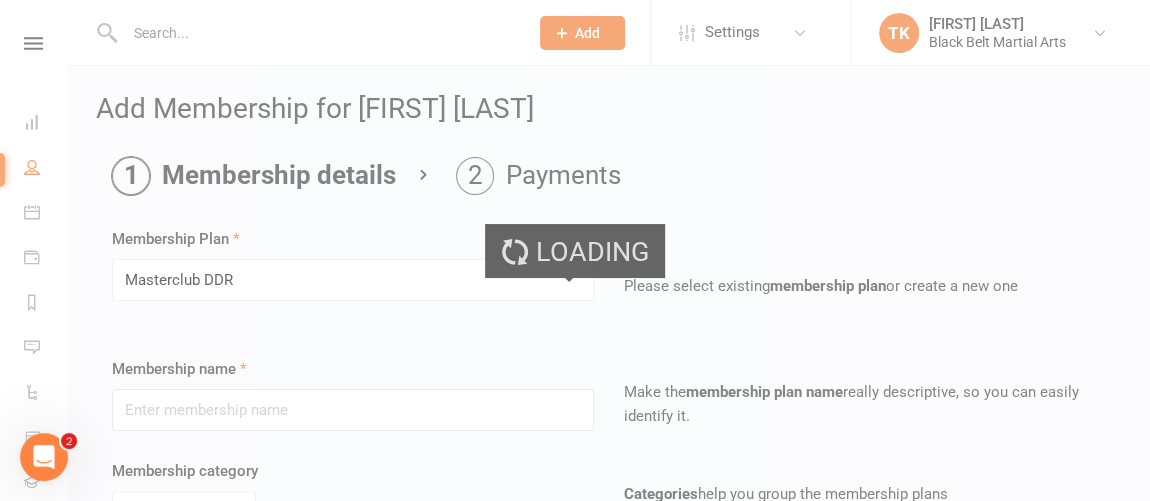 type on "Masterclub DDR" 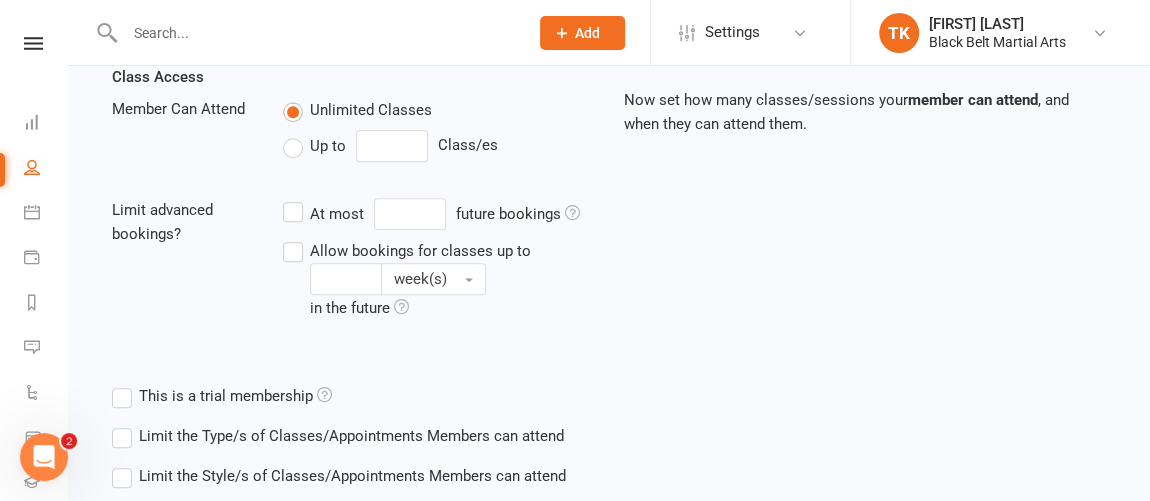 scroll, scrollTop: 827, scrollLeft: 0, axis: vertical 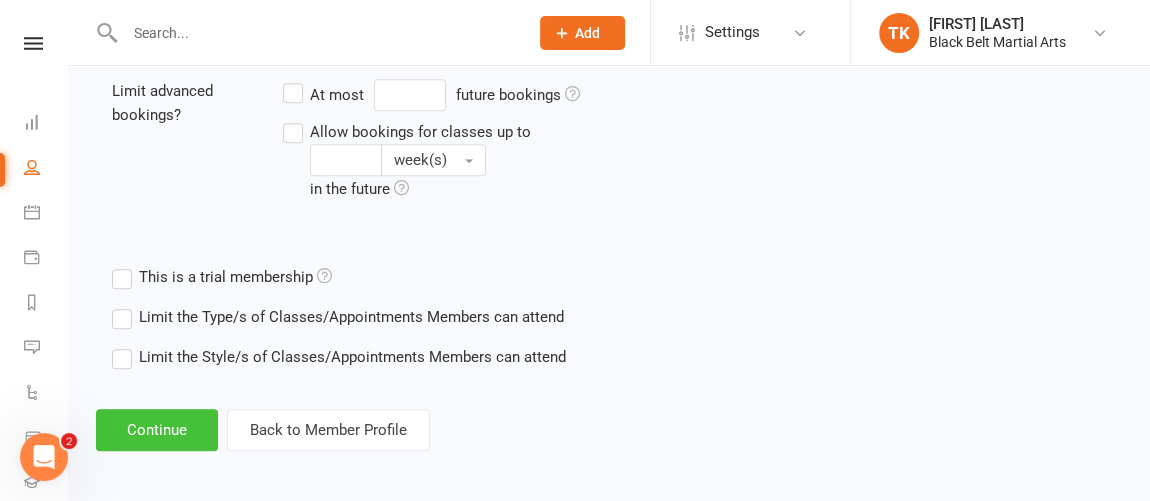 click on "Continue" at bounding box center [157, 430] 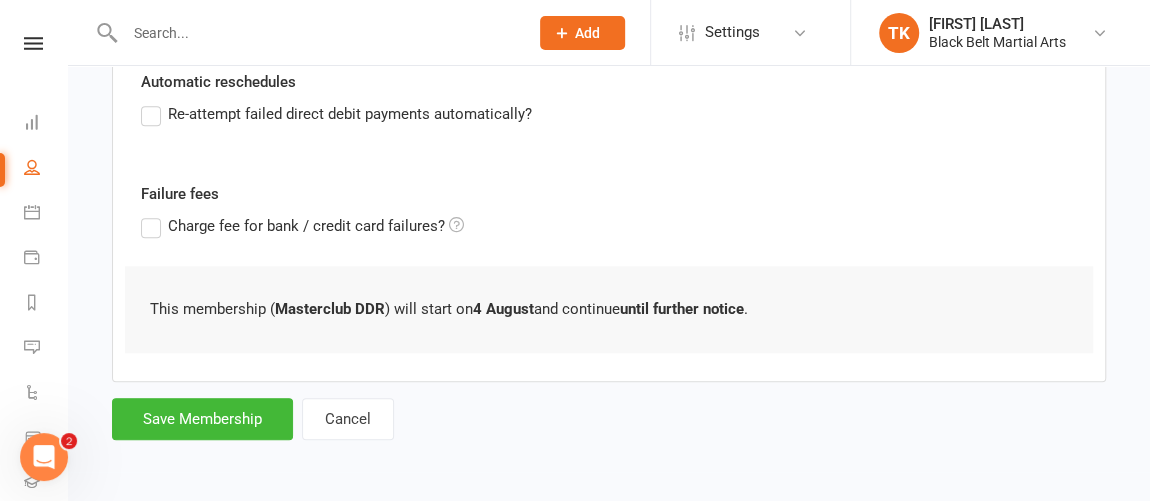 scroll, scrollTop: 0, scrollLeft: 0, axis: both 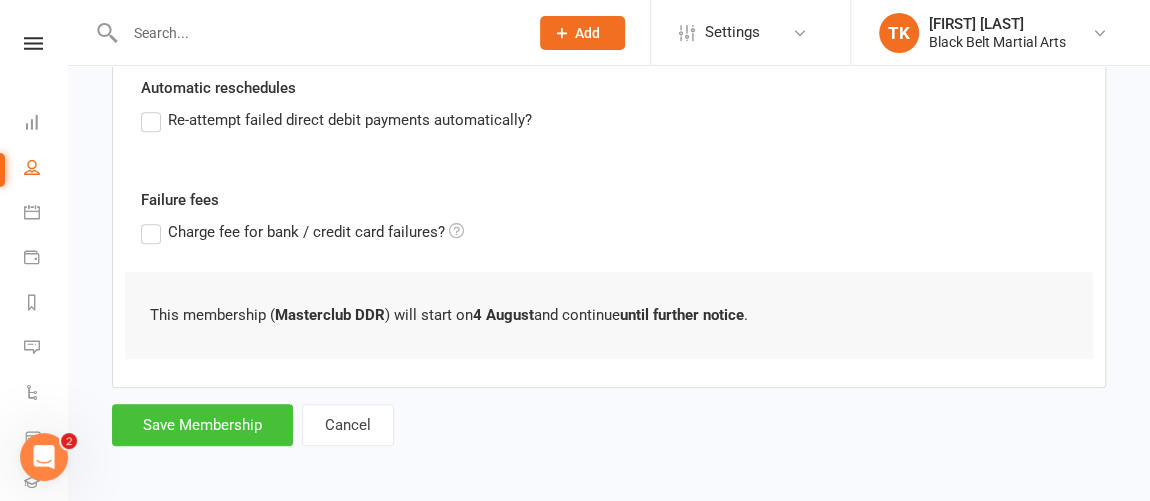click on "Save Membership" at bounding box center (202, 425) 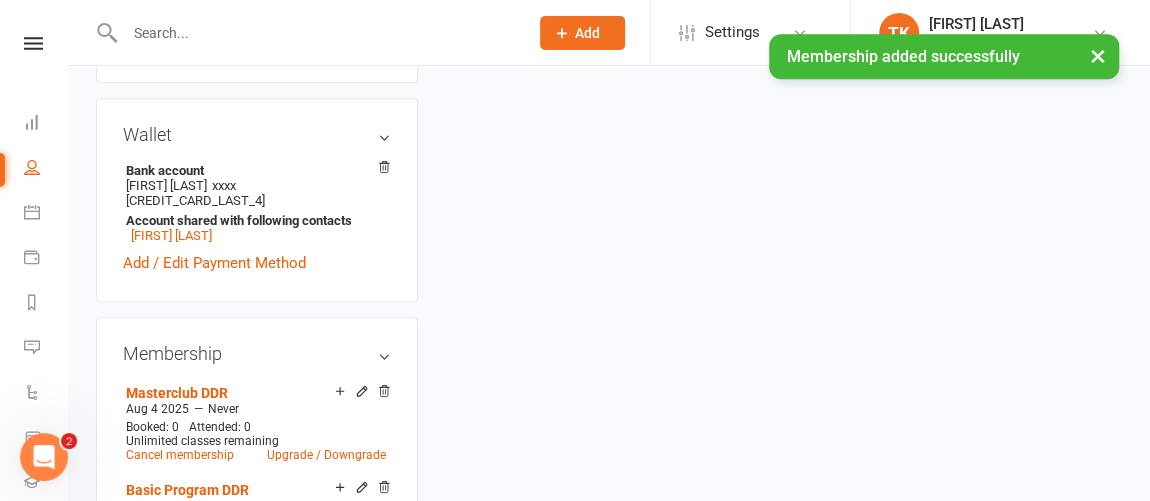 scroll, scrollTop: 0, scrollLeft: 0, axis: both 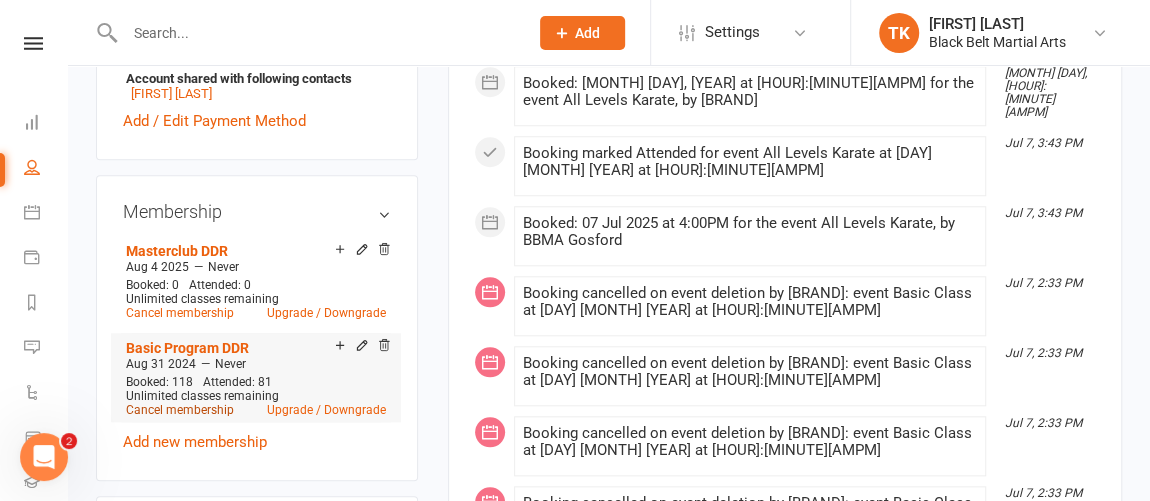 click on "Cancel membership" at bounding box center (180, 410) 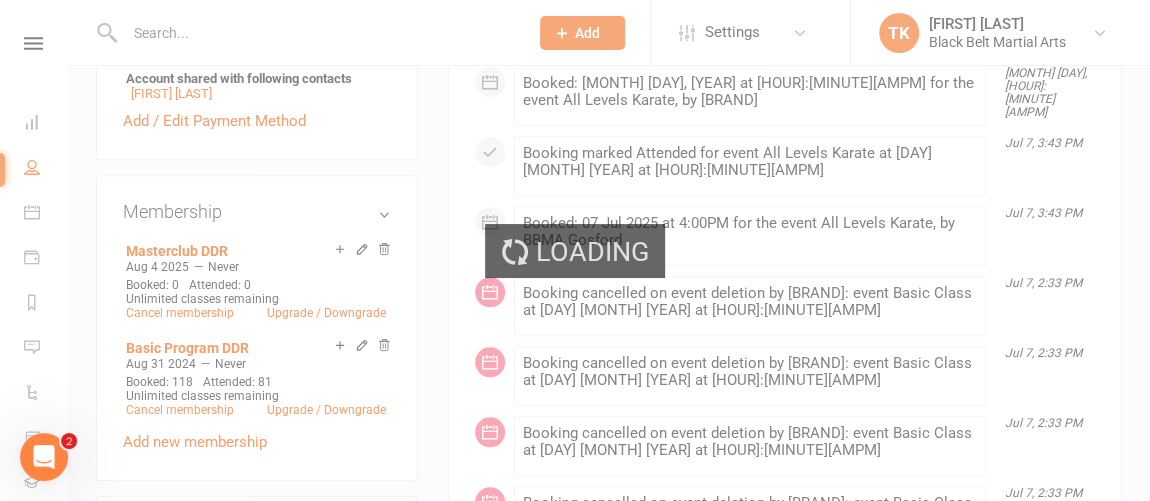 scroll, scrollTop: 0, scrollLeft: 0, axis: both 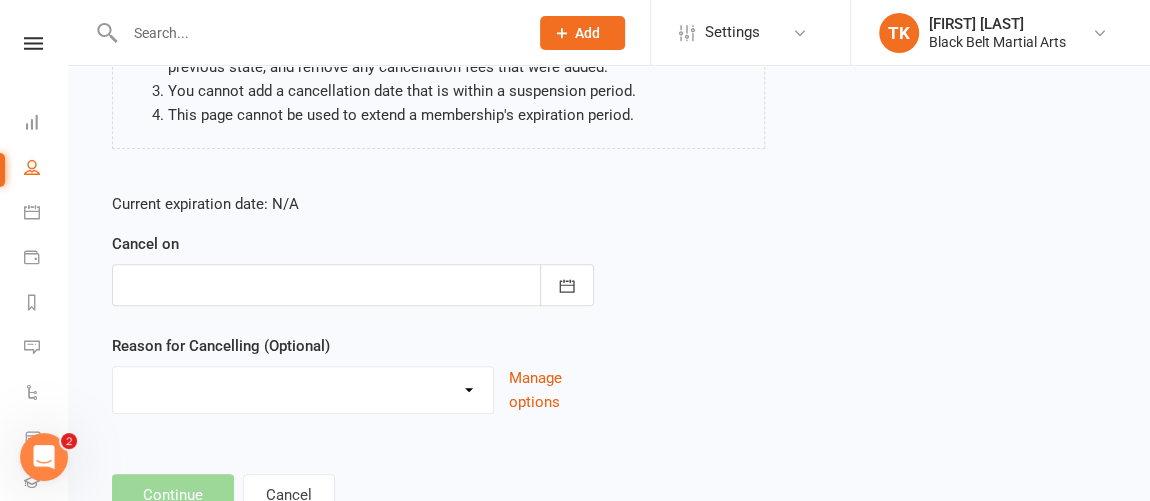click at bounding box center (353, 285) 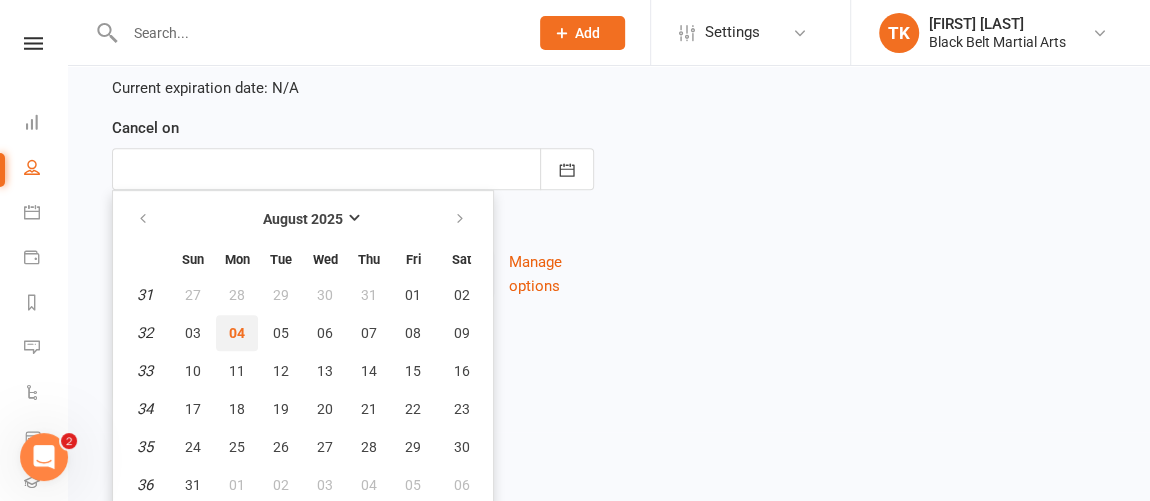 click on "04" at bounding box center (237, 333) 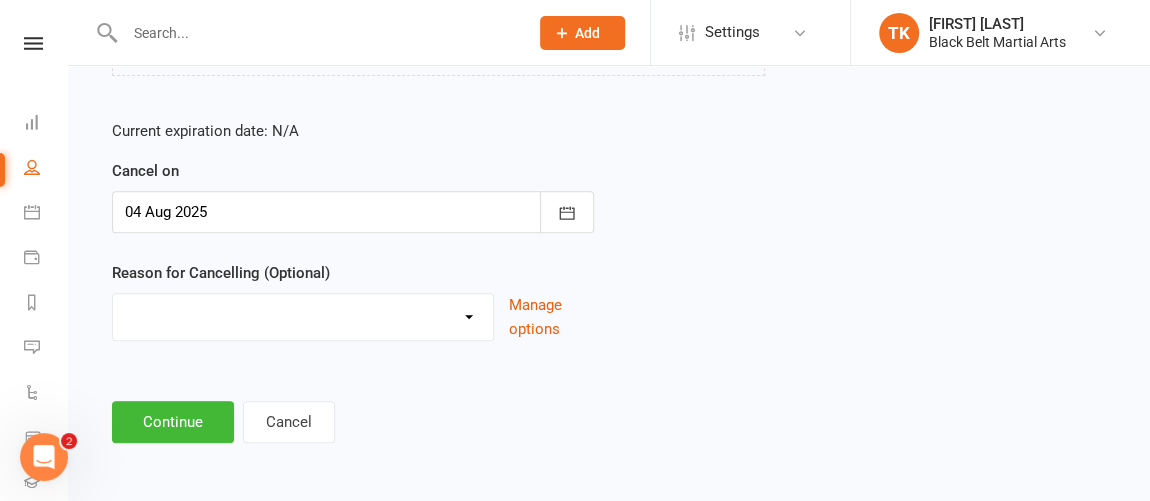 click on "Holiday Injury Other reason" at bounding box center (303, 314) 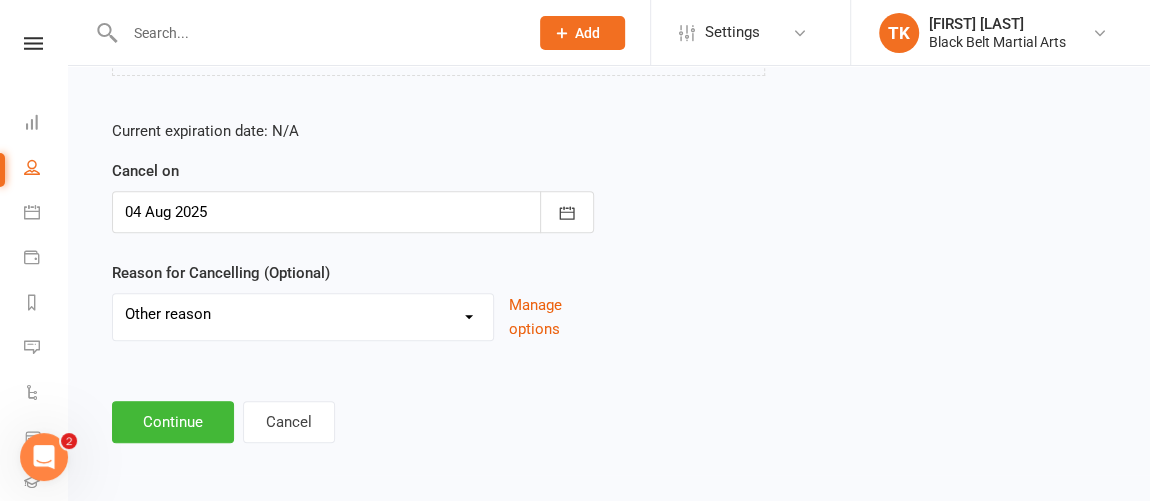click on "Holiday Injury Other reason" at bounding box center [303, 314] 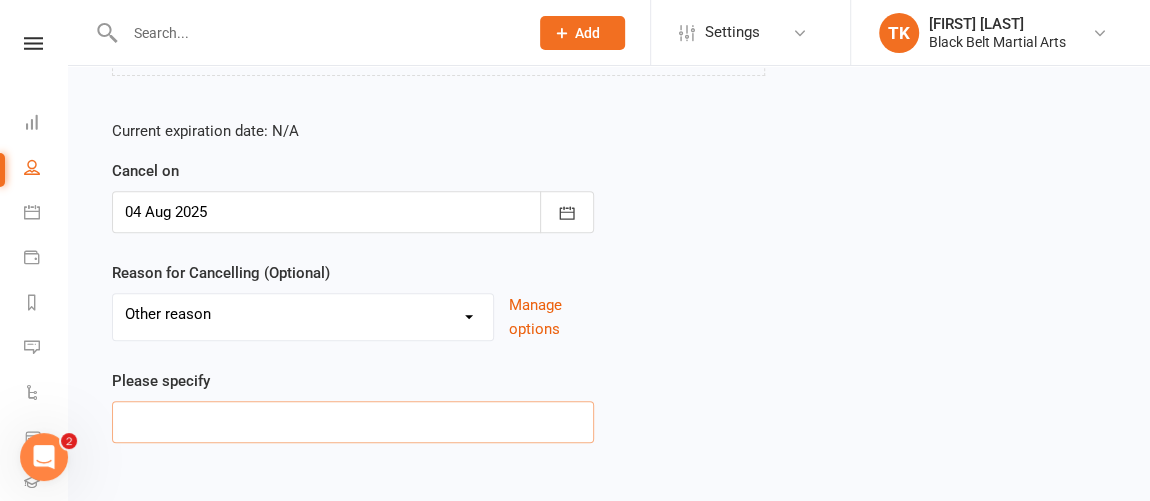 click at bounding box center [353, 422] 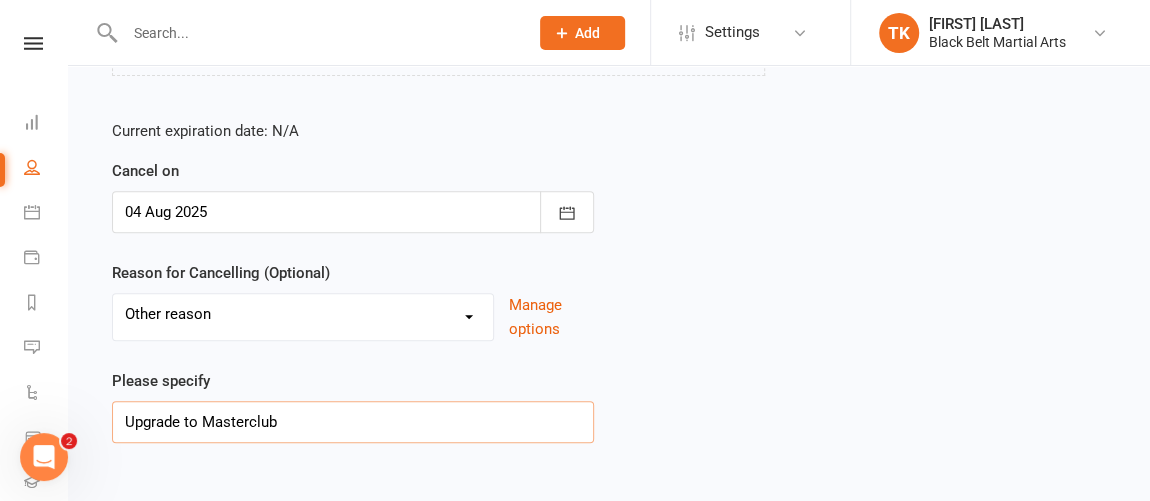 scroll, scrollTop: 485, scrollLeft: 0, axis: vertical 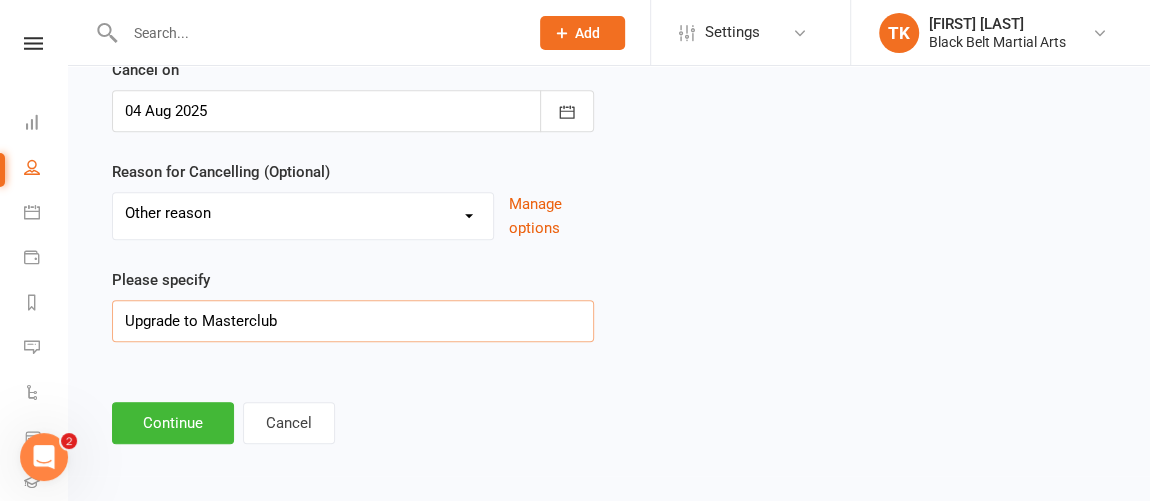click on "Upgrade to Materclub" at bounding box center (353, 321) 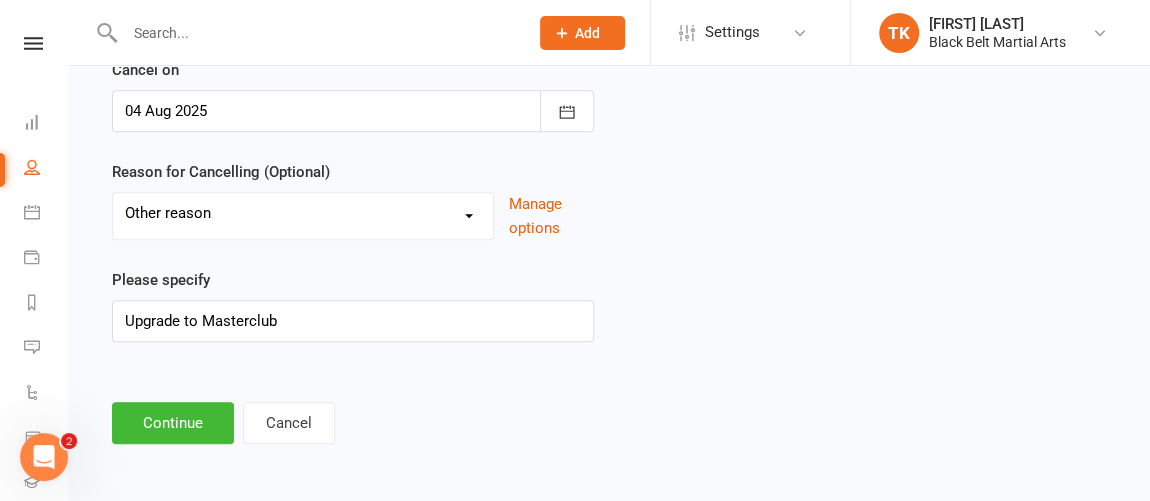 click on "Current expiration date: N/A Cancel on 04 Aug 2025
August 2025
Sun Mon Tue Wed Thu Fri Sat
31
27
28
29
30
31
01
02
32
03
04
05
06
07
08
09
33
10
11
12
13
14
15
16
34
17
18
19
20
21
22
23
35
24
25
26
27
28
29" at bounding box center [353, 186] 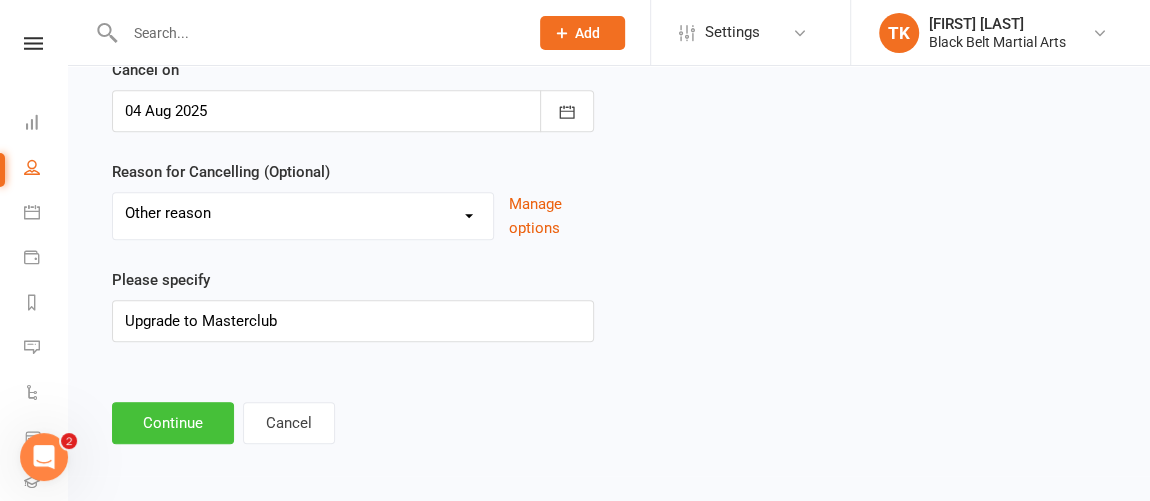 click on "Continue" at bounding box center (173, 423) 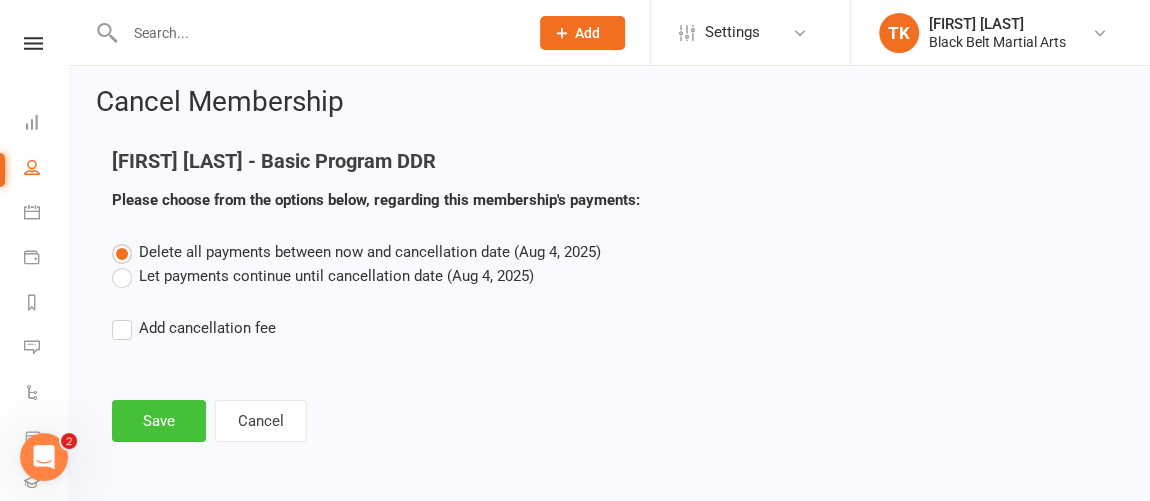 click on "Save" at bounding box center [159, 421] 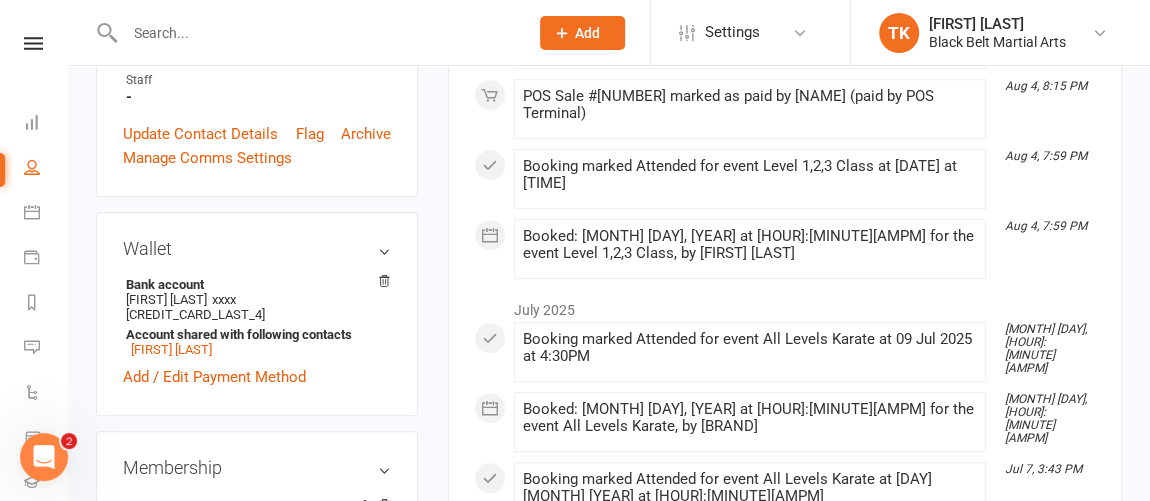 scroll, scrollTop: 686, scrollLeft: 0, axis: vertical 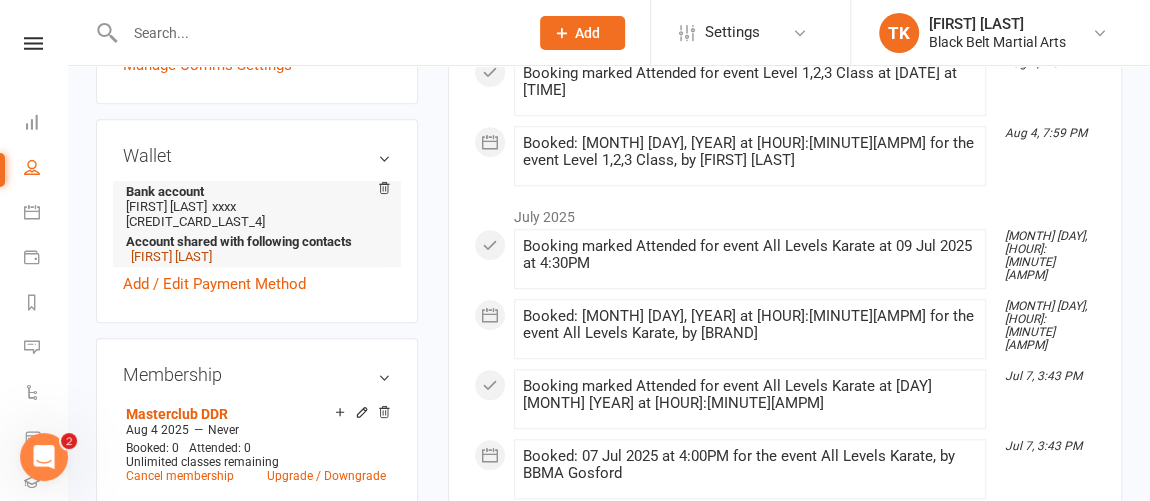 click on "Geraldine Timajo" at bounding box center (171, 256) 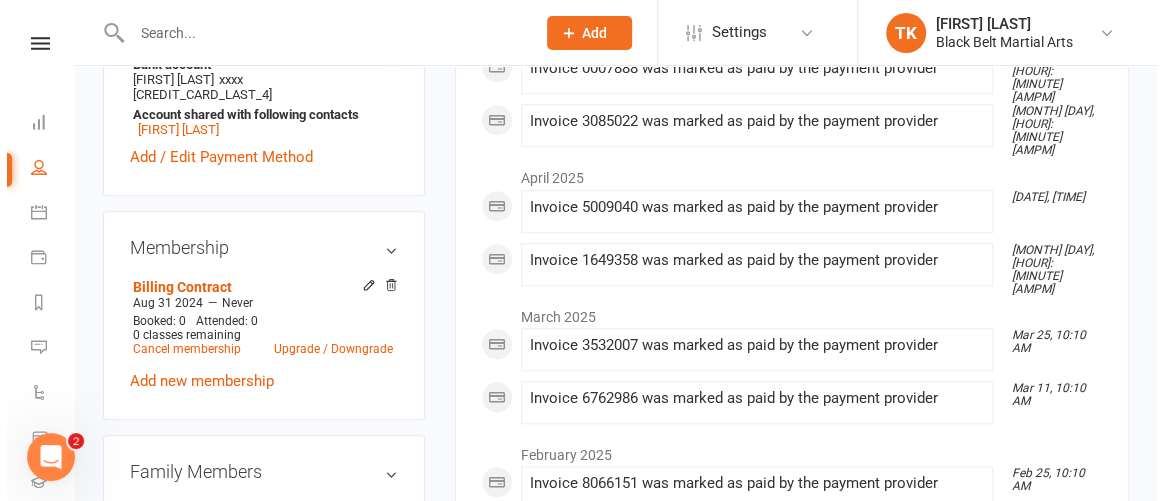 scroll, scrollTop: 699, scrollLeft: 0, axis: vertical 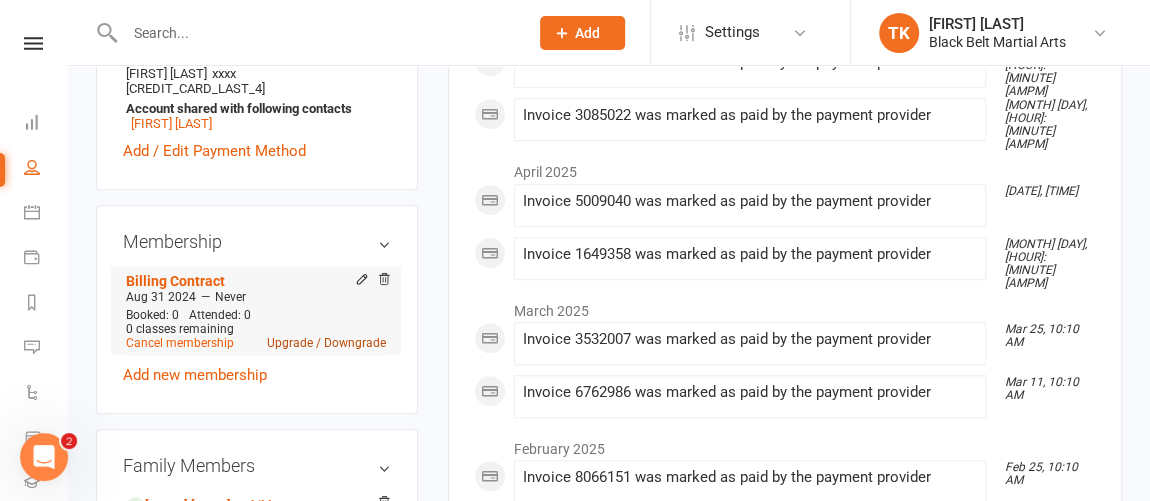 click on "Upgrade / Downgrade" at bounding box center (326, 343) 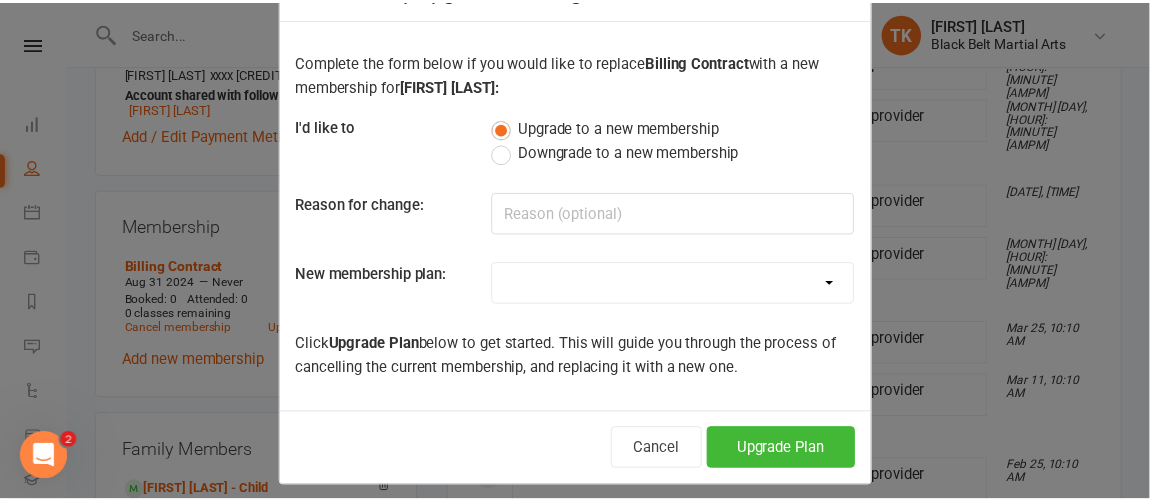 scroll, scrollTop: 81, scrollLeft: 0, axis: vertical 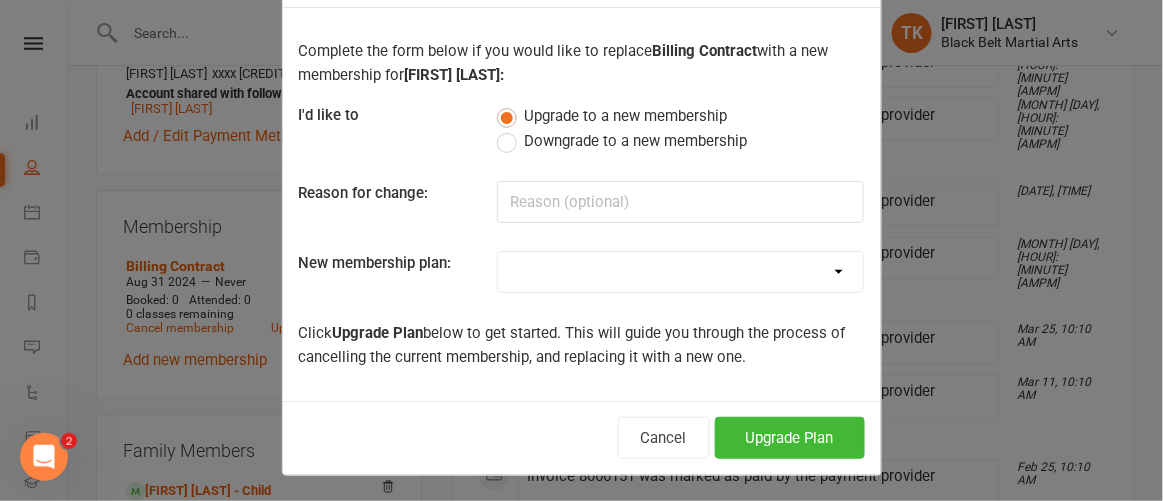 click on "Billing Contract Basic Program DDR Basic Program PIF Lil Dragon DDR Lil Dragon PIF 1 Year Tiny Dragon DDR Tiny Dragon PIF 1 Year Masterclub PIF 1 Year Masterclub DDR Masterclub PIF Leadership PIF 1 Year Leadership DDR Leadership PIF Kickboxing DDR Kickboxing PIF 1 Year Kobudo PIF 1 Year Kobudo DDR Grand Masters Program Staff Grand Masters Program PIF 1 Year W - Billing Contract W - Lil Dragons (One student) W - Lil Dragons (two students) W - Basic Program (One student) W - Basic Program (Two students) W - Family Membership (1 Basic & 1 LD)" at bounding box center [680, 272] 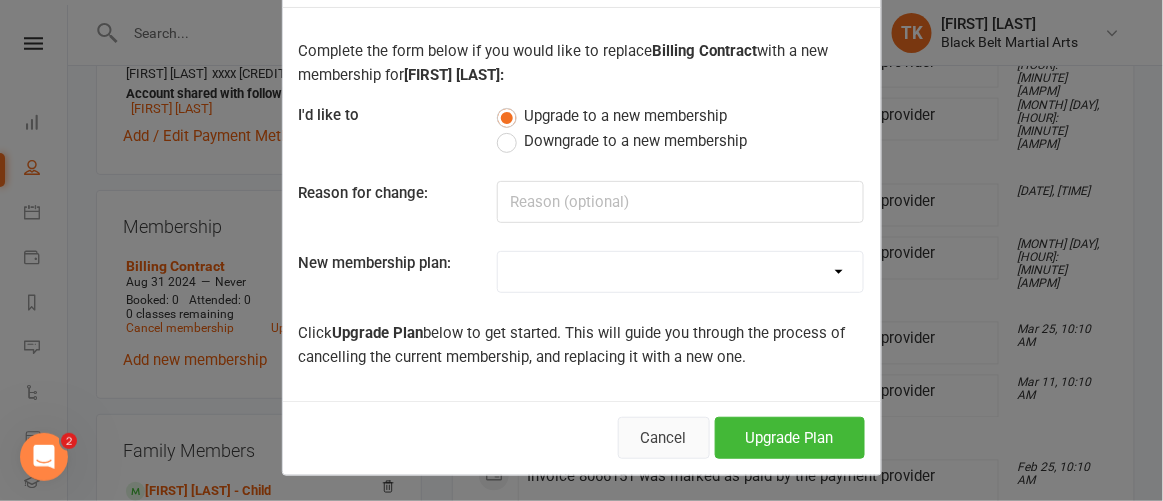 click on "Cancel" at bounding box center [664, 438] 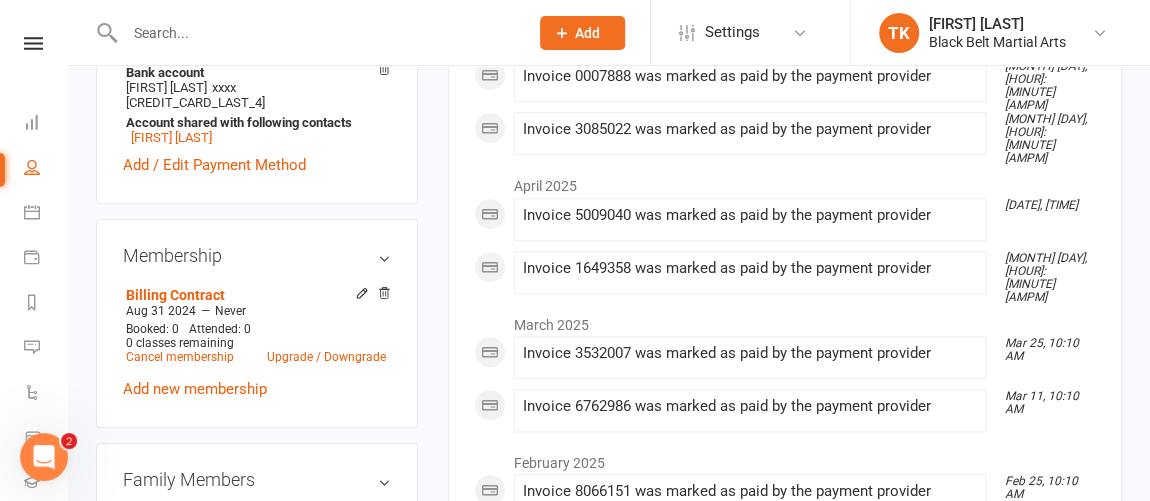 scroll, scrollTop: 695, scrollLeft: 0, axis: vertical 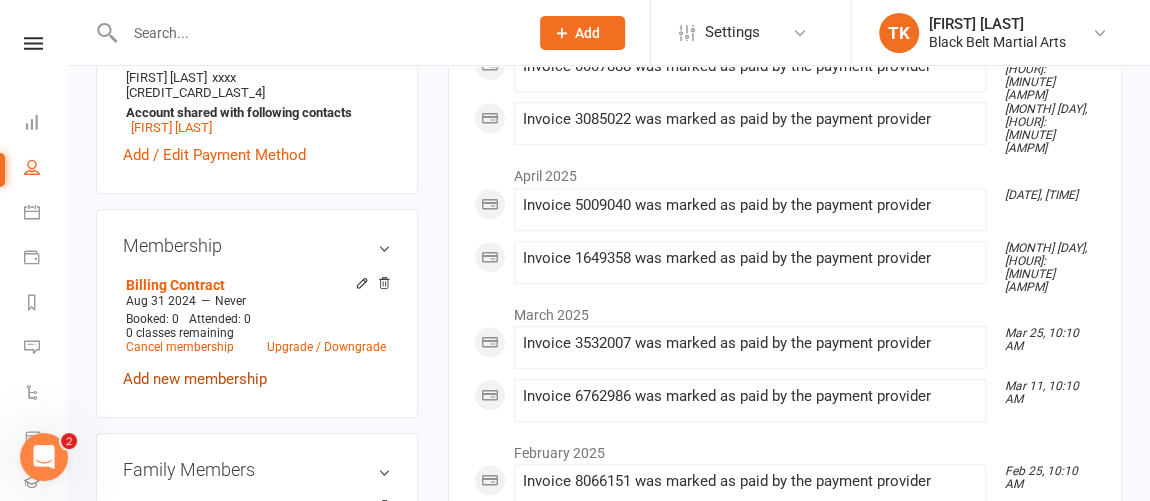 click on "Add new membership" at bounding box center [195, 379] 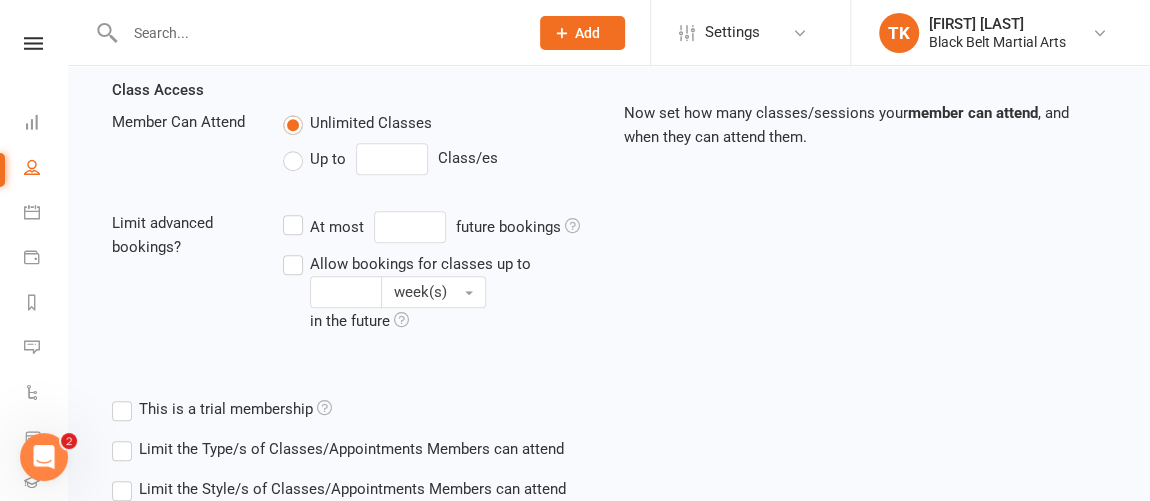 scroll, scrollTop: 0, scrollLeft: 0, axis: both 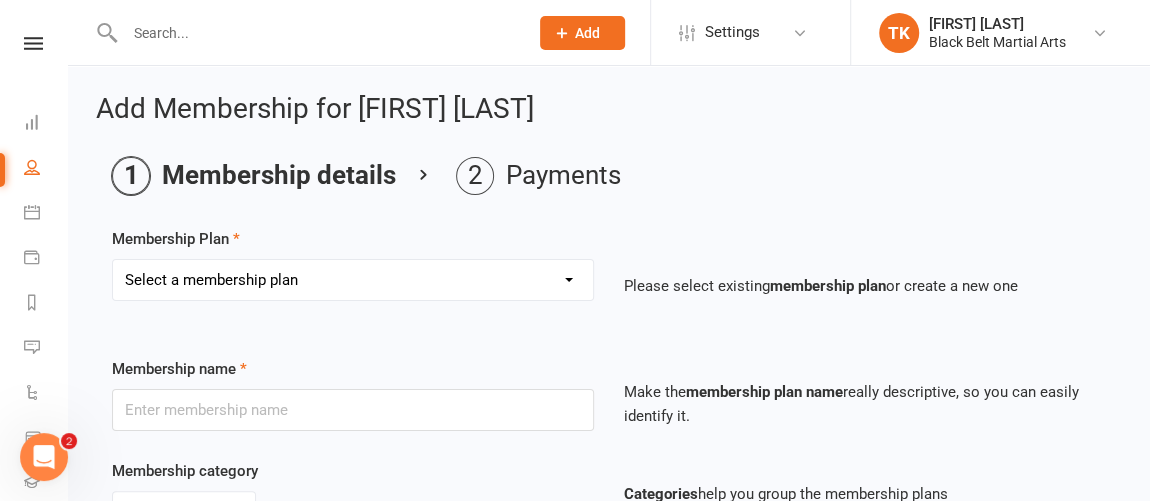 click on "Select a membership plan Create new Membership Plan Billing Contract Basic Program DDR Basic Program PIF Lil Dragon DDR Lil Dragon PIF 1 Year Tiny Dragon DDR Tiny Dragon PIF 1 Year Masterclub PIF 1 Year Masterclub DDR Masterclub PIF Leadership PIF 1 Year Leadership DDR Leadership PIF Kickboxing DDR Kickboxing PIF 1 Year Kobudo PIF 1 Year Kobudo DDR Grand Masters Program Staff Grand Masters Program PIF 1 Year W - Billing Contract W - Lil Dragons (One student) W - Lil Dragons (two students) W - Basic Program (One student) W - Basic Program (Two students) W - Family Membership (1 Basic & 1 LD)" at bounding box center (353, 280) 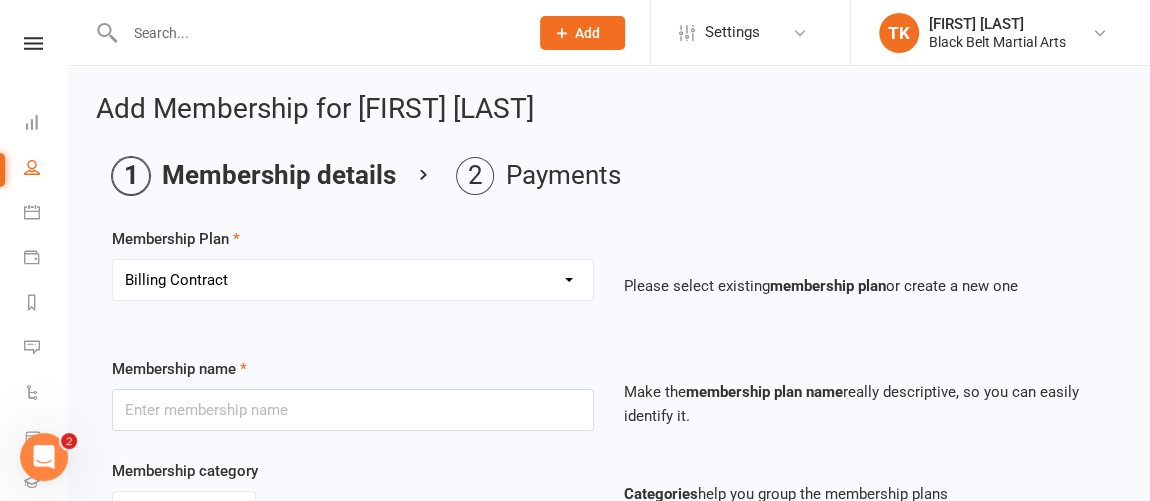 click on "Select a membership plan Create new Membership Plan Billing Contract Basic Program DDR Basic Program PIF Lil Dragon DDR Lil Dragon PIF 1 Year Tiny Dragon DDR Tiny Dragon PIF 1 Year Masterclub PIF 1 Year Masterclub DDR Masterclub PIF Leadership PIF 1 Year Leadership DDR Leadership PIF Kickboxing DDR Kickboxing PIF 1 Year Kobudo PIF 1 Year Kobudo DDR Grand Masters Program Staff Grand Masters Program PIF 1 Year W - Billing Contract W - Lil Dragons (One student) W - Lil Dragons (two students) W - Basic Program (One student) W - Basic Program (Two students) W - Family Membership (1 Basic & 1 LD)" at bounding box center [353, 280] 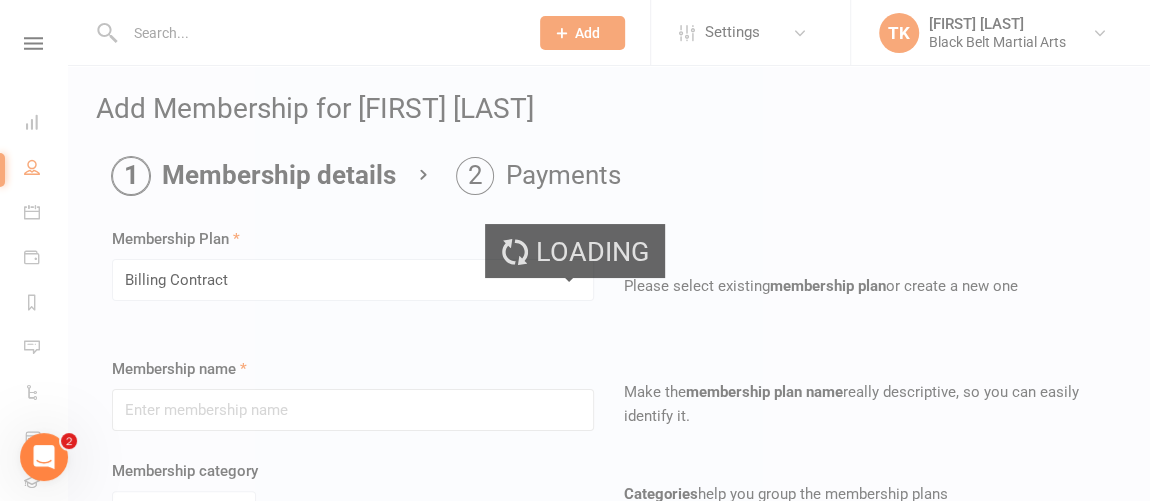 type on "Billing Contract" 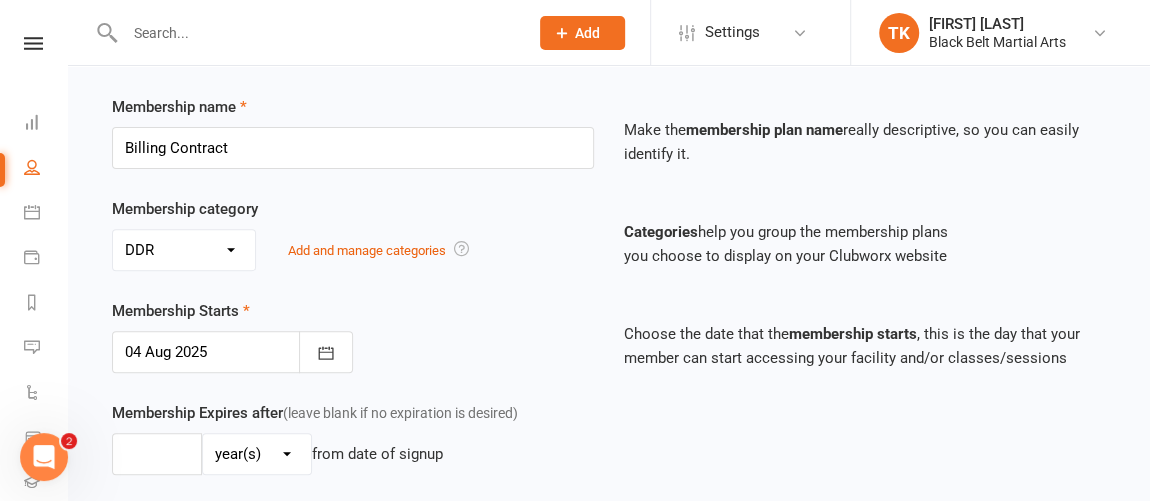 scroll, scrollTop: 341, scrollLeft: 0, axis: vertical 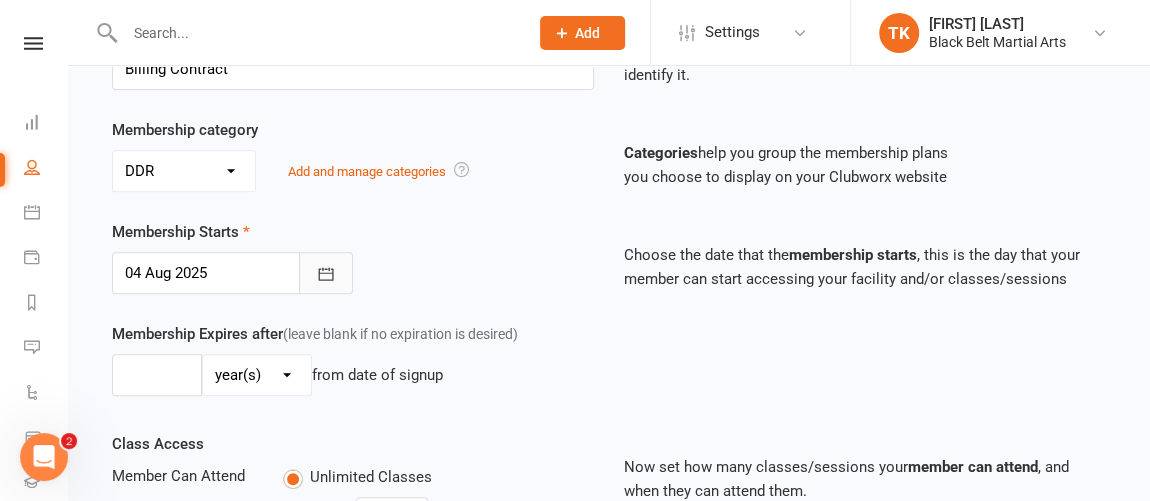 click 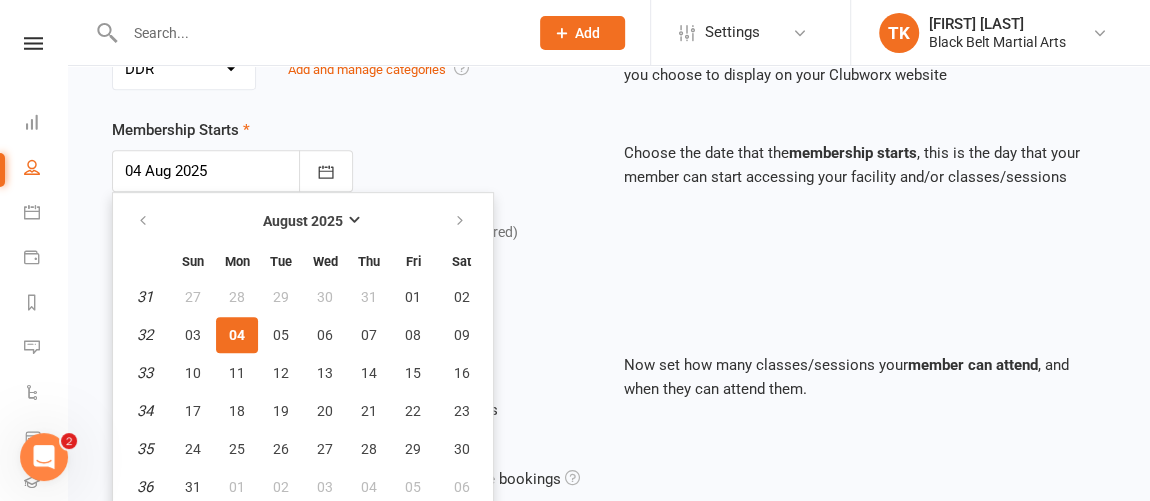 click on "04" at bounding box center [237, 335] 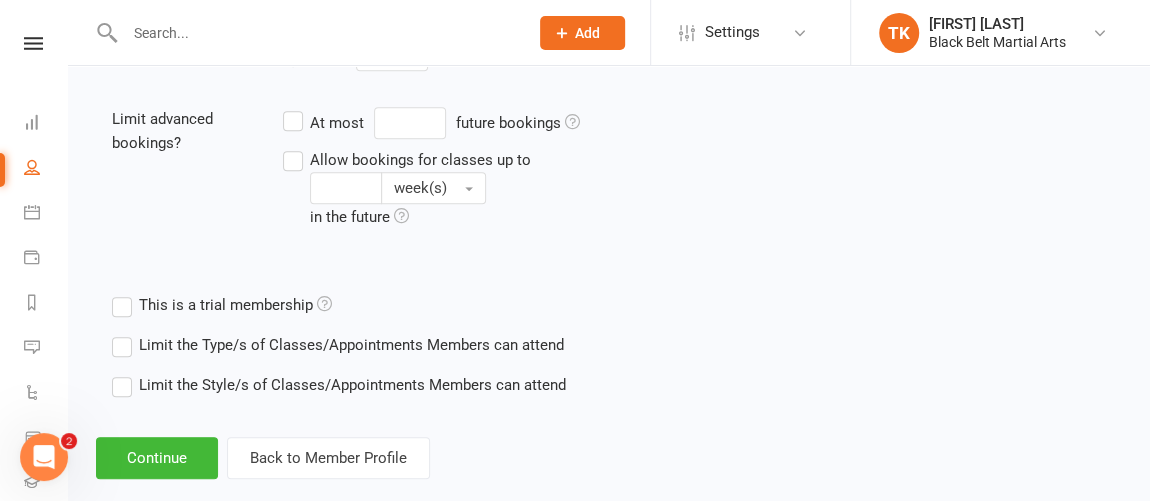 scroll, scrollTop: 803, scrollLeft: 0, axis: vertical 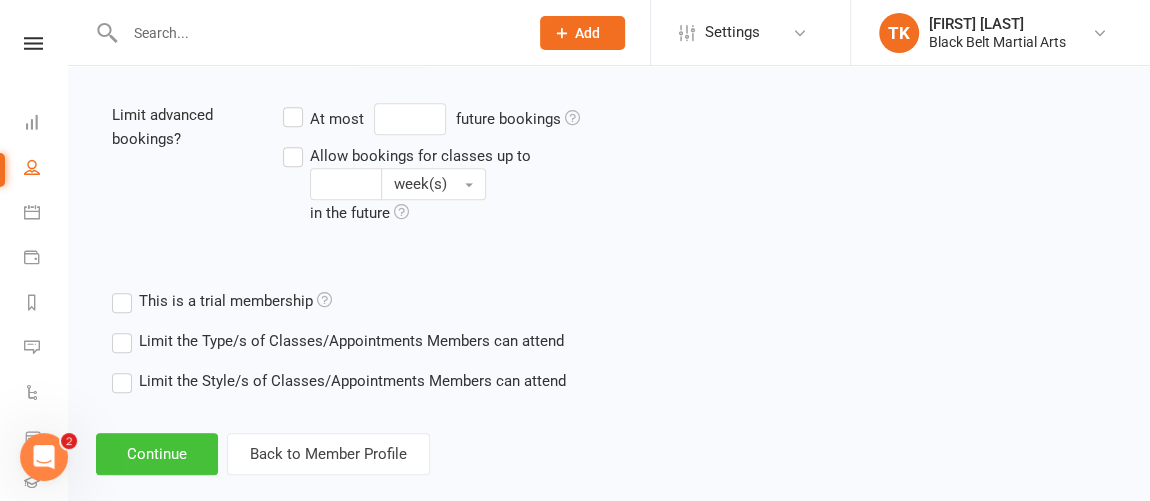 click on "Continue" at bounding box center [157, 454] 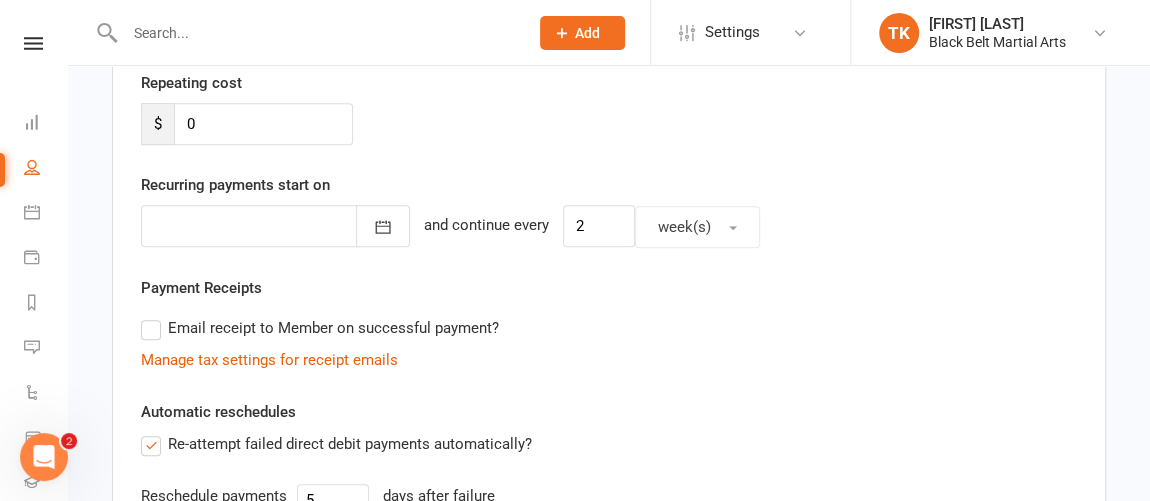 scroll, scrollTop: 384, scrollLeft: 0, axis: vertical 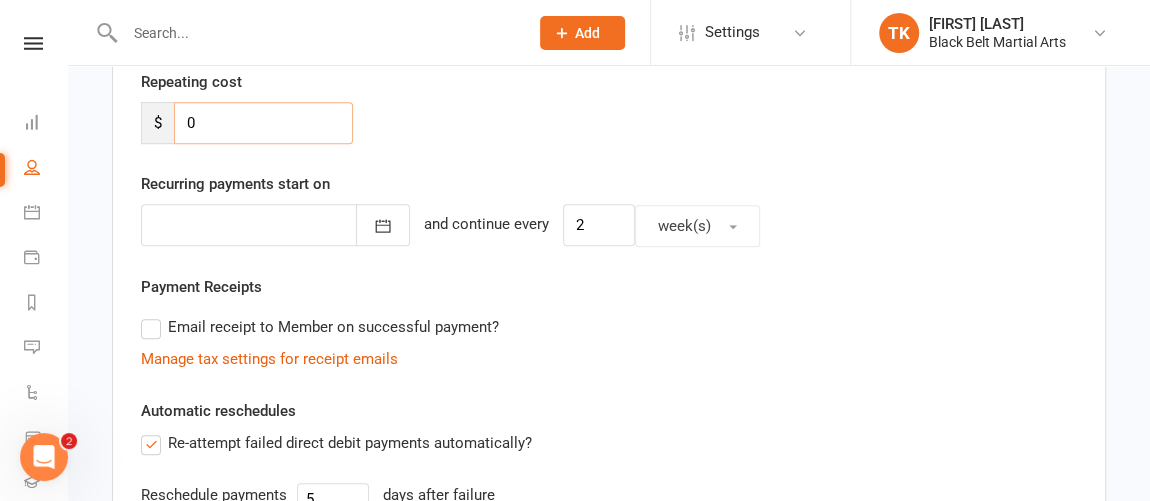 drag, startPoint x: 239, startPoint y: 124, endPoint x: 147, endPoint y: 123, distance: 92.00543 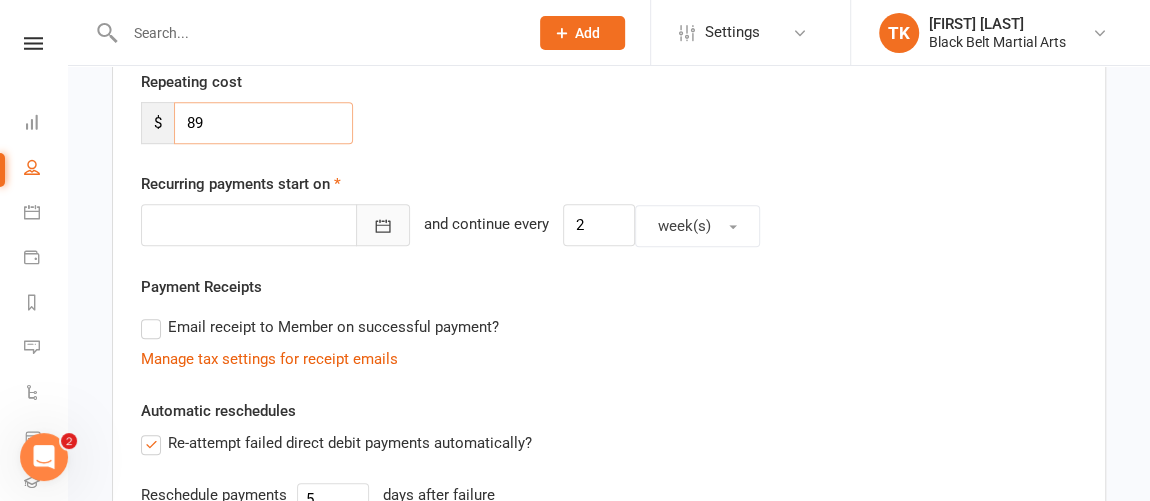 type on "89" 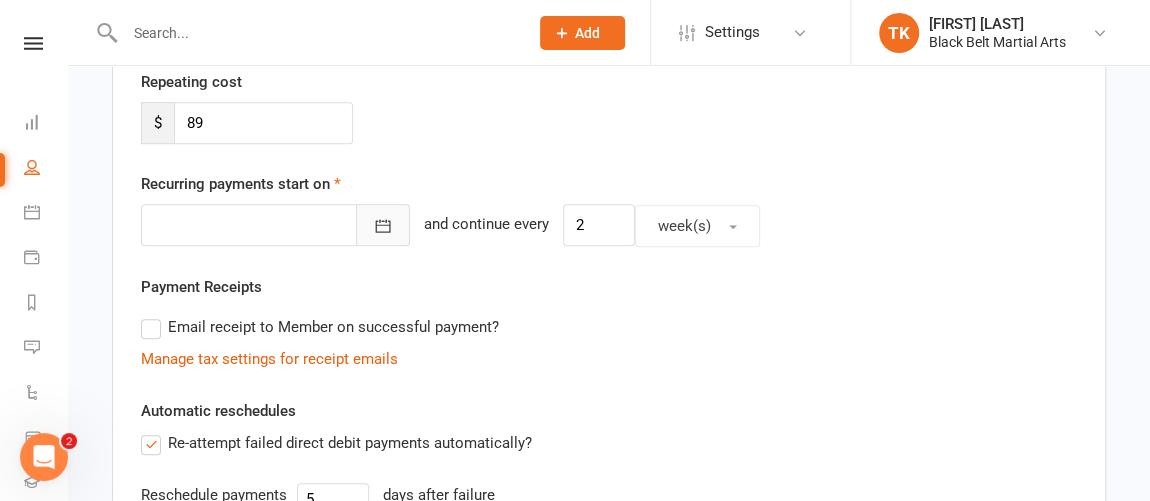 click 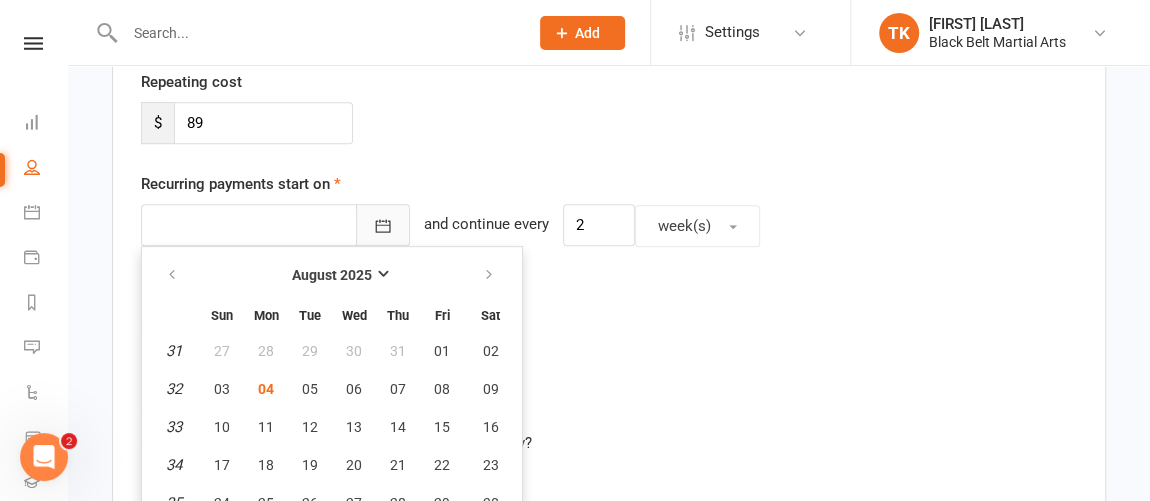 scroll, scrollTop: 438, scrollLeft: 0, axis: vertical 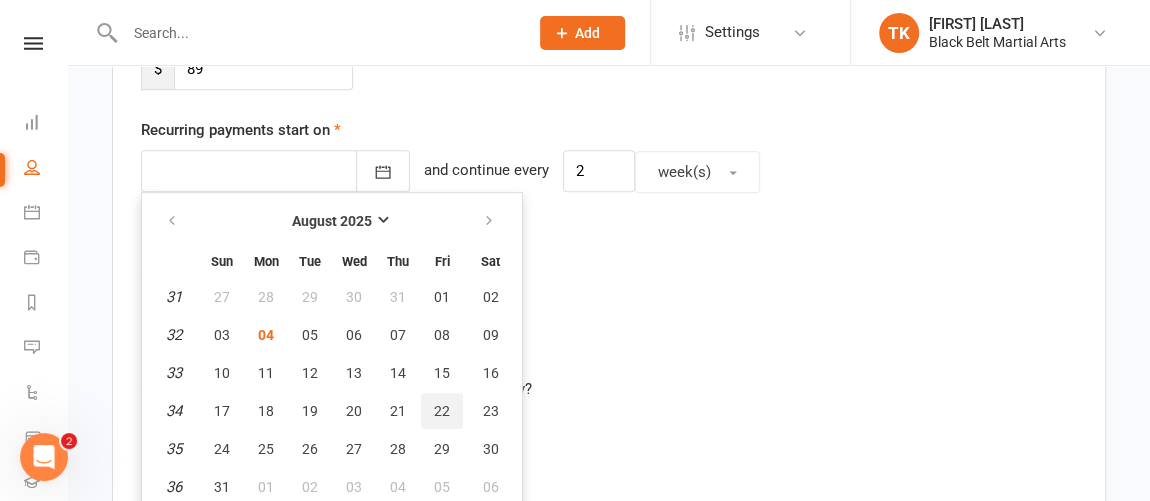 click on "22" at bounding box center (442, 411) 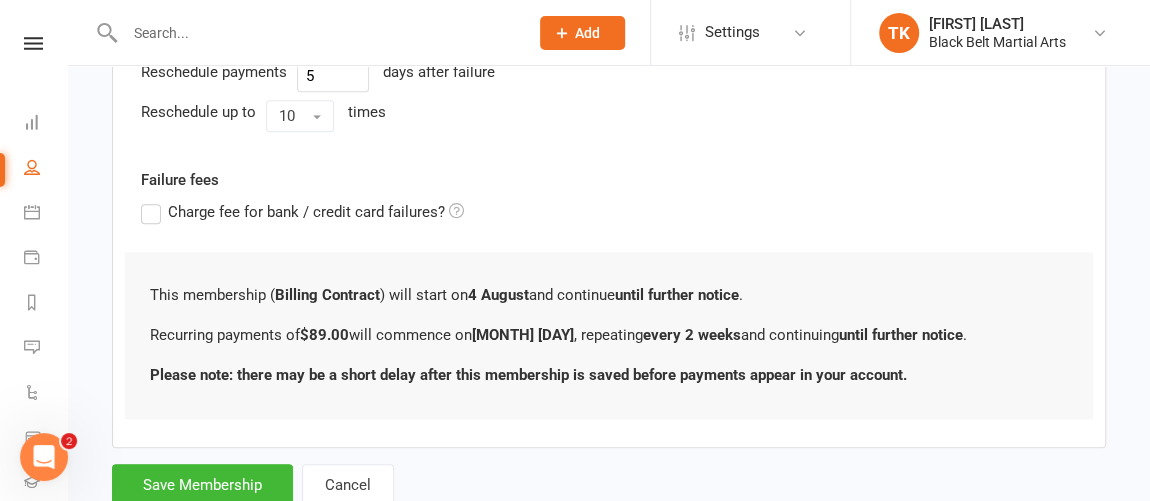 scroll, scrollTop: 824, scrollLeft: 0, axis: vertical 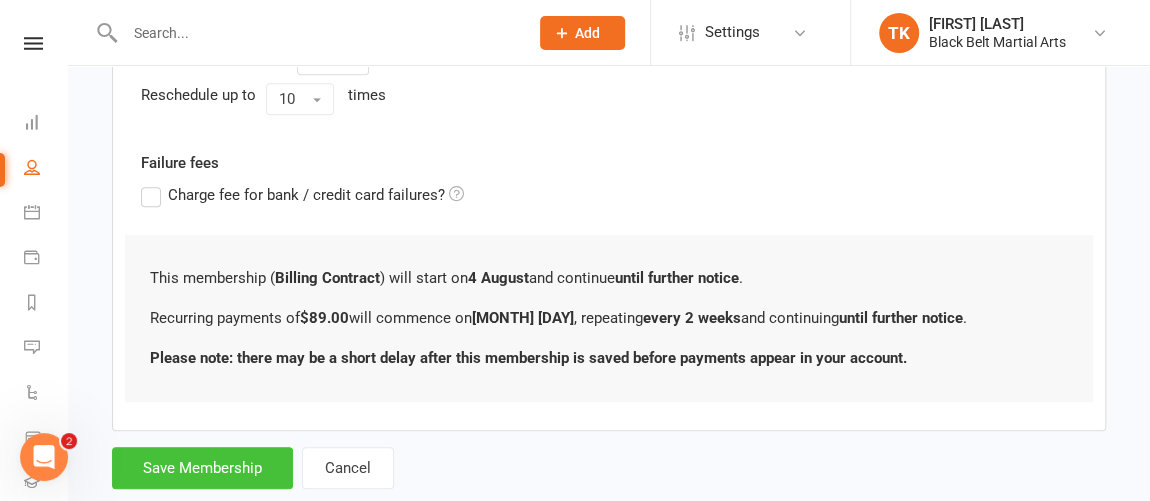 click on "Save Membership" at bounding box center (202, 468) 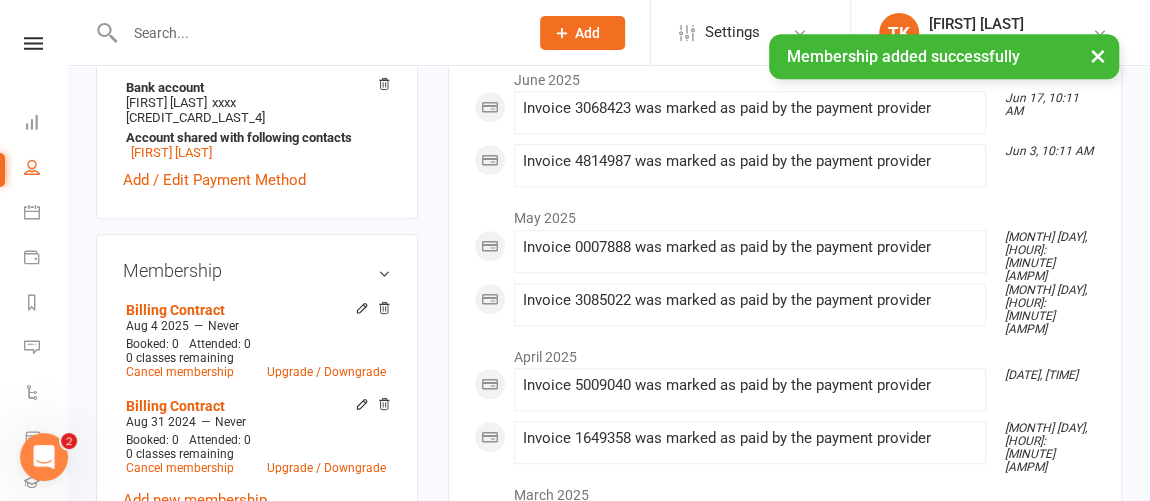 scroll, scrollTop: 749, scrollLeft: 0, axis: vertical 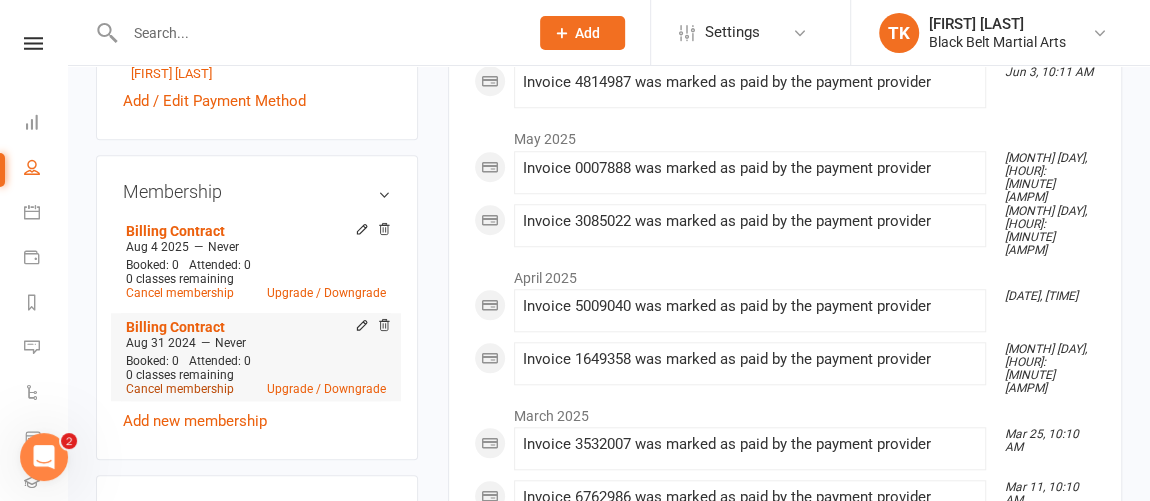 click on "Cancel membership" at bounding box center (180, 389) 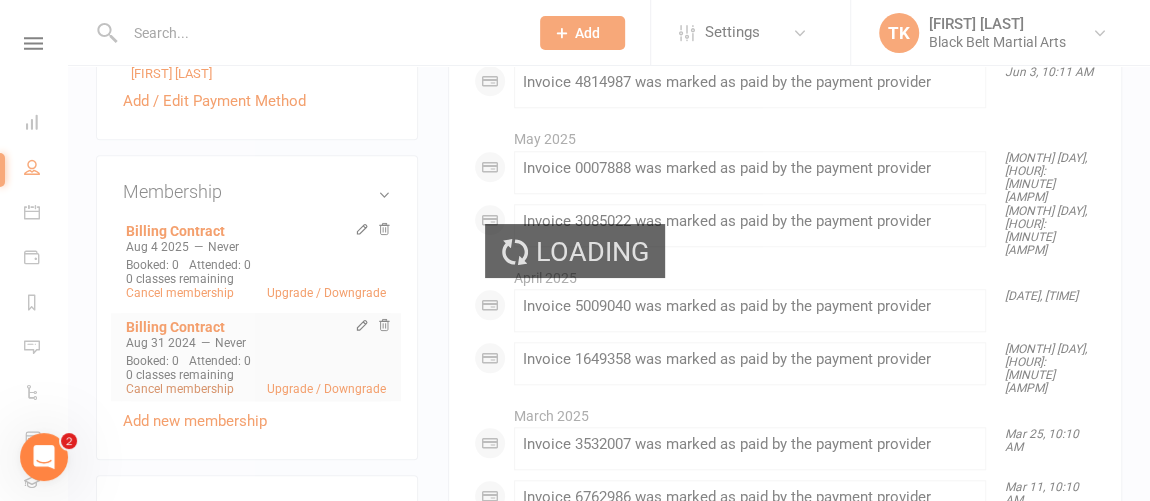 scroll, scrollTop: 0, scrollLeft: 0, axis: both 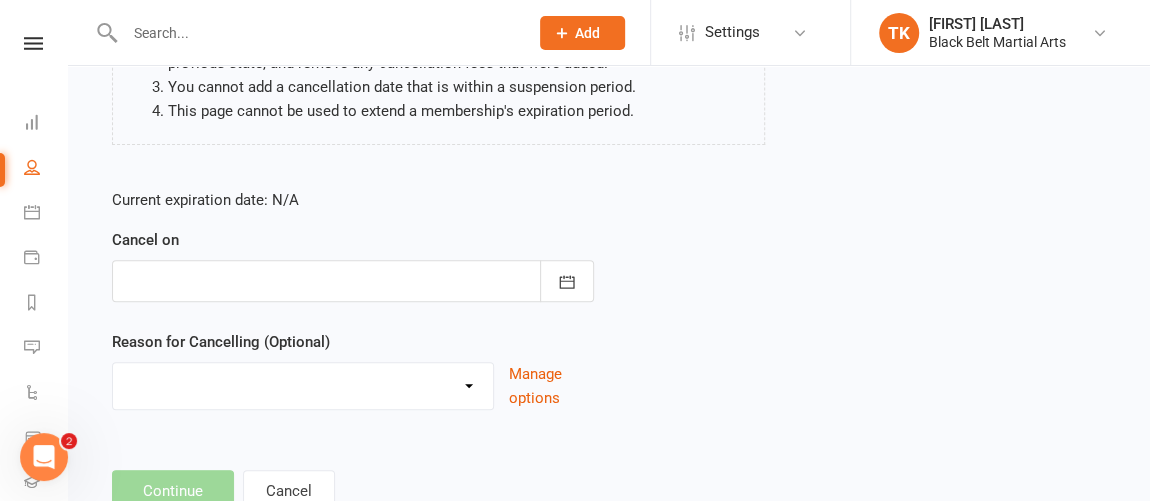 click at bounding box center (353, 281) 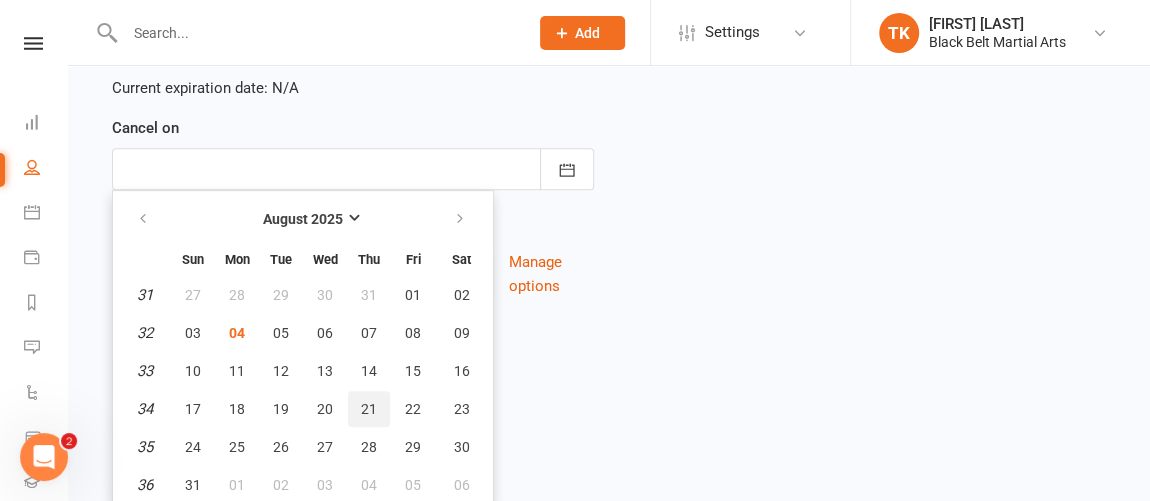 click on "21" at bounding box center (369, 409) 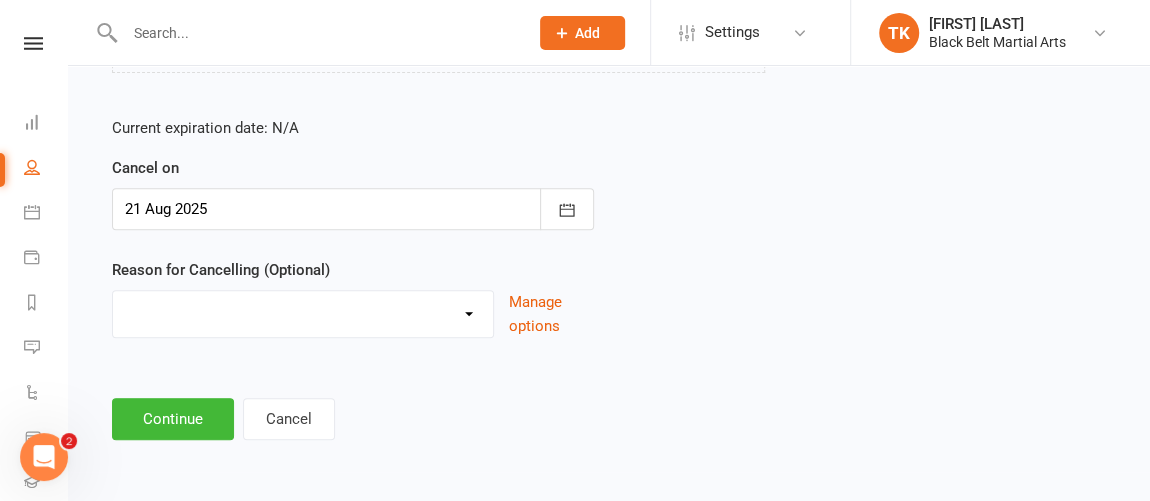 scroll, scrollTop: 384, scrollLeft: 0, axis: vertical 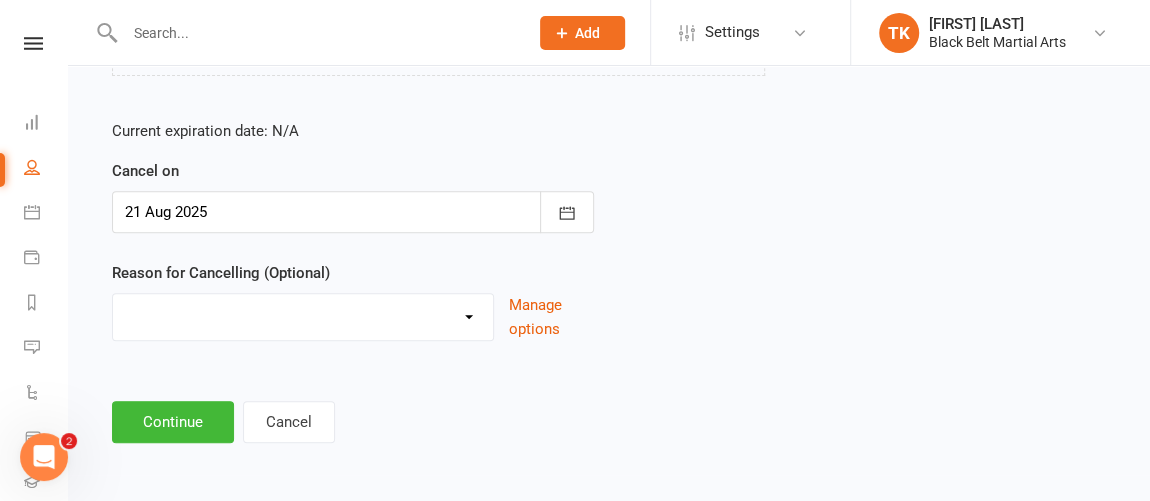 click on "Holiday Injury Other reason" at bounding box center [303, 314] 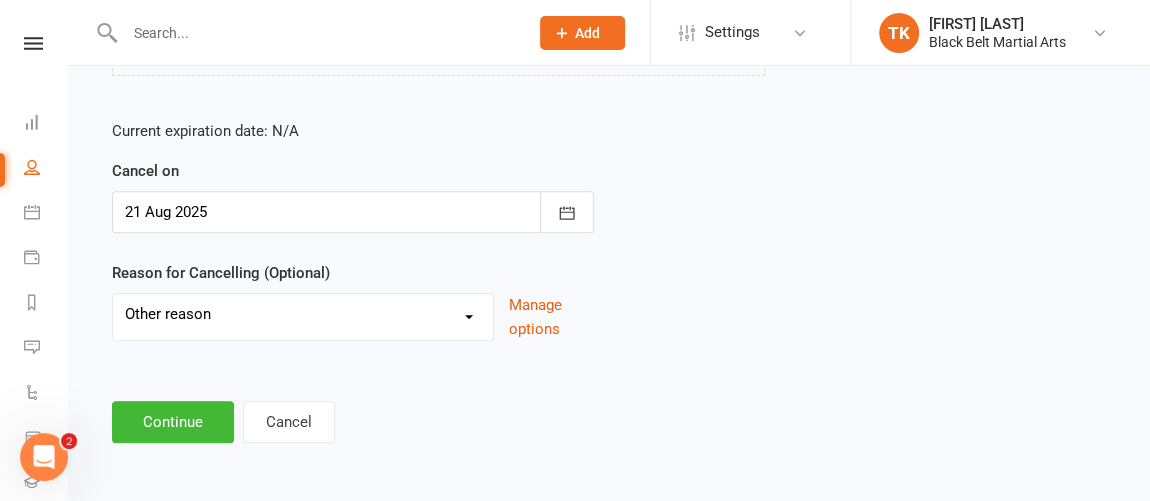 click on "Holiday Injury Other reason" at bounding box center (303, 314) 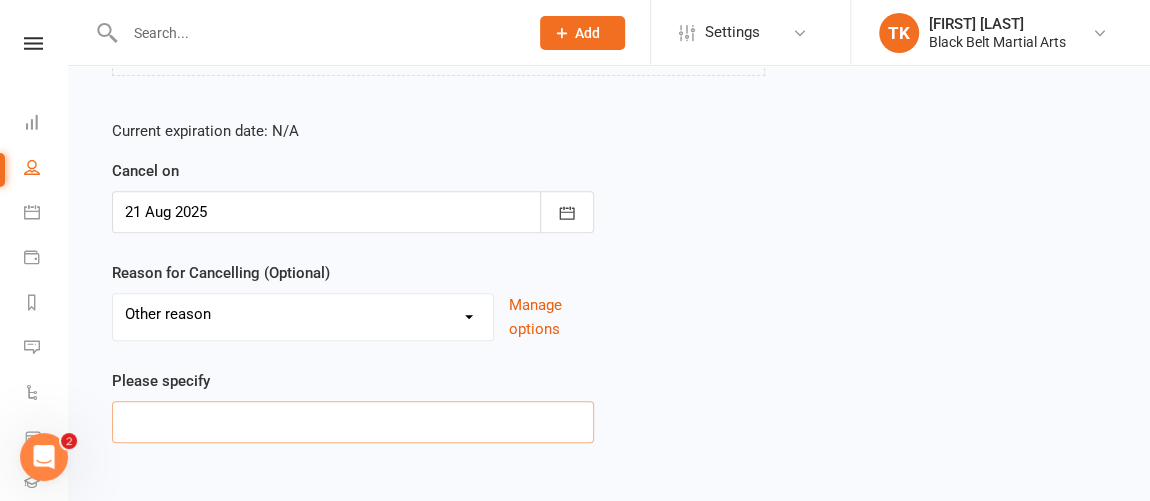 click at bounding box center [353, 422] 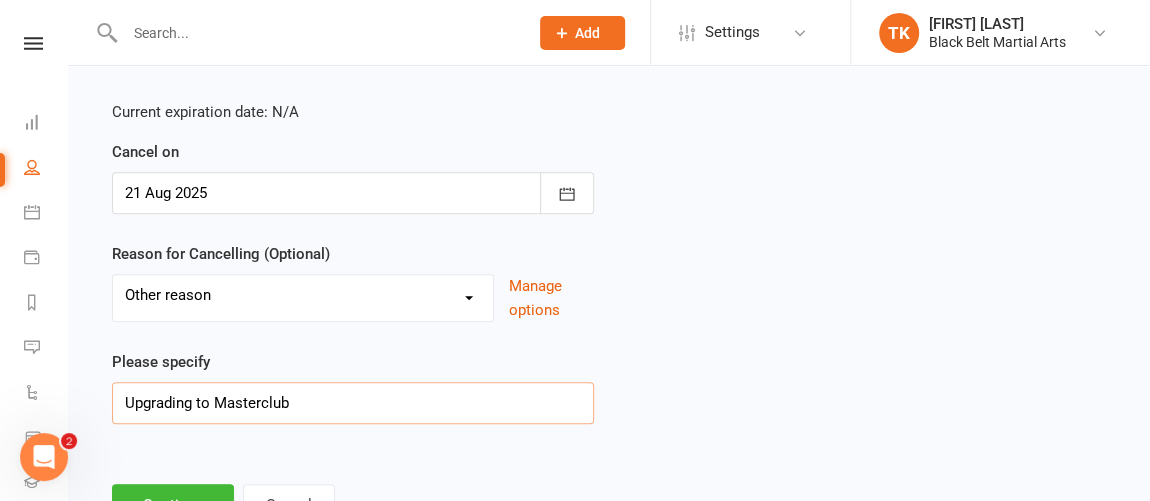 scroll, scrollTop: 485, scrollLeft: 0, axis: vertical 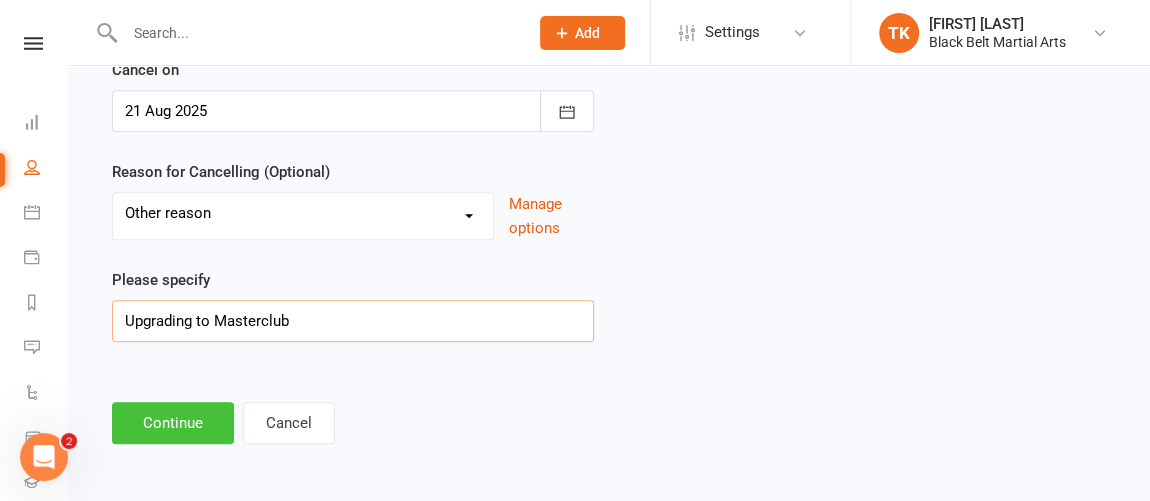 type on "Upgrading to Masterclub" 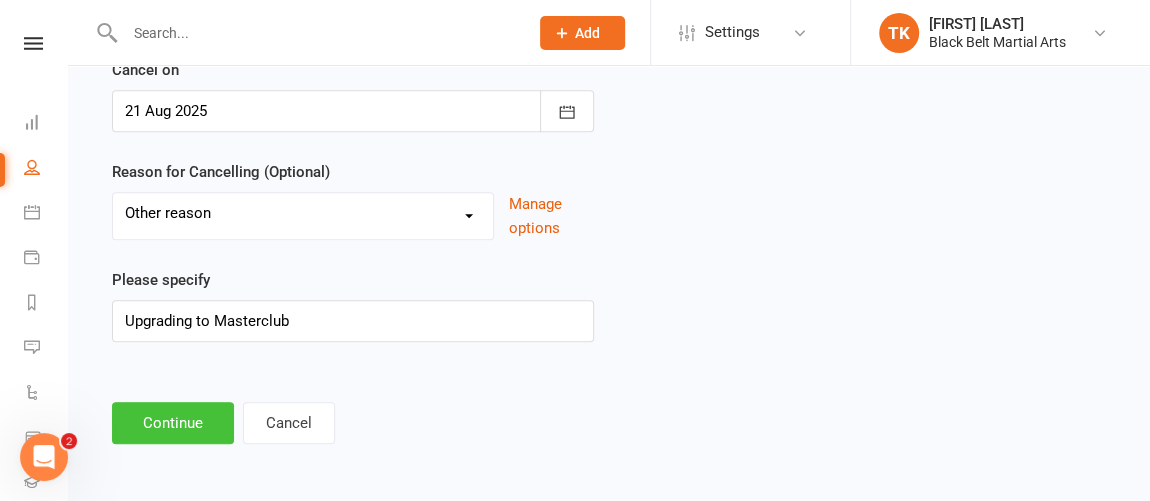 click on "Continue" at bounding box center (173, 423) 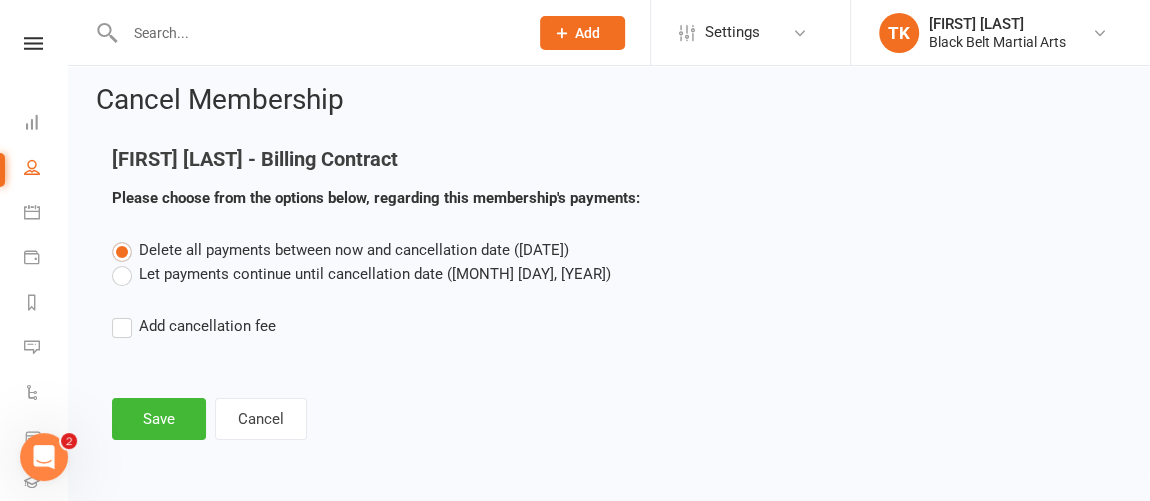 scroll, scrollTop: 7, scrollLeft: 0, axis: vertical 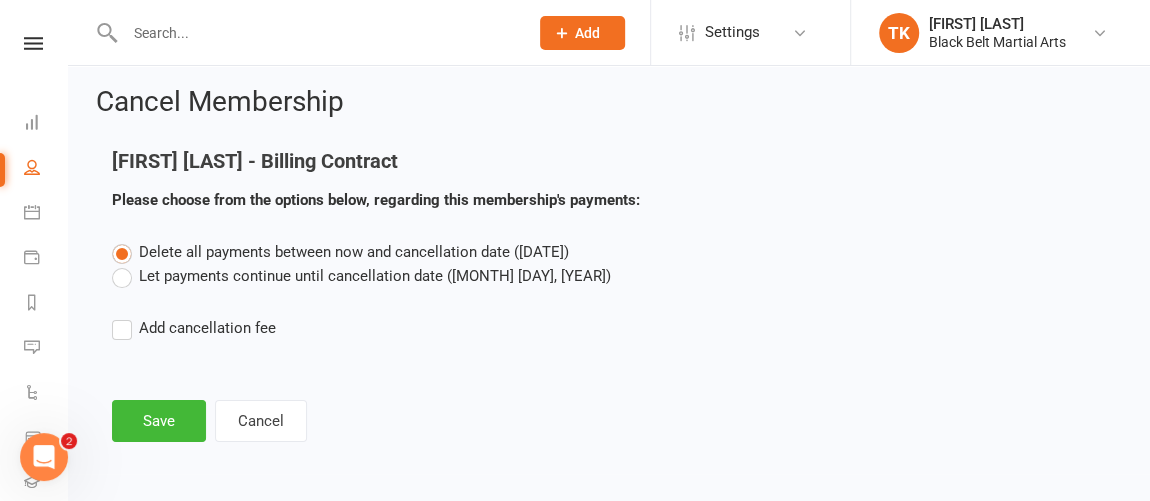 click on "Let payments continue until cancellation date (Aug 21, 2025)" at bounding box center (361, 276) 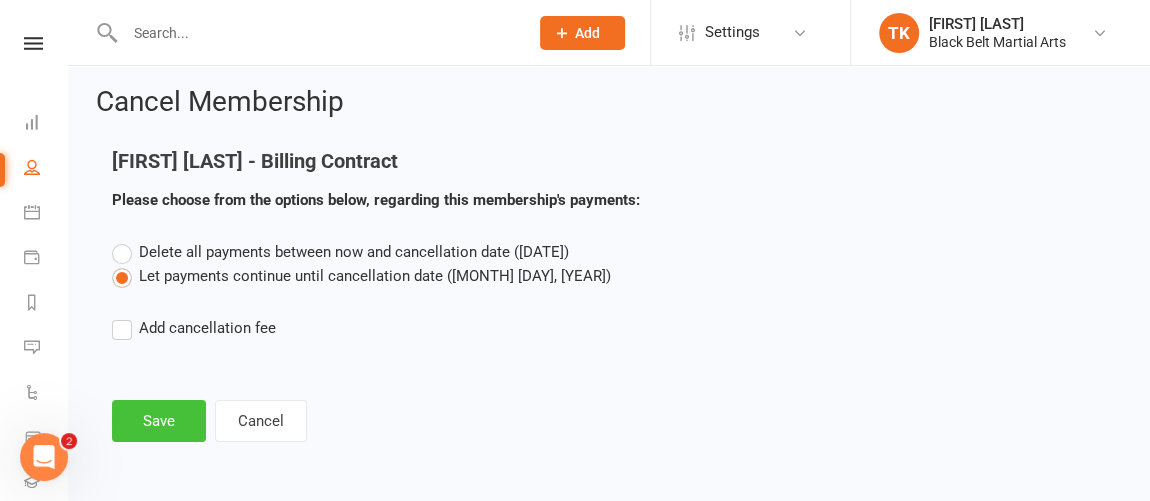 click on "Save" at bounding box center [159, 421] 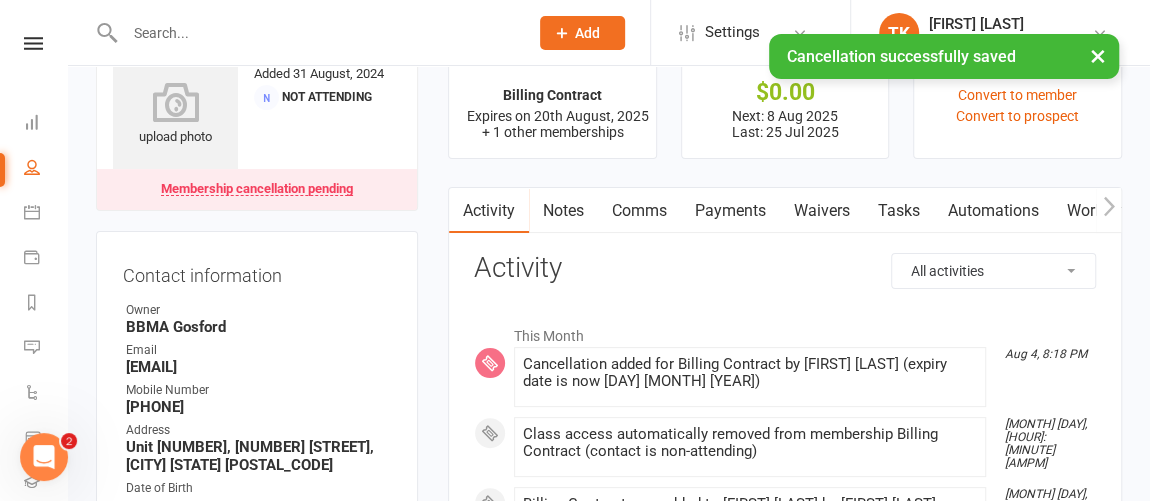 scroll, scrollTop: 103, scrollLeft: 0, axis: vertical 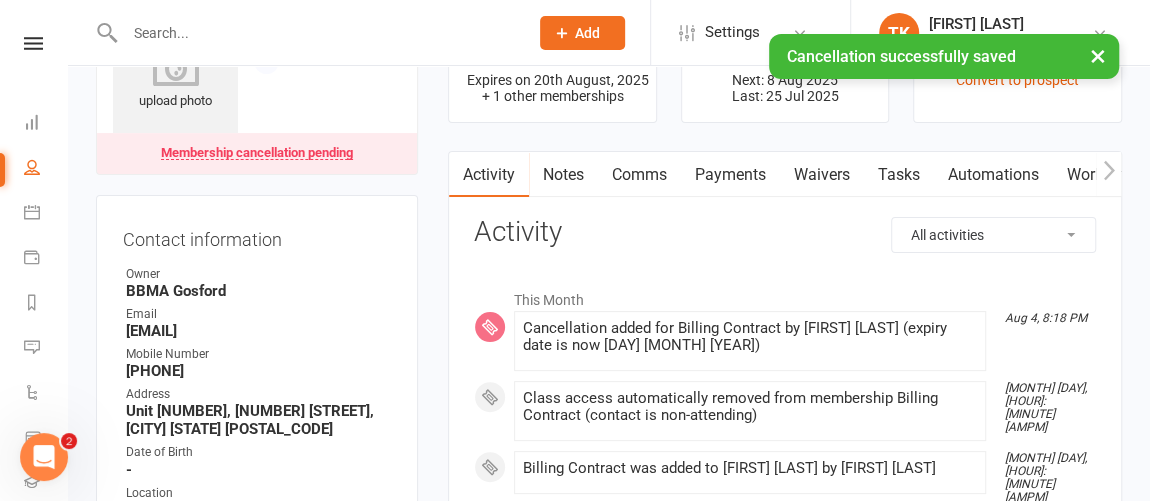 click on "Payments" at bounding box center [730, 175] 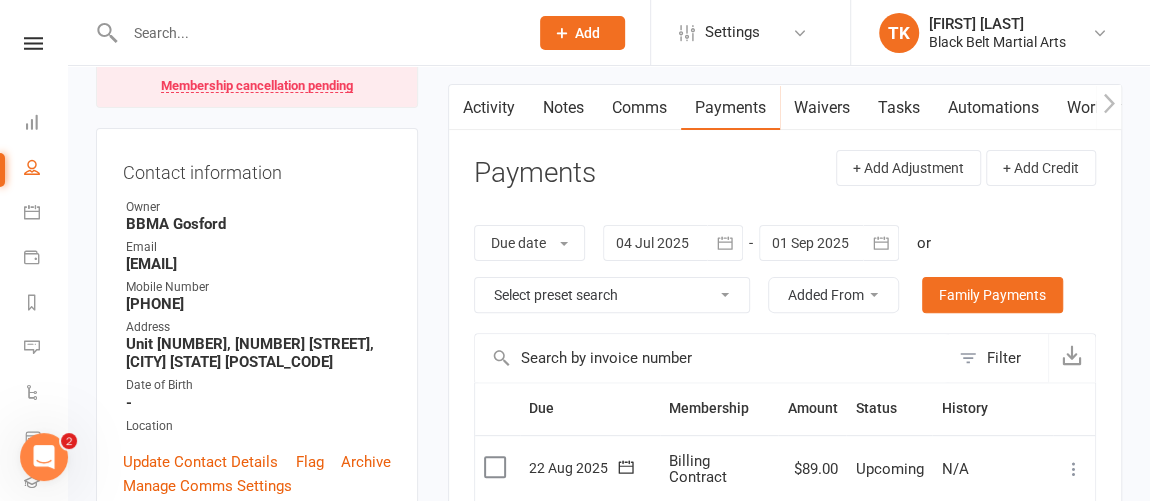 scroll, scrollTop: 0, scrollLeft: 0, axis: both 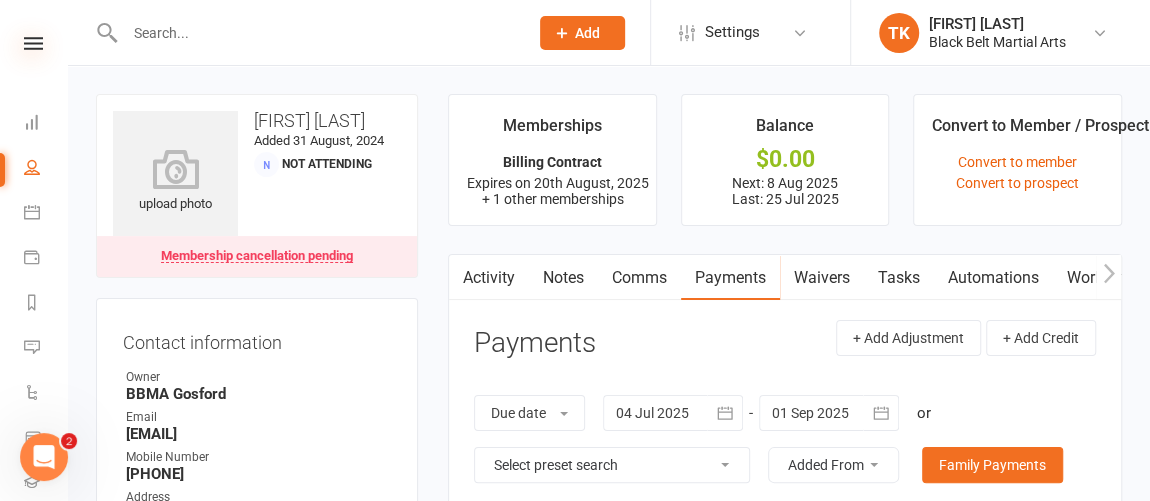 click at bounding box center [33, 43] 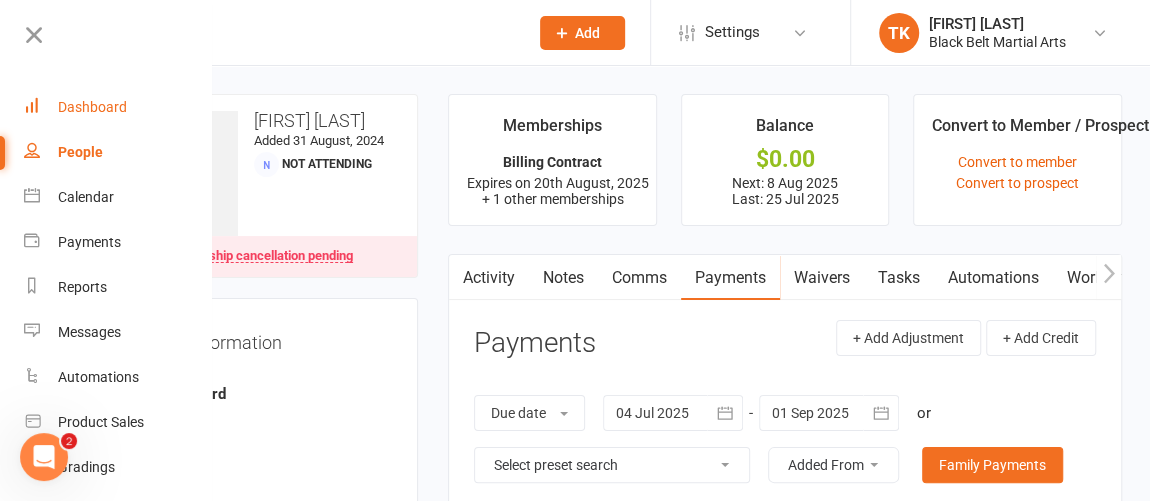 click on "Dashboard" at bounding box center [92, 107] 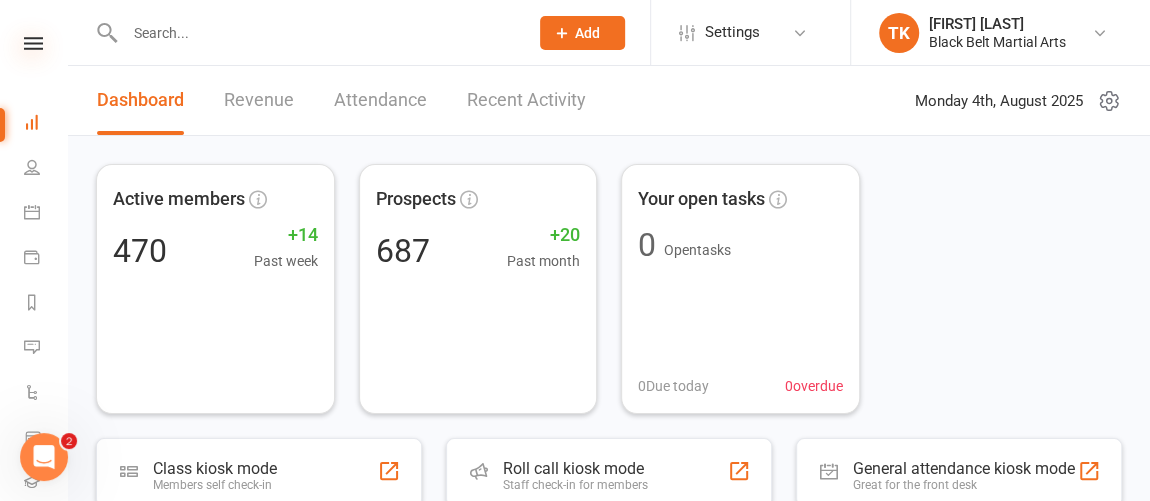 click at bounding box center (33, 43) 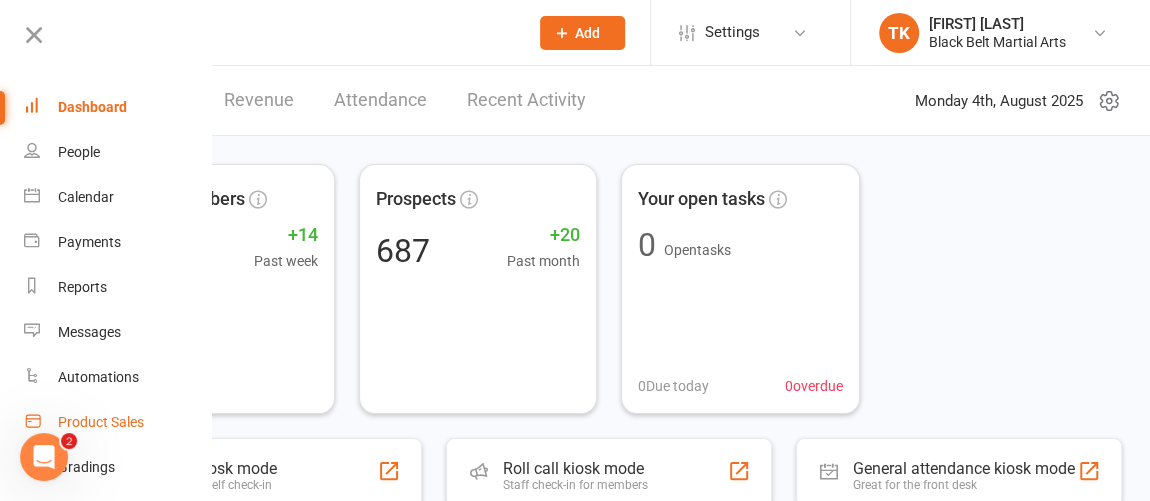 click on "Product Sales" at bounding box center (101, 422) 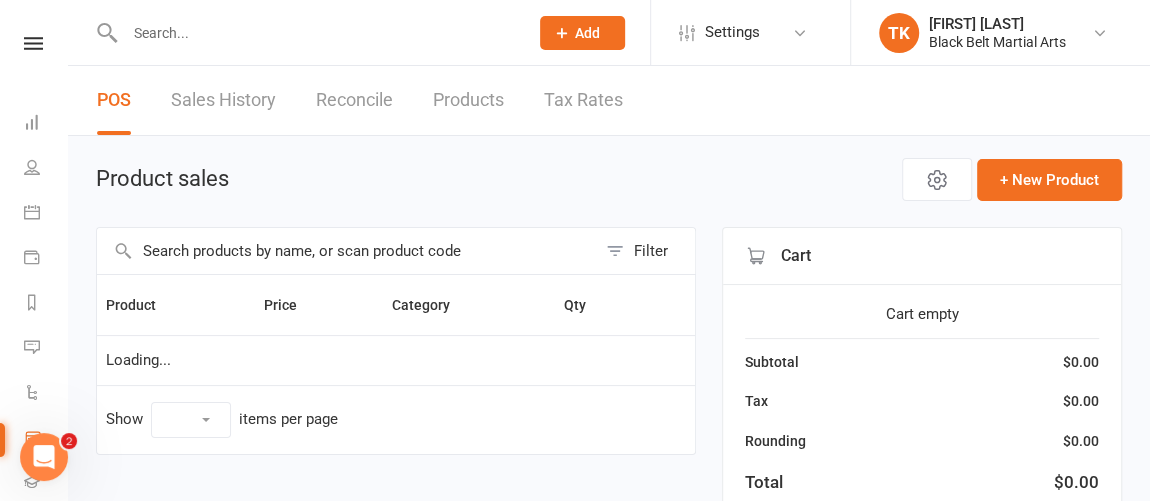 select on "10" 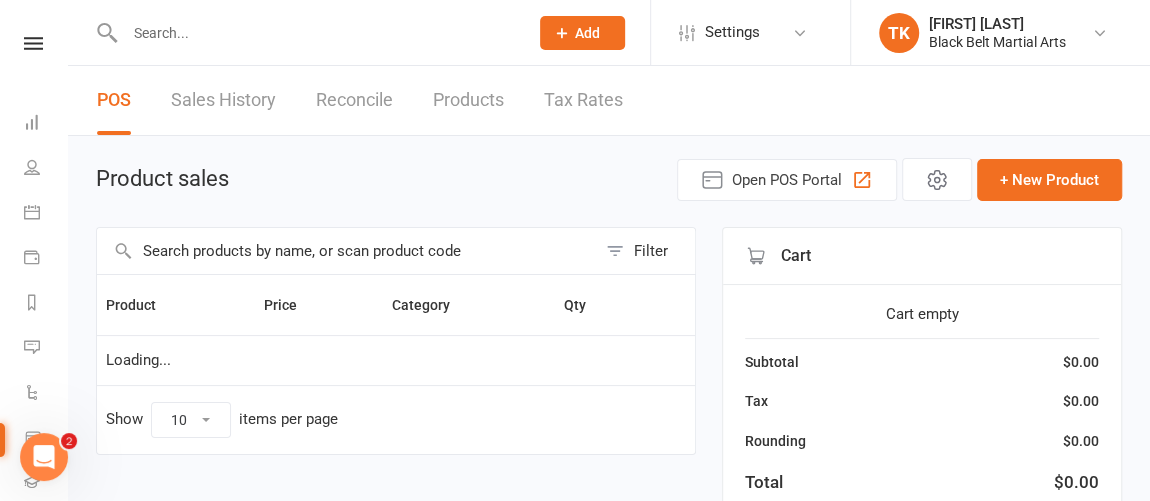 click on "Sales History" at bounding box center (223, 100) 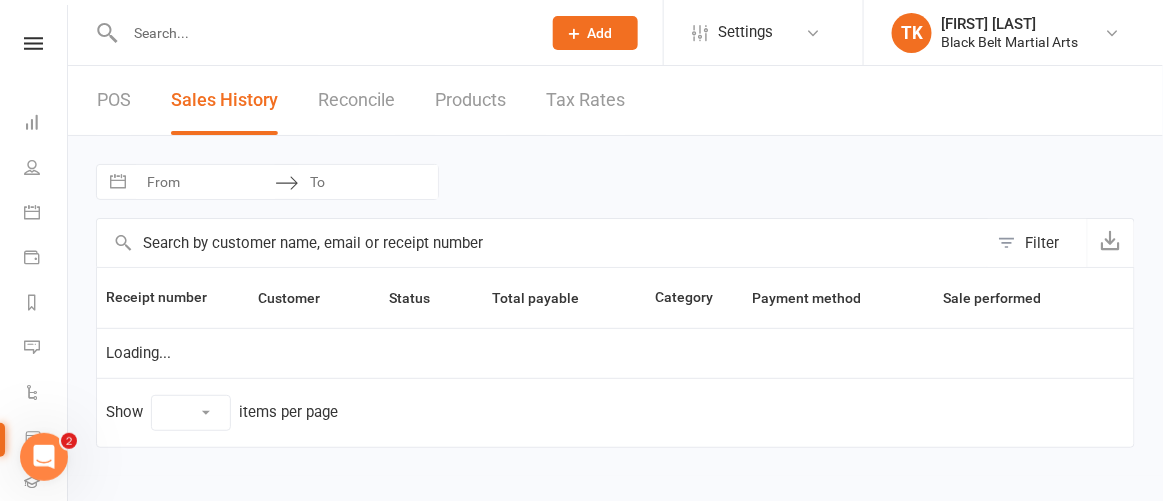 select on "25" 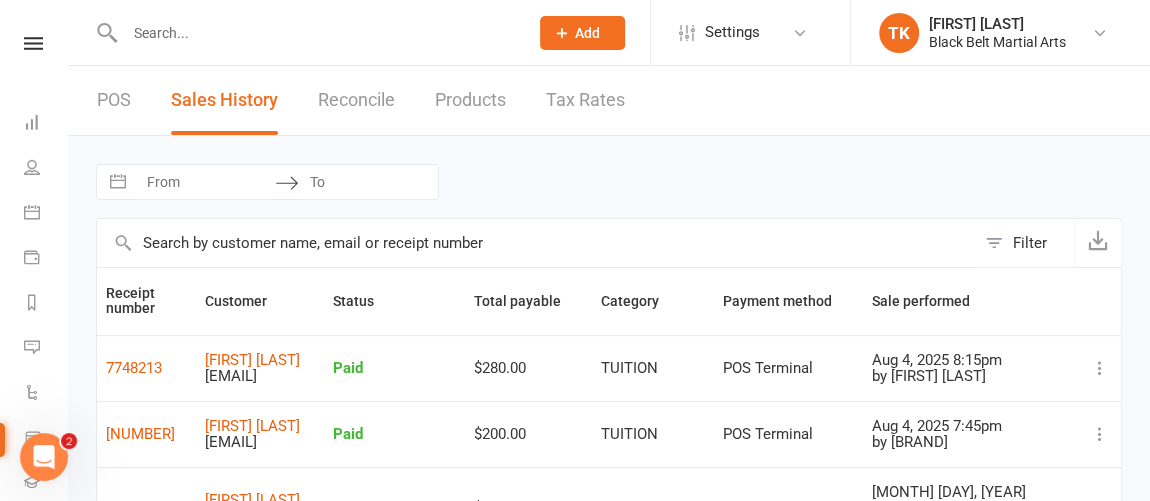 click at bounding box center [536, 243] 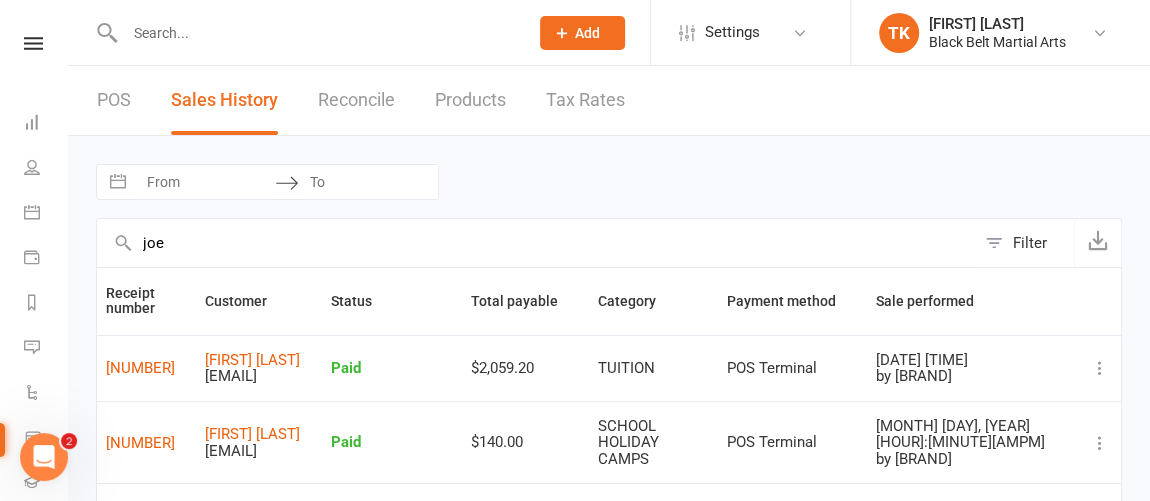 type on "joe" 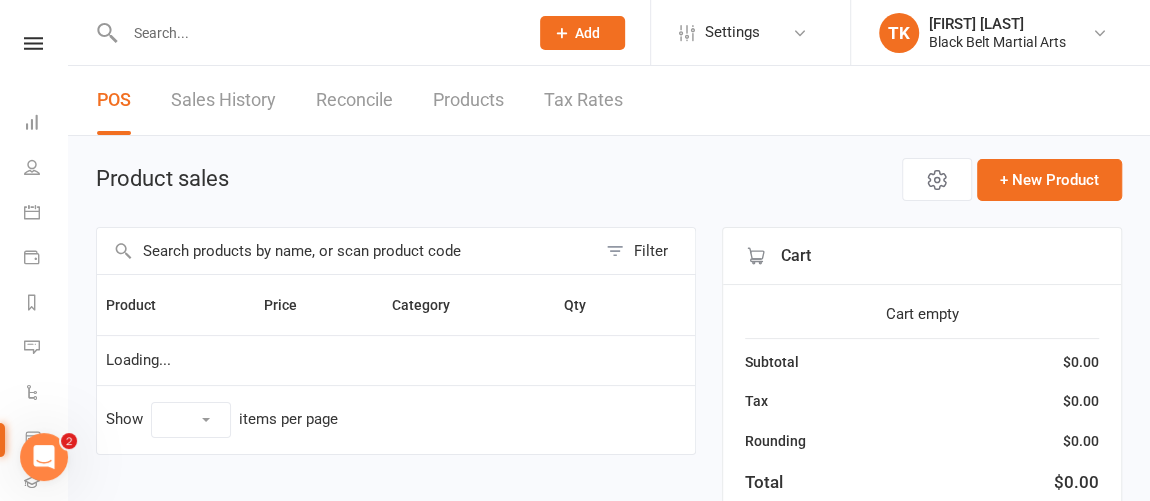 select on "10" 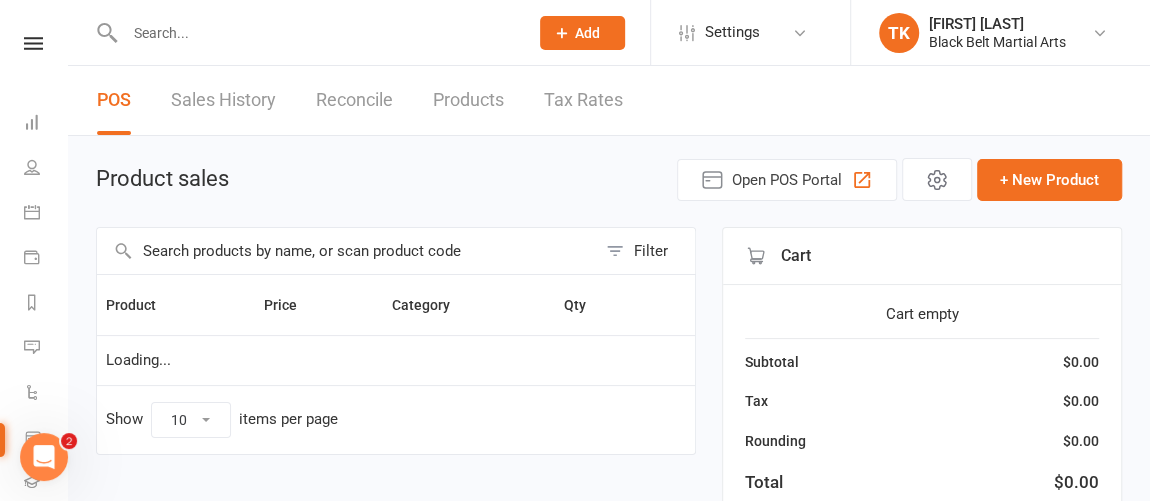 click at bounding box center [346, 251] 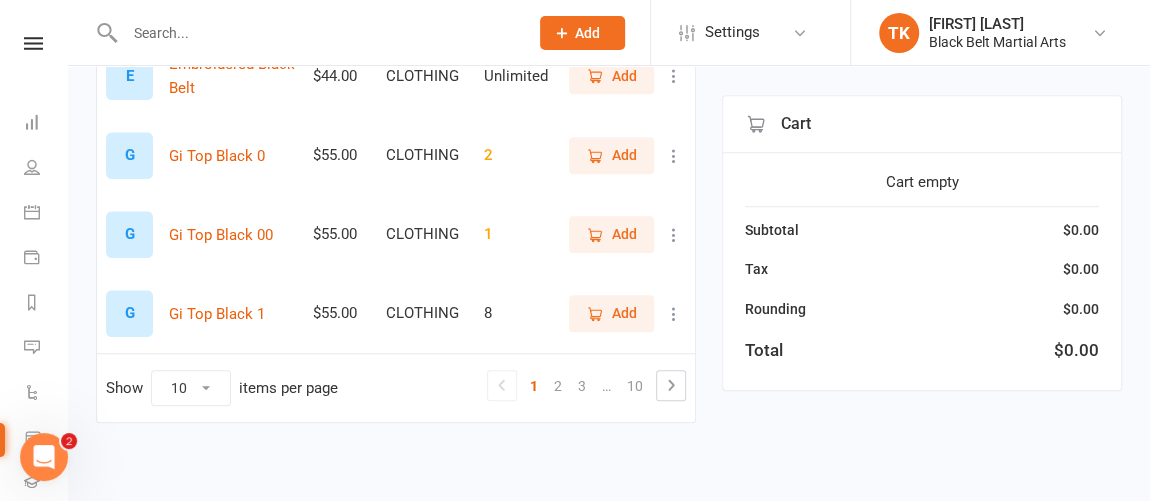 scroll, scrollTop: 783, scrollLeft: 0, axis: vertical 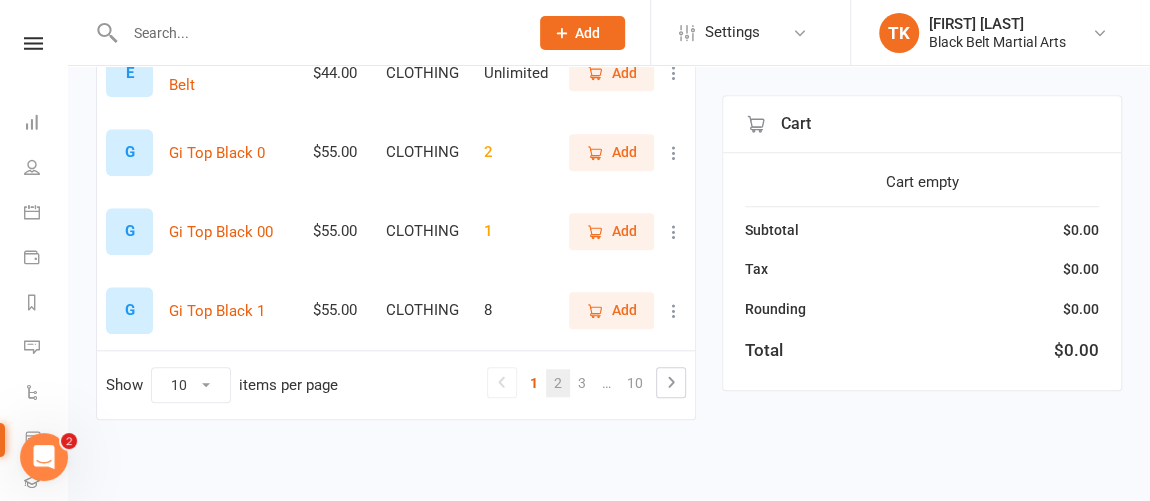 type on "black" 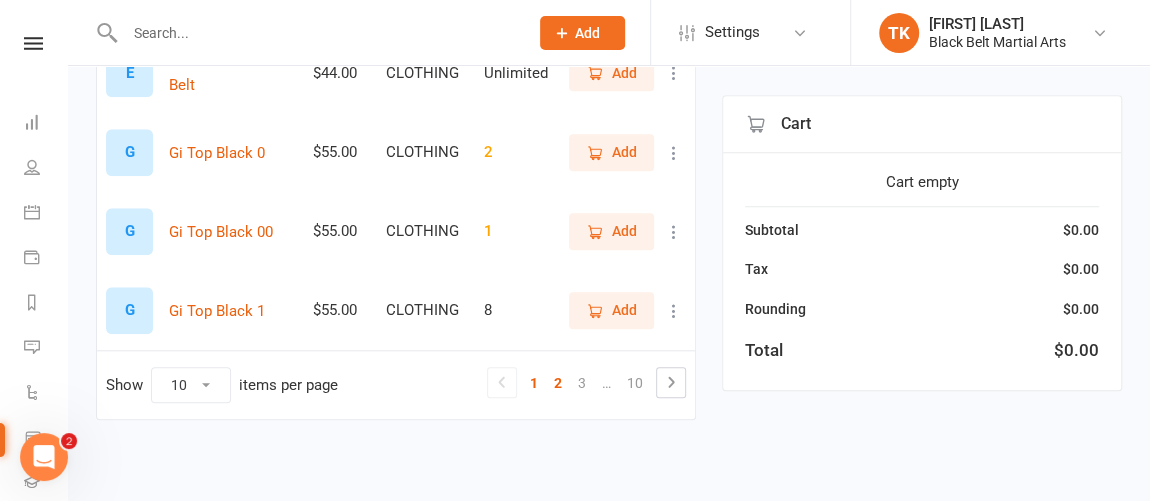 scroll, scrollTop: 776, scrollLeft: 0, axis: vertical 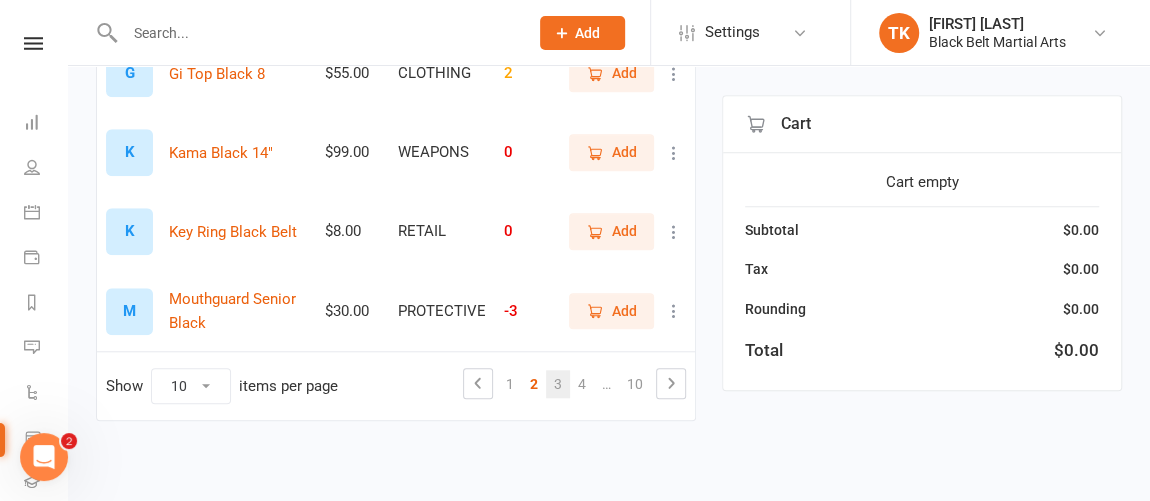 click on "3" at bounding box center [558, 384] 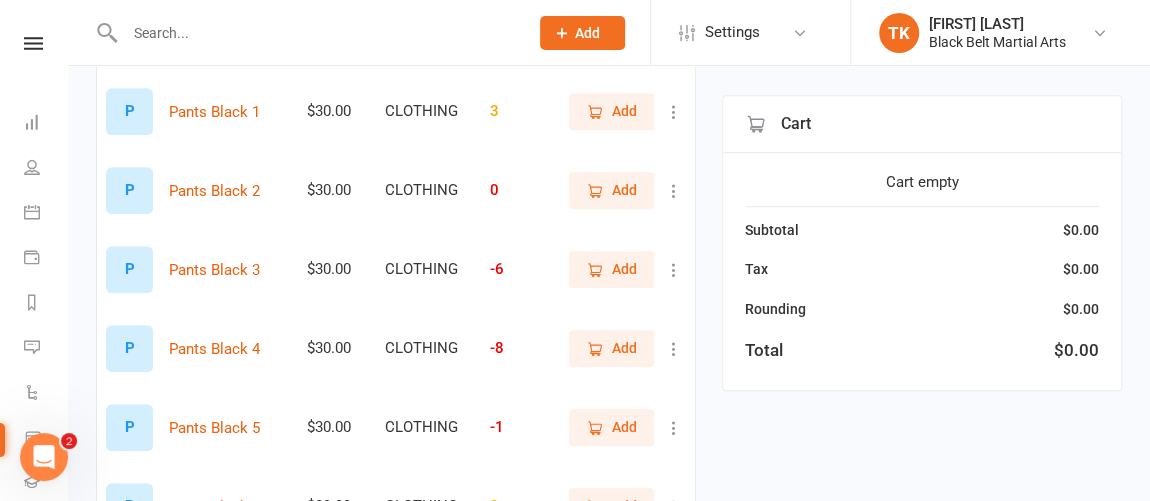 scroll, scrollTop: 499, scrollLeft: 0, axis: vertical 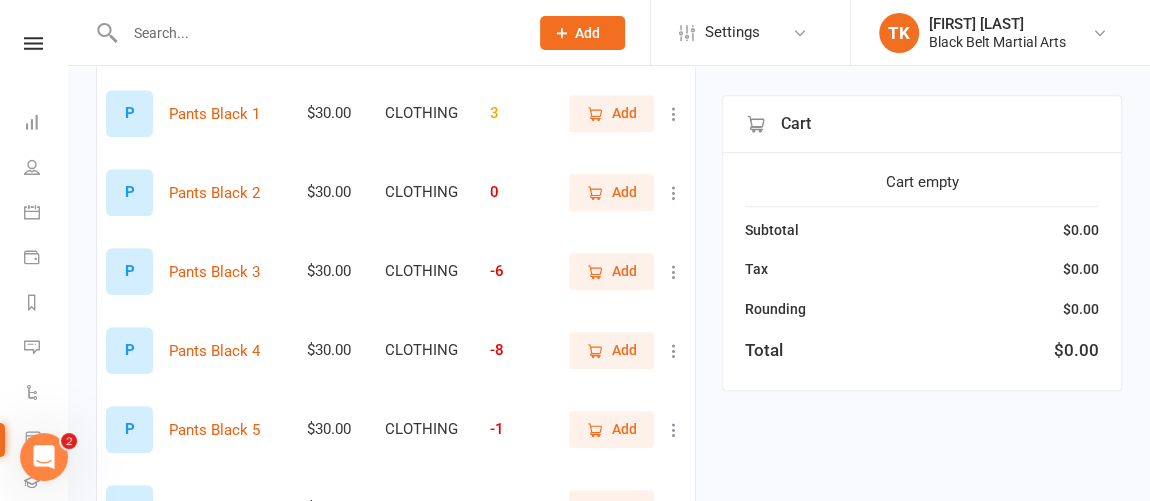 click on "Add" at bounding box center [624, 271] 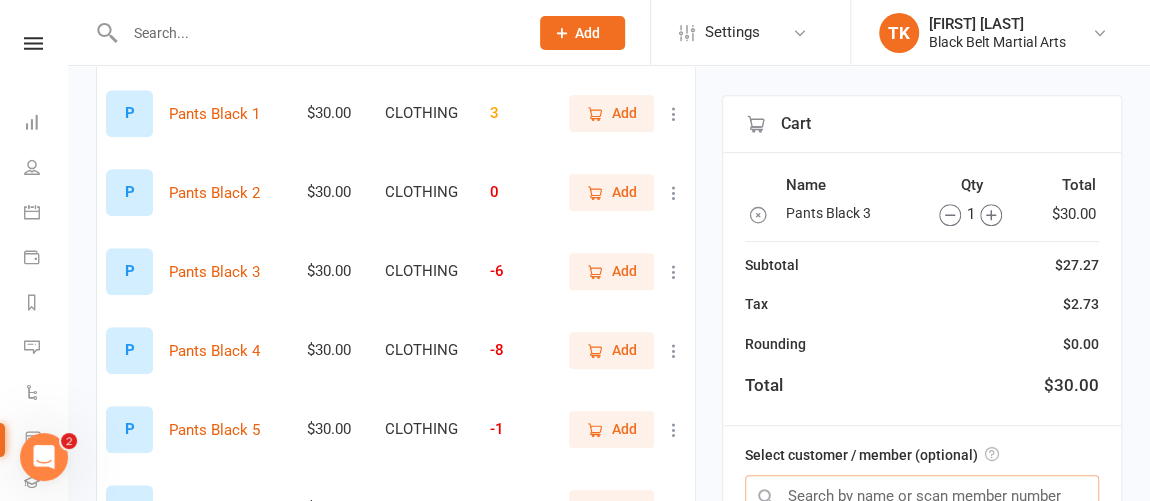 click at bounding box center (922, 496) 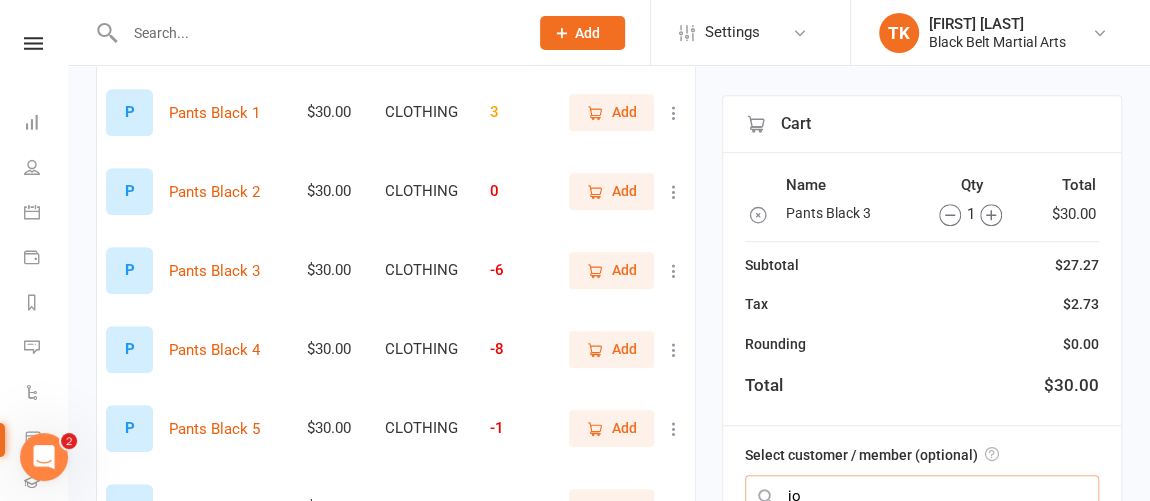 type on "joe" 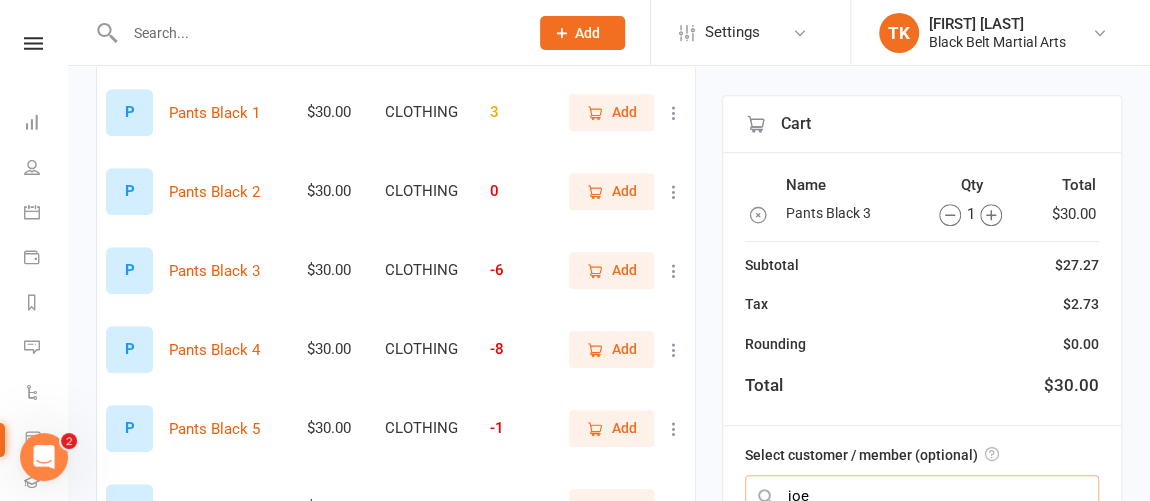scroll, scrollTop: 503, scrollLeft: 0, axis: vertical 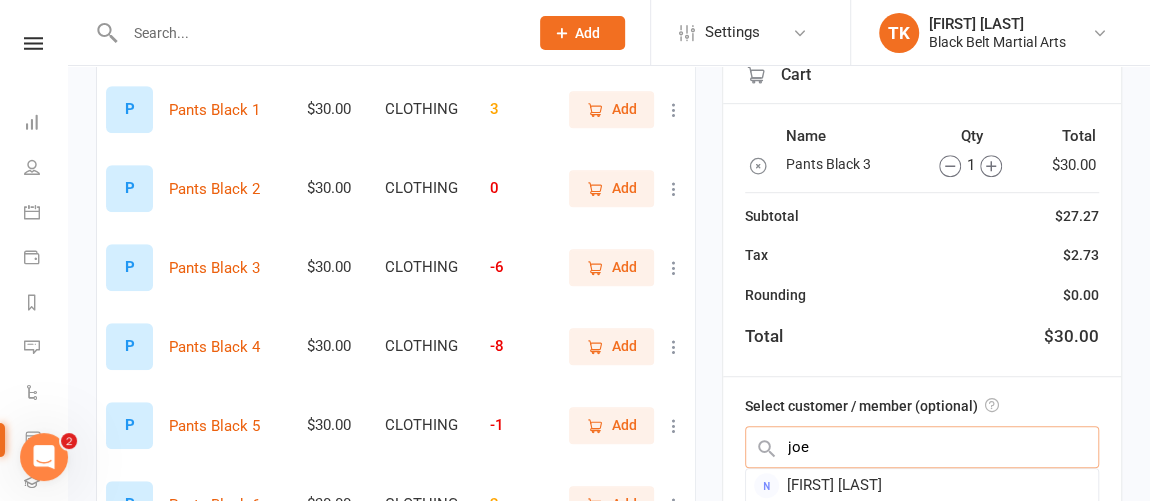 type 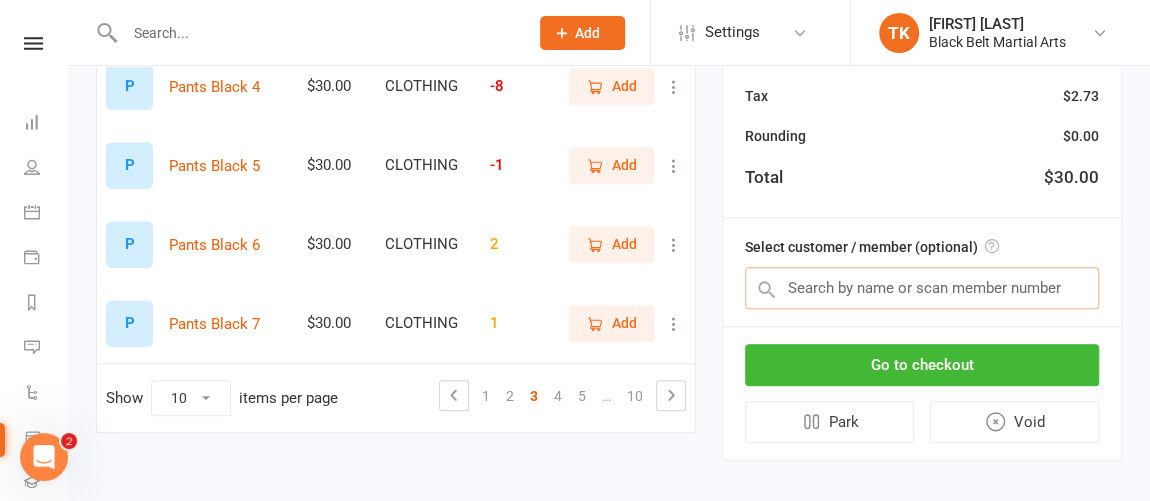 scroll, scrollTop: 775, scrollLeft: 0, axis: vertical 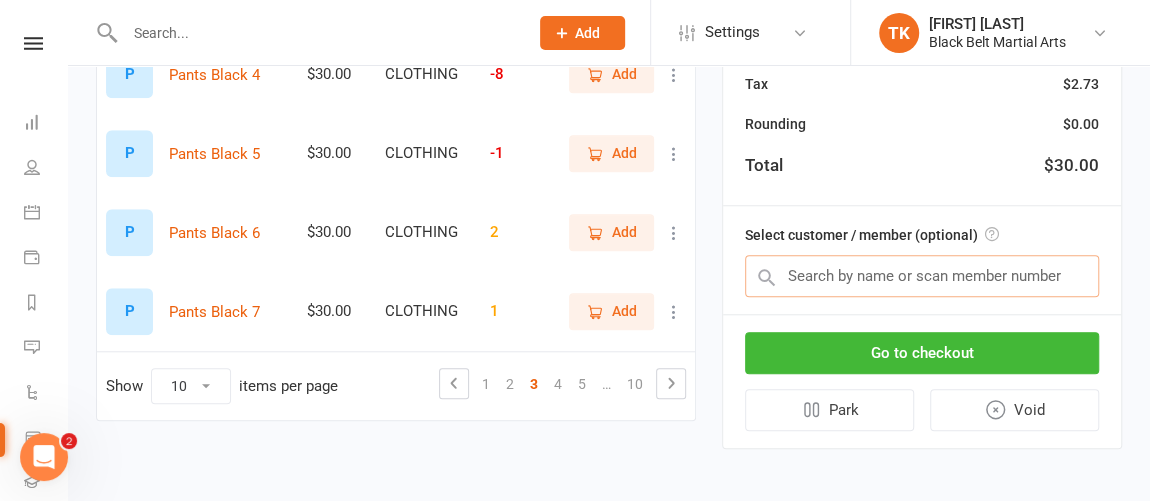 click at bounding box center [922, 276] 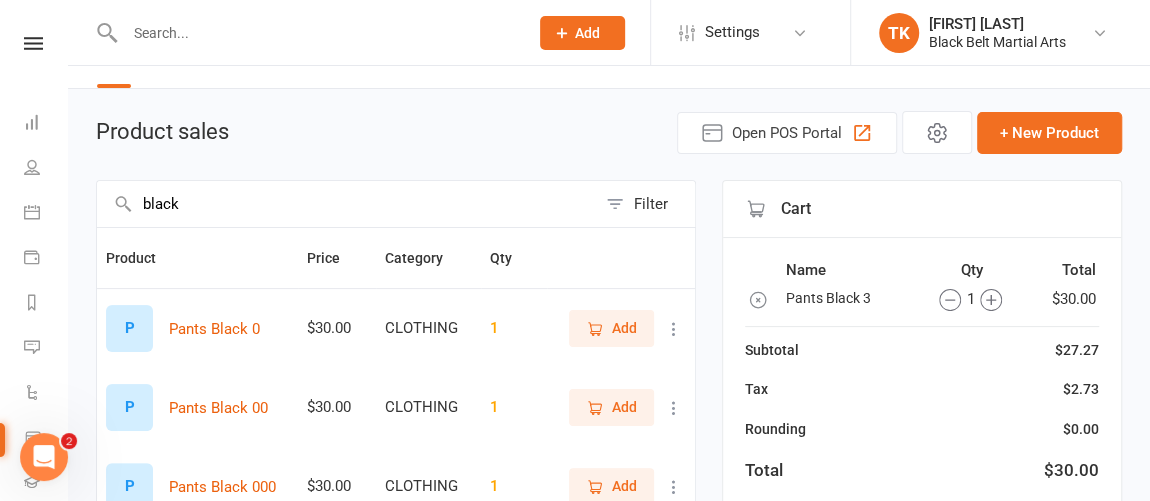 scroll, scrollTop: 0, scrollLeft: 0, axis: both 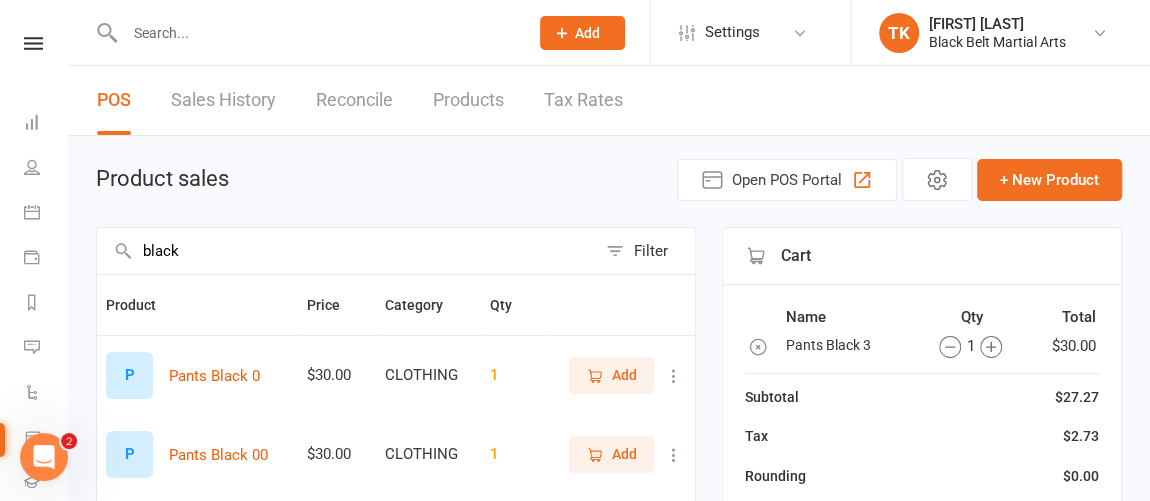 click on "Sales History" at bounding box center [223, 100] 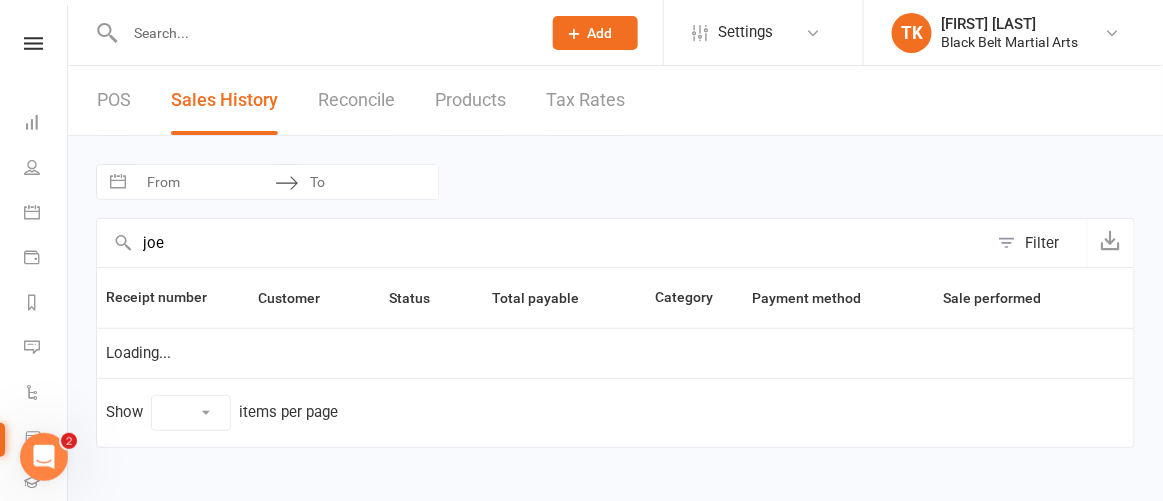 select on "25" 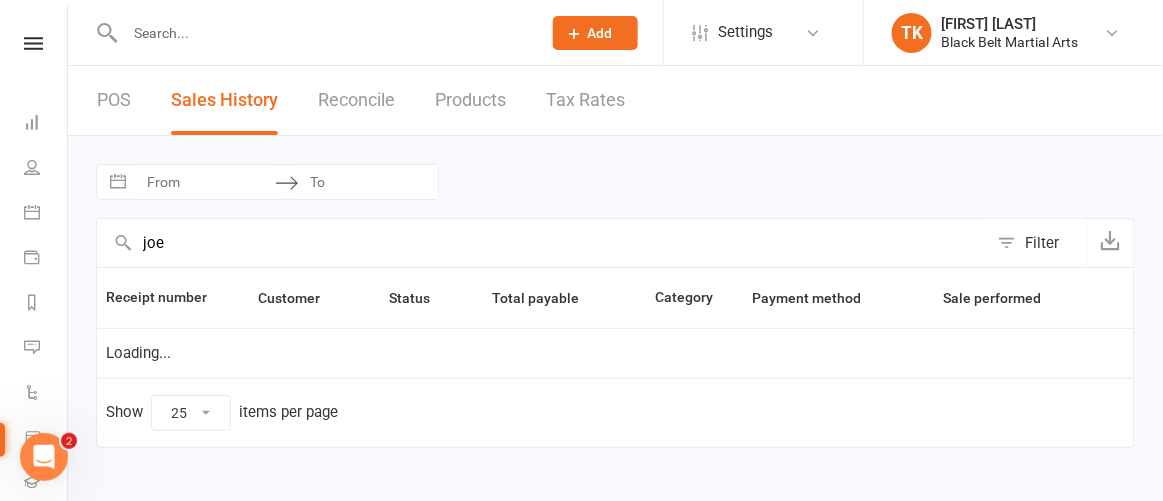 click on "Loading" at bounding box center [0, 0] 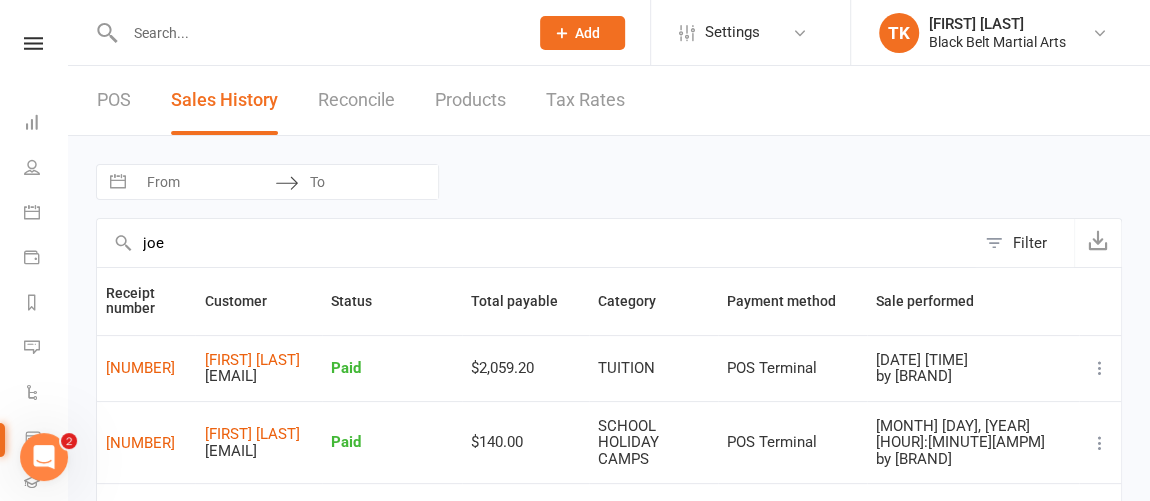 click on "joe" at bounding box center (536, 243) 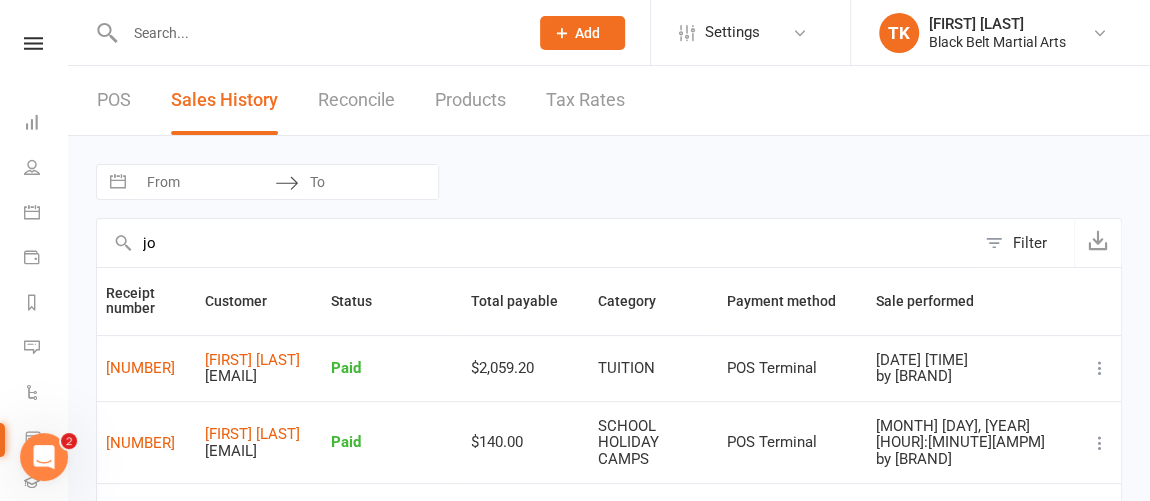 type on "j" 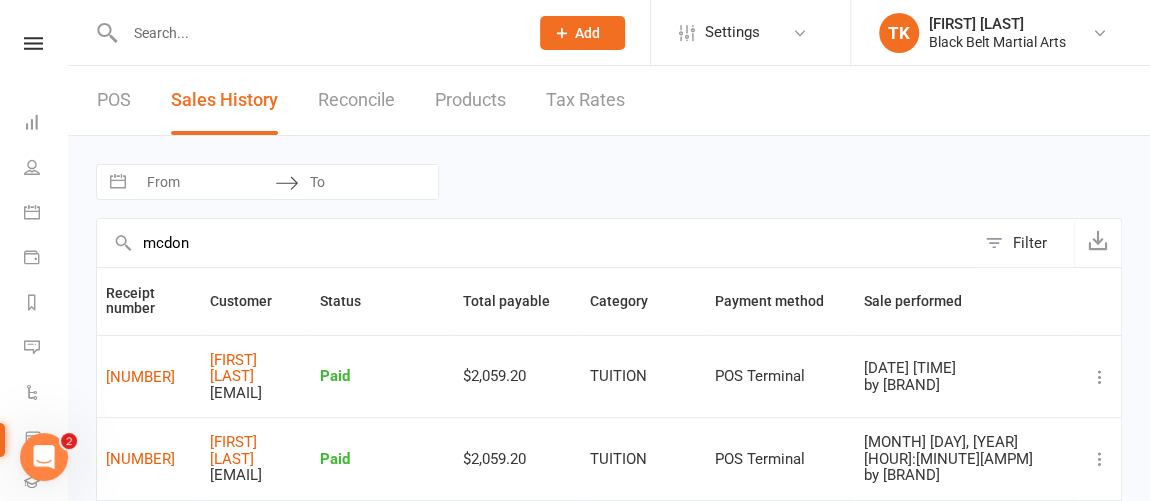 type on "mcdon" 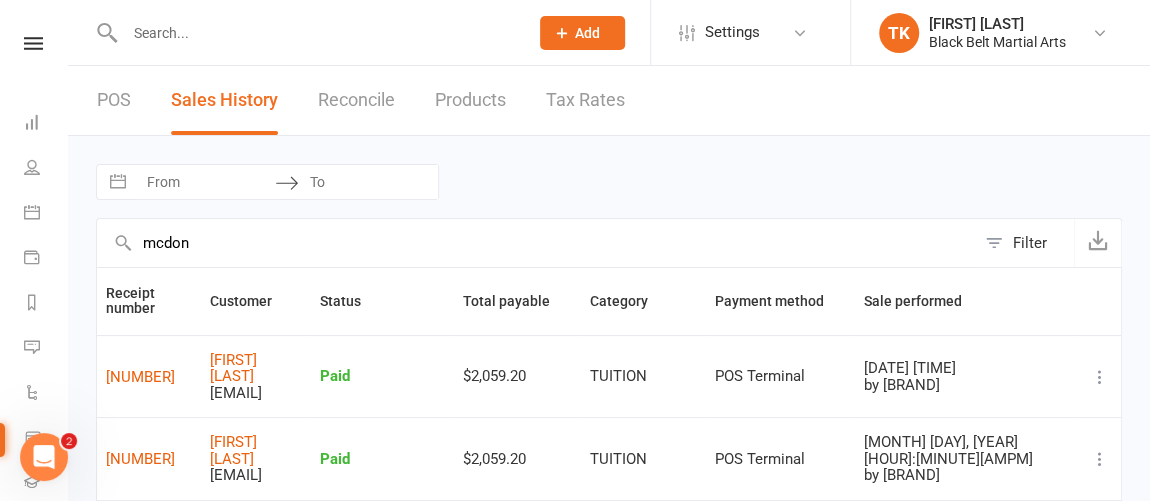 click on "POS Sales History Reconcile Products Tax Rates" at bounding box center [361, 100] 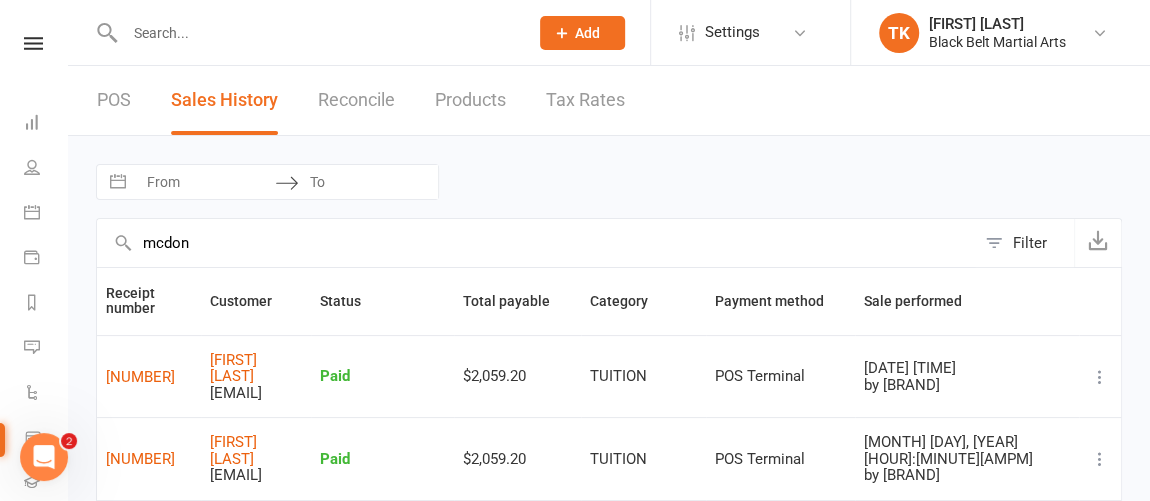 click on "POS" at bounding box center [114, 100] 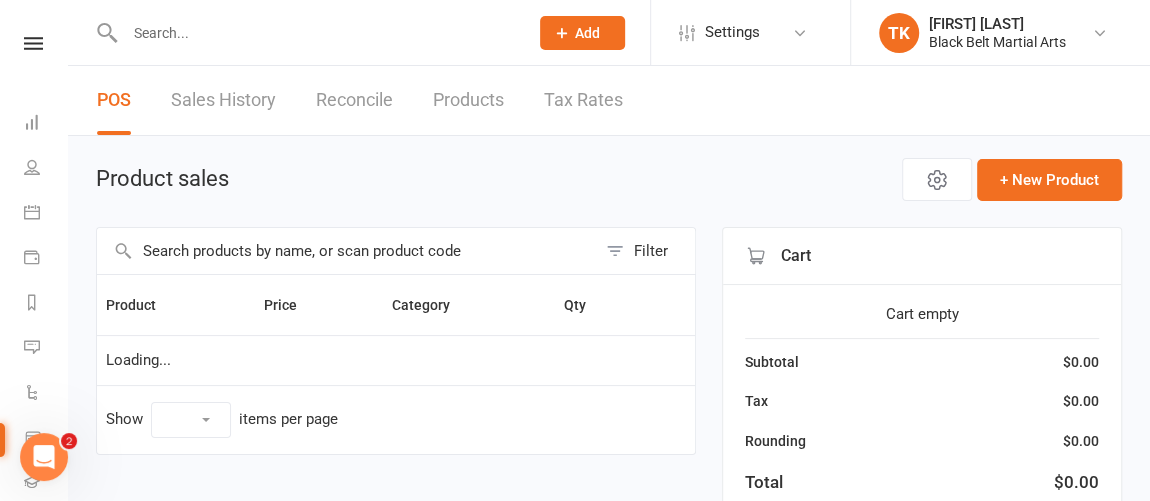 select on "10" 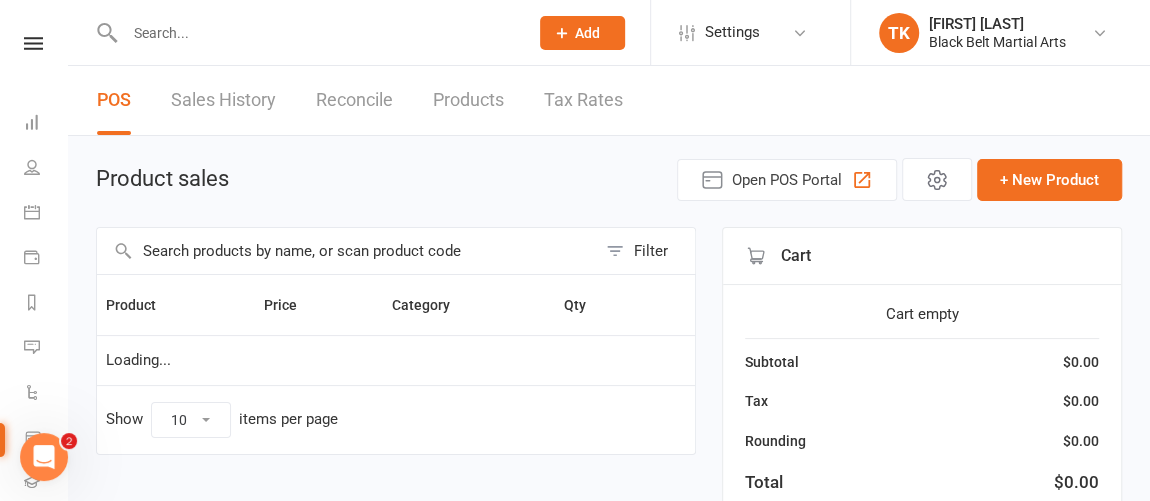 click at bounding box center (346, 251) 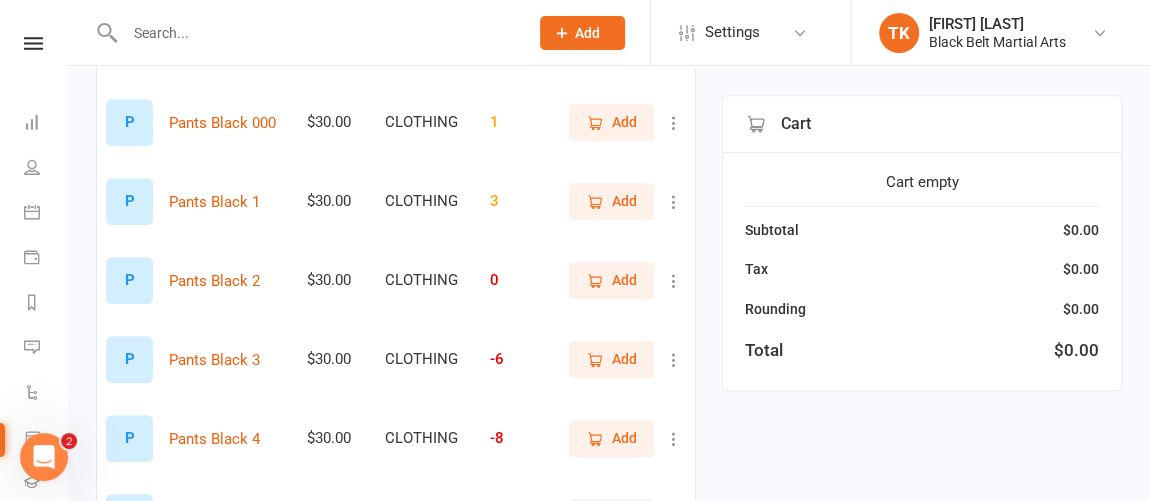 scroll, scrollTop: 413, scrollLeft: 0, axis: vertical 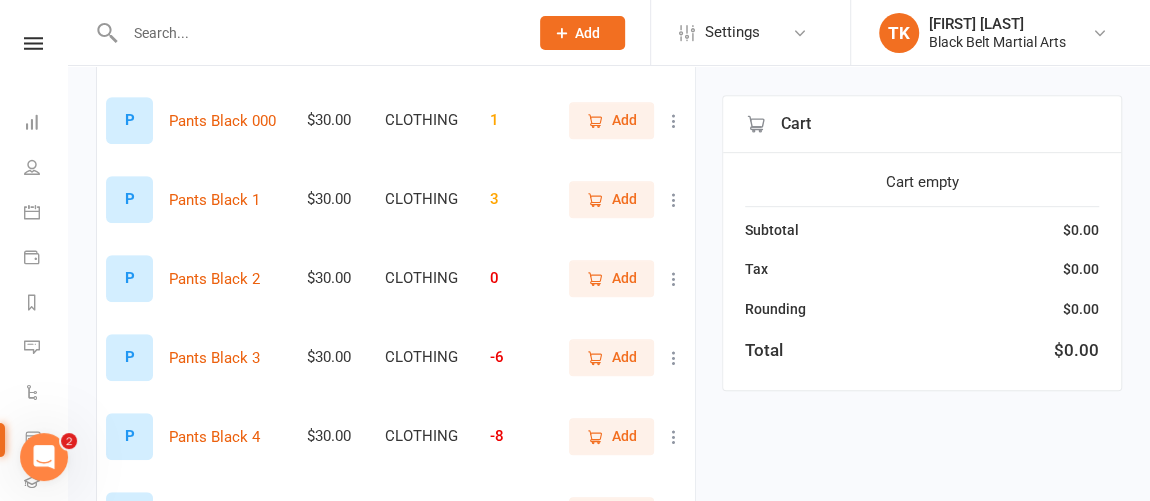 type on "pants b" 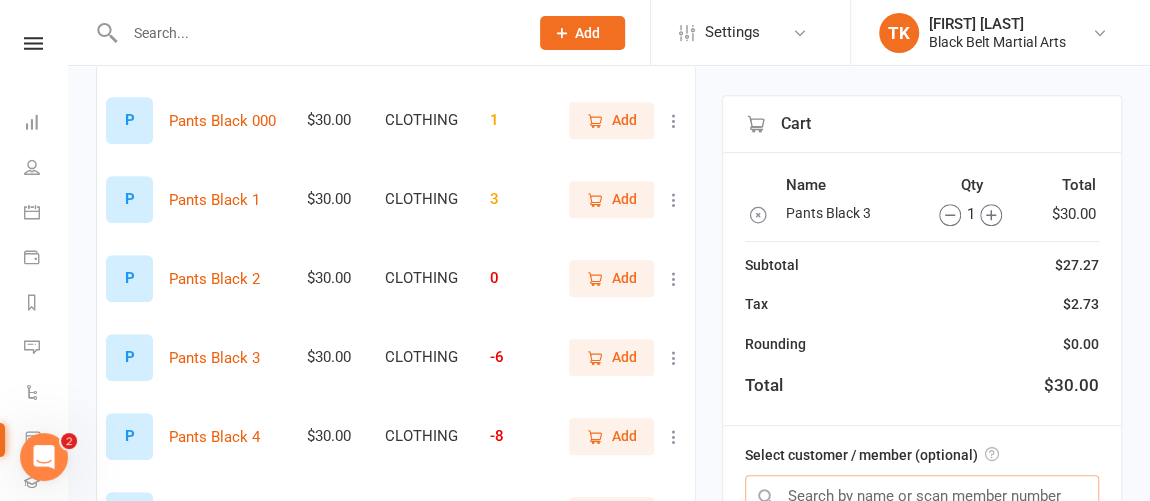 click at bounding box center [922, 496] 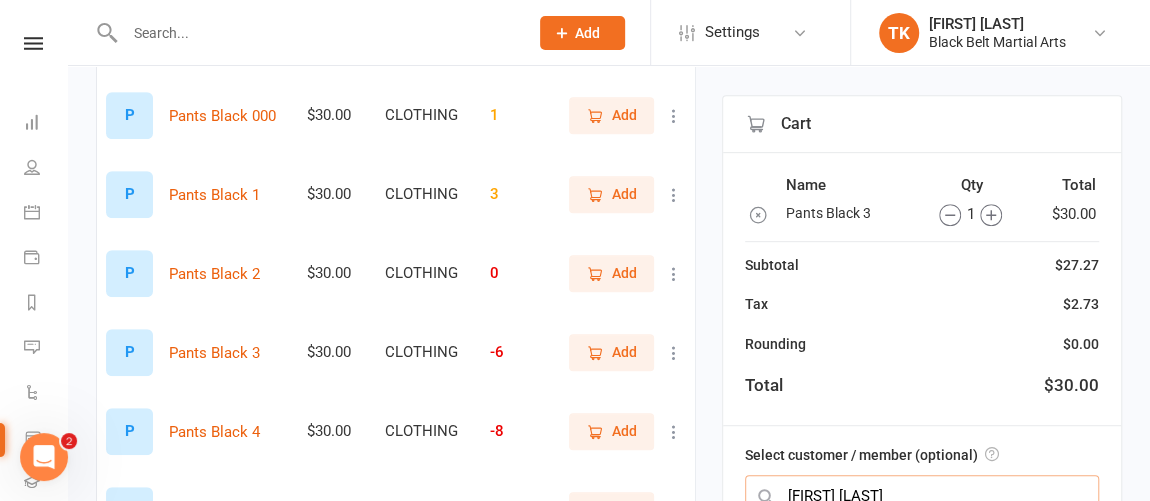 scroll, scrollTop: 420, scrollLeft: 0, axis: vertical 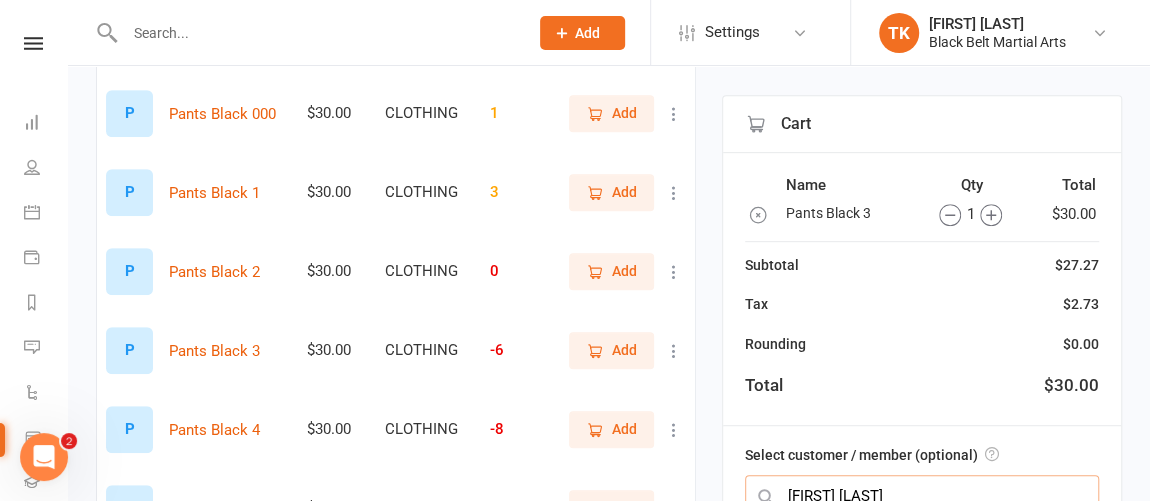 type on "joe mc" 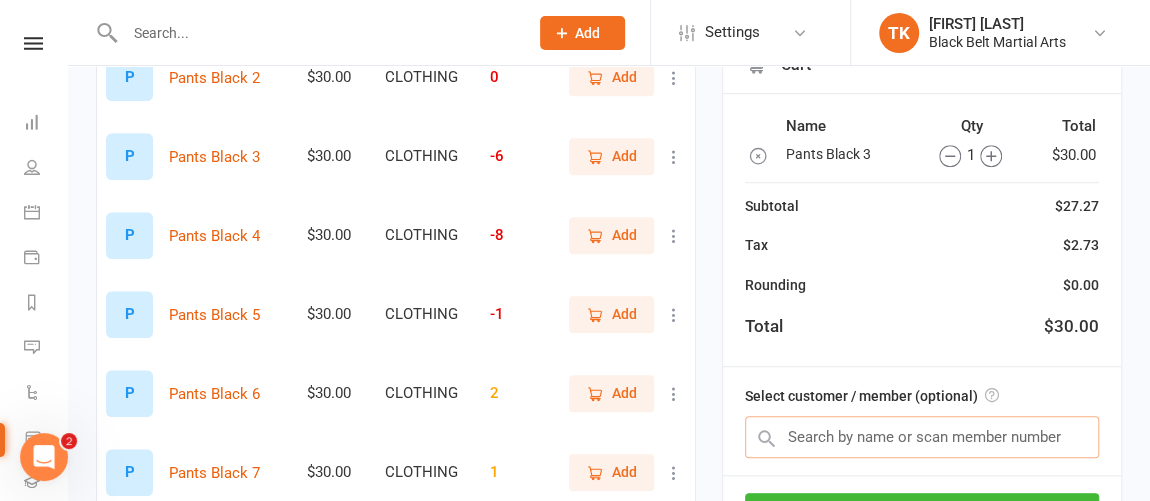 scroll, scrollTop: 682, scrollLeft: 0, axis: vertical 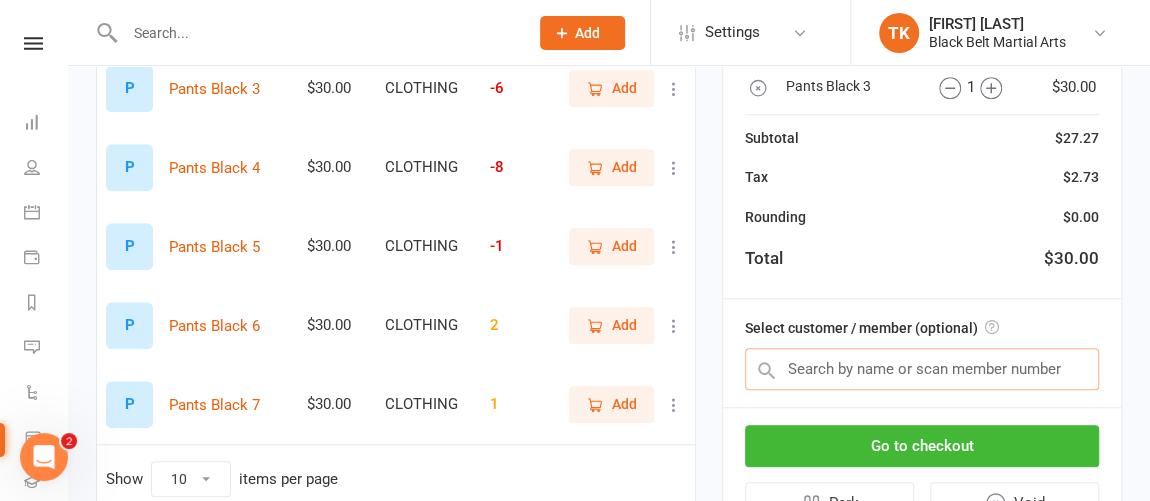 click at bounding box center [922, 369] 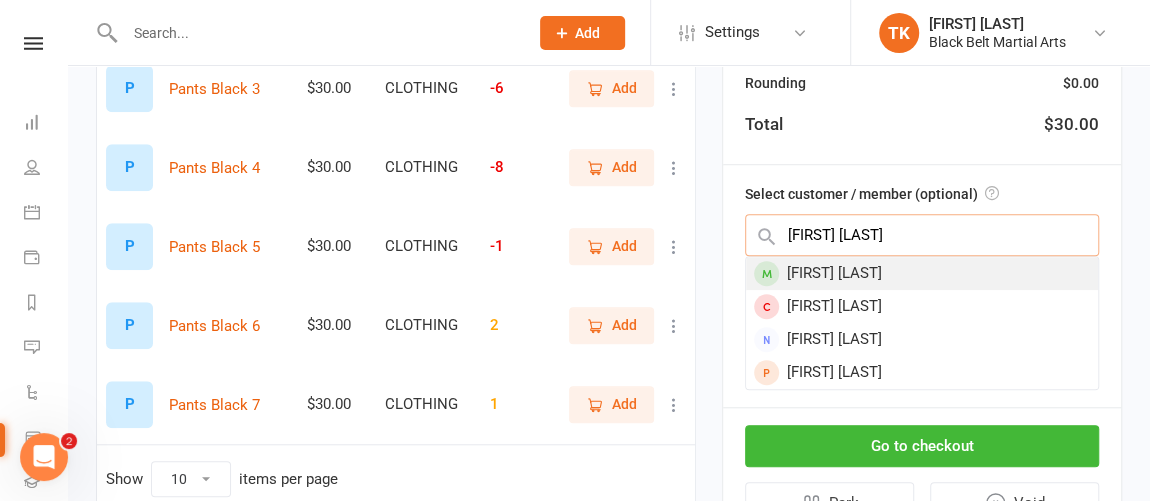 type on "joe mcd" 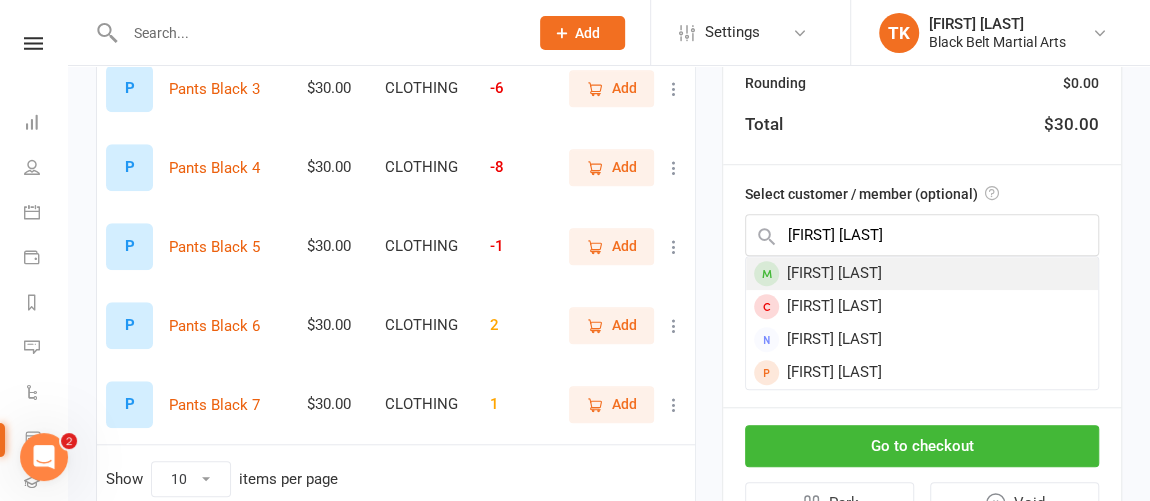 click on "Joe McDonagh" at bounding box center [922, 273] 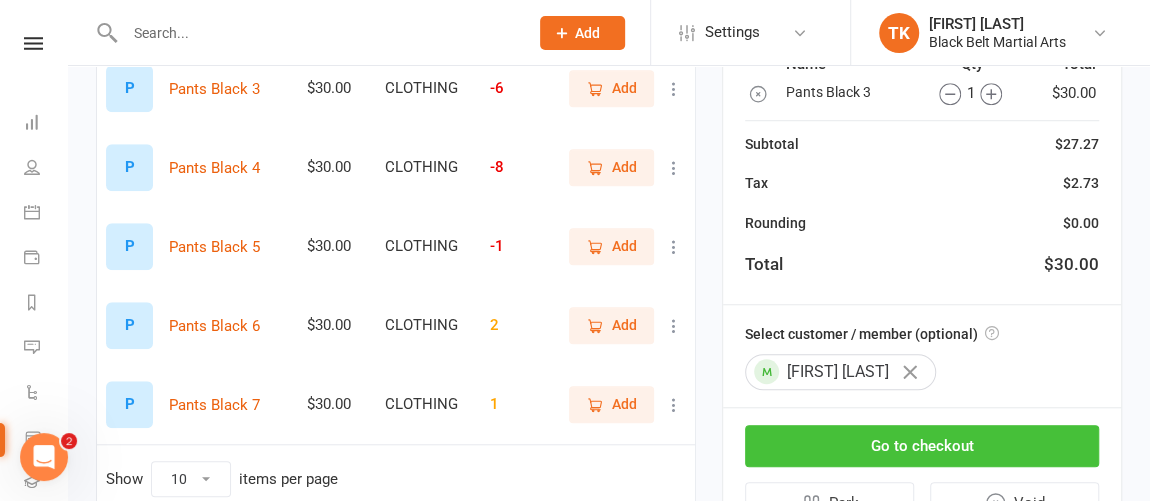 click on "Go to checkout" at bounding box center [922, 446] 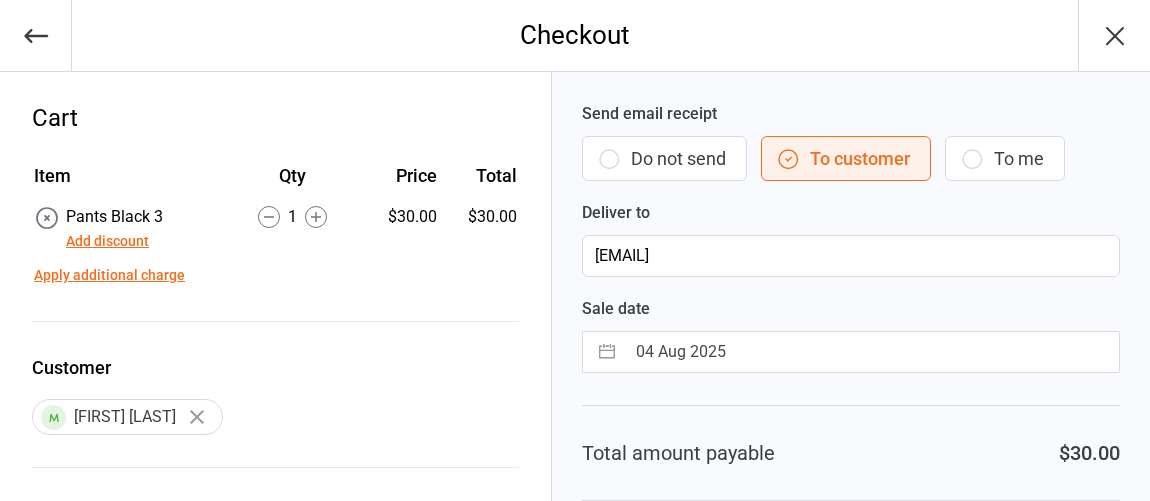 scroll, scrollTop: 0, scrollLeft: 0, axis: both 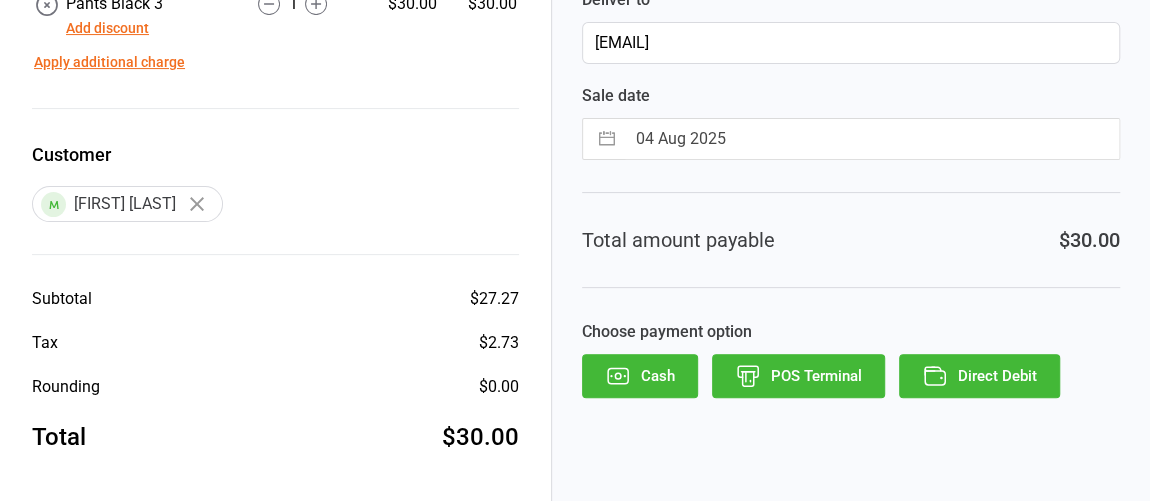 click on "POS Terminal" at bounding box center [798, 376] 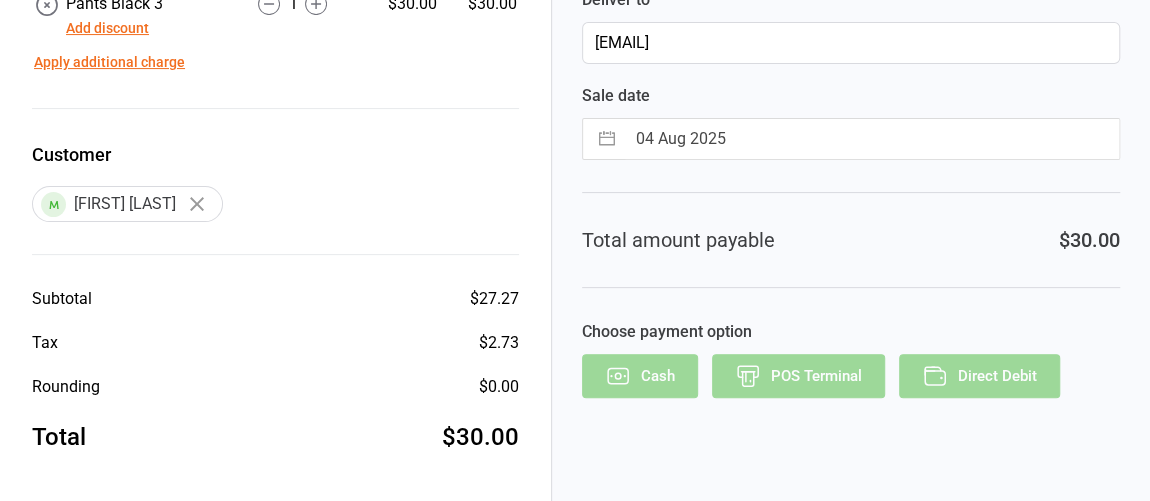 scroll, scrollTop: 155, scrollLeft: 0, axis: vertical 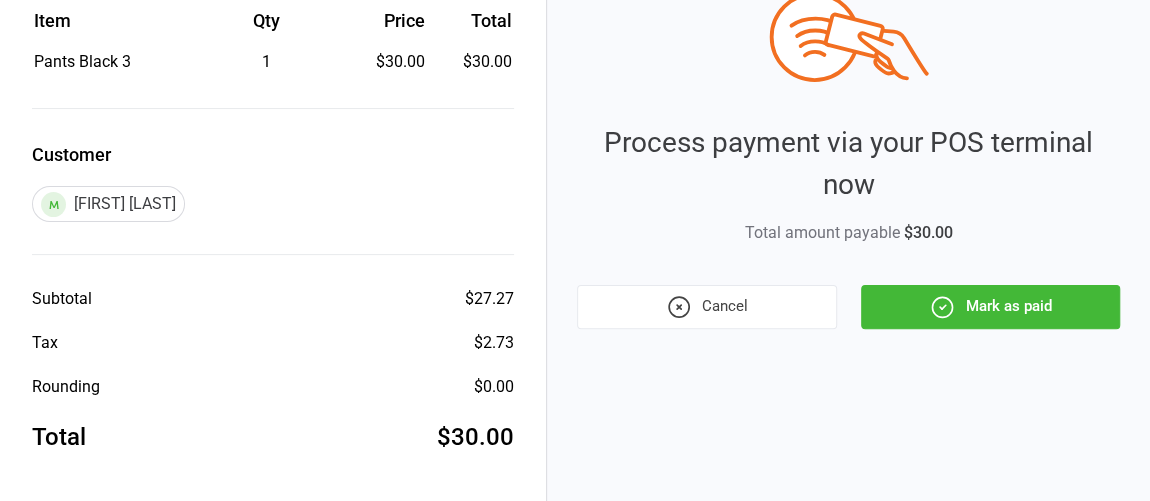 click on "Mark as paid" at bounding box center (990, 307) 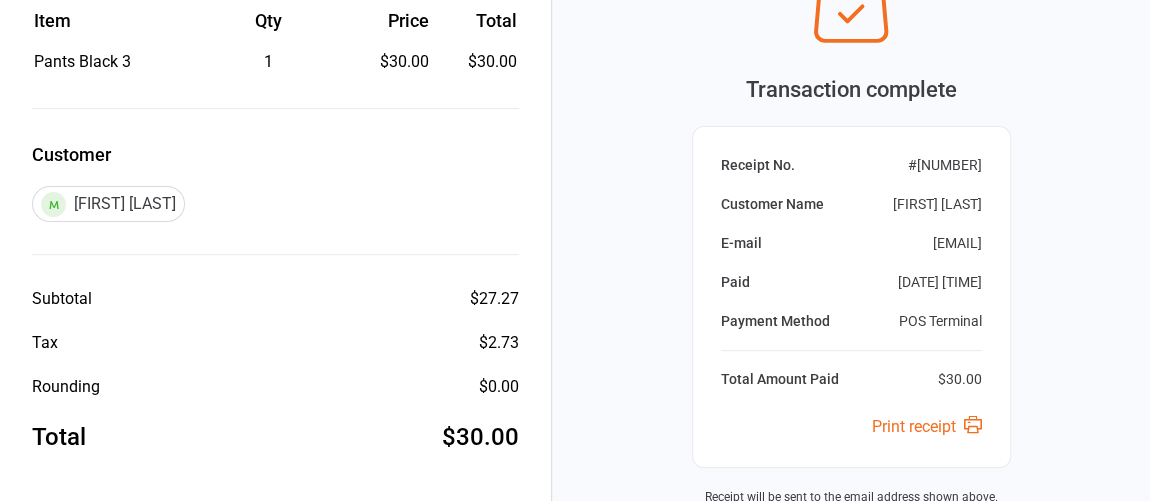 scroll, scrollTop: 0, scrollLeft: 0, axis: both 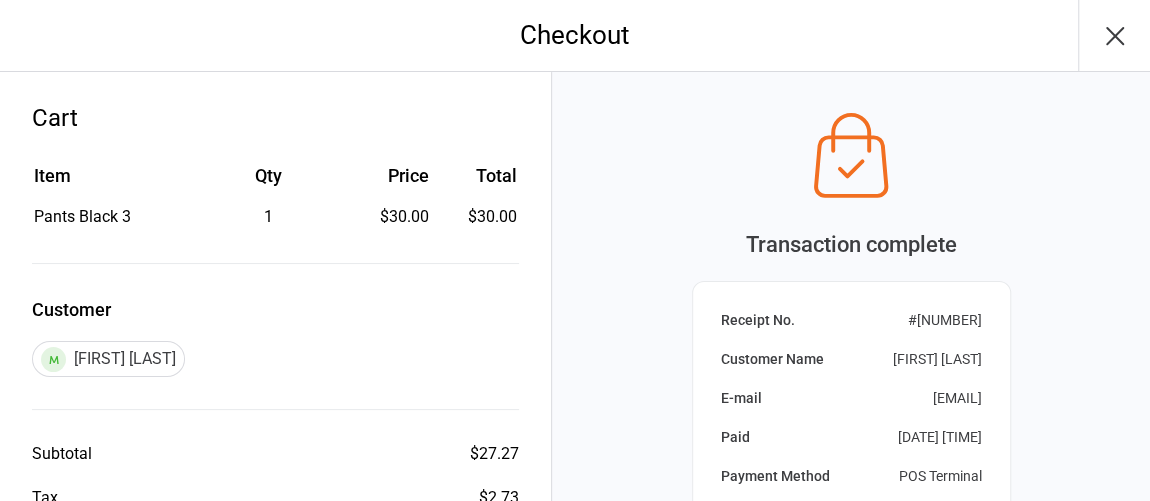 click at bounding box center [1114, 35] 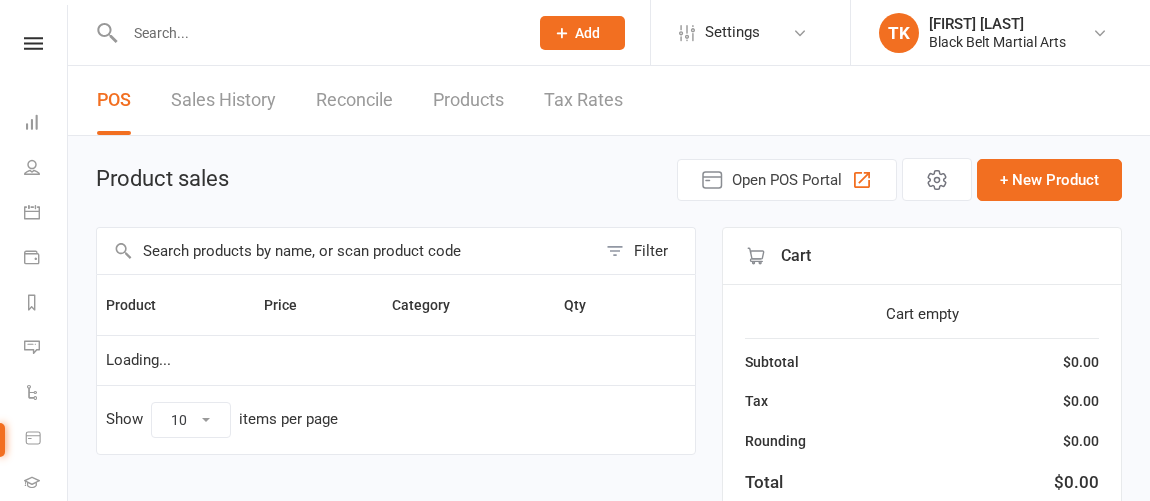 scroll, scrollTop: 0, scrollLeft: 0, axis: both 